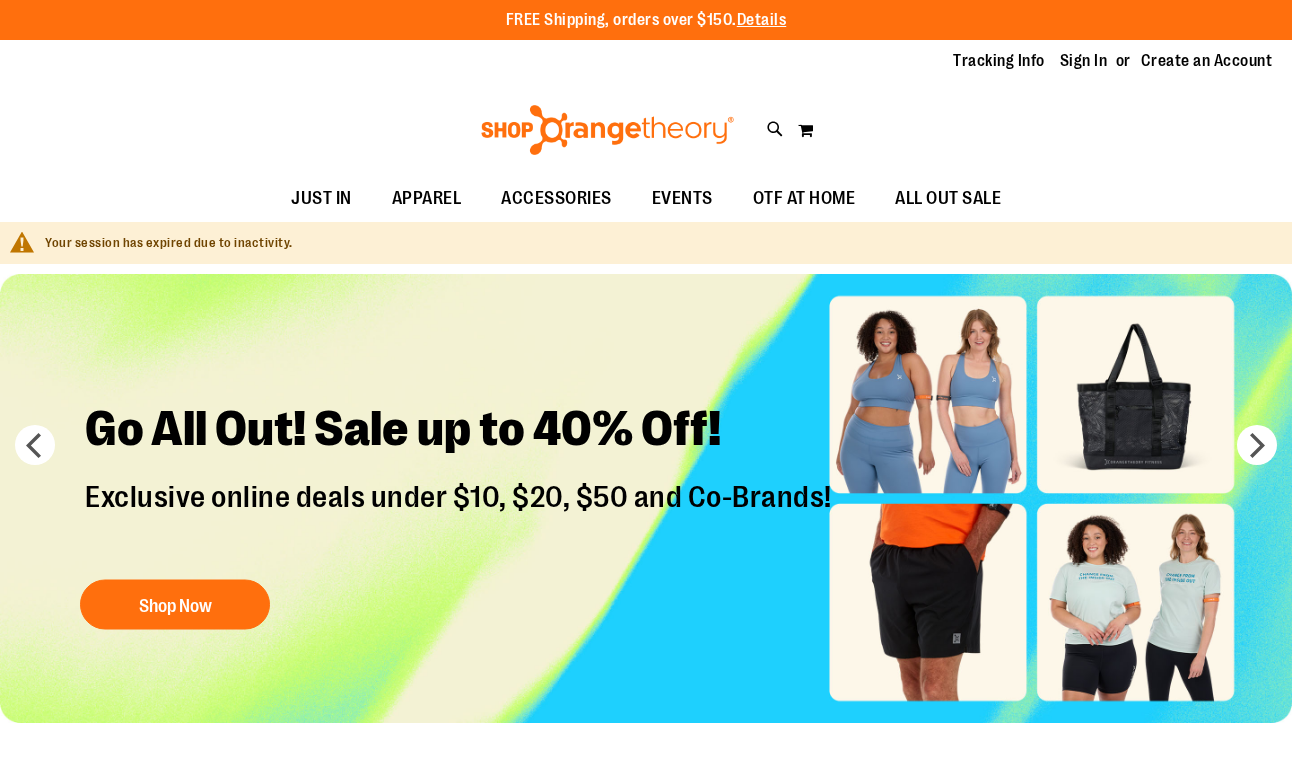 scroll, scrollTop: 0, scrollLeft: 0, axis: both 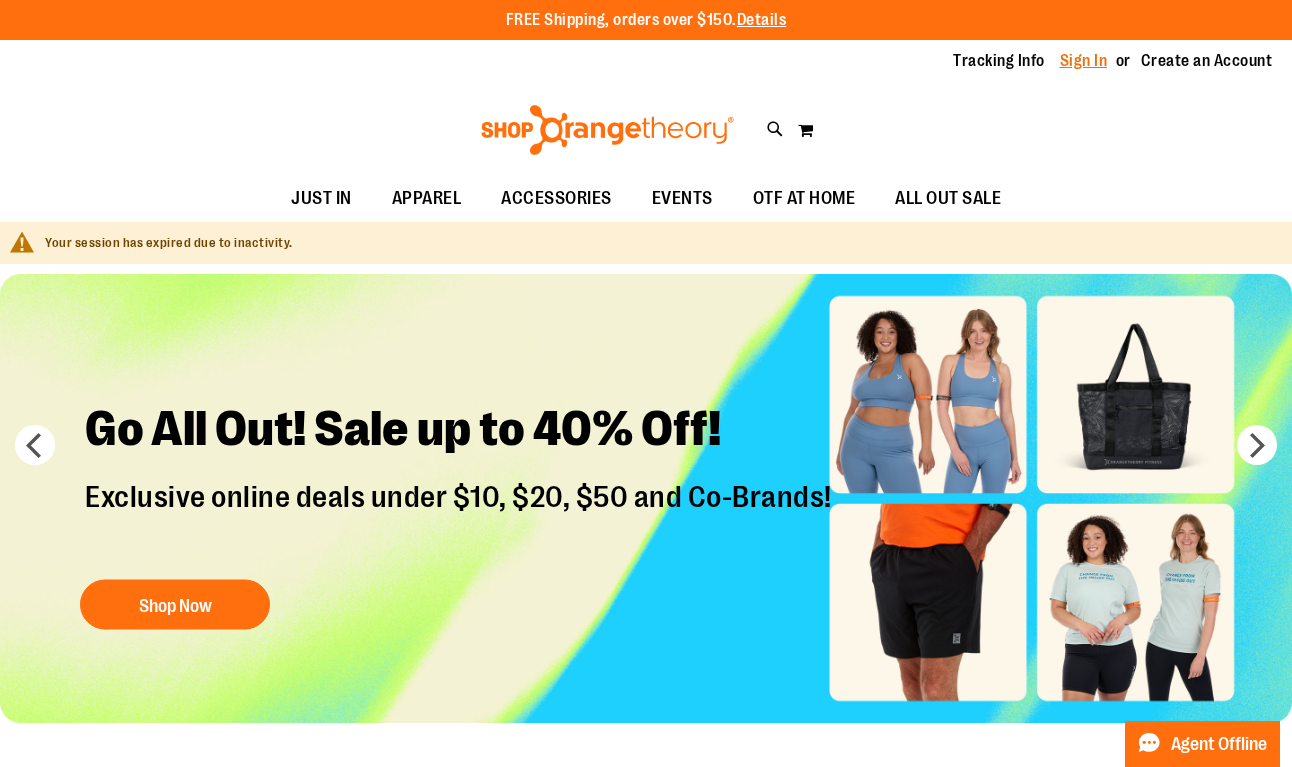 click on "Sign In" at bounding box center [1084, 61] 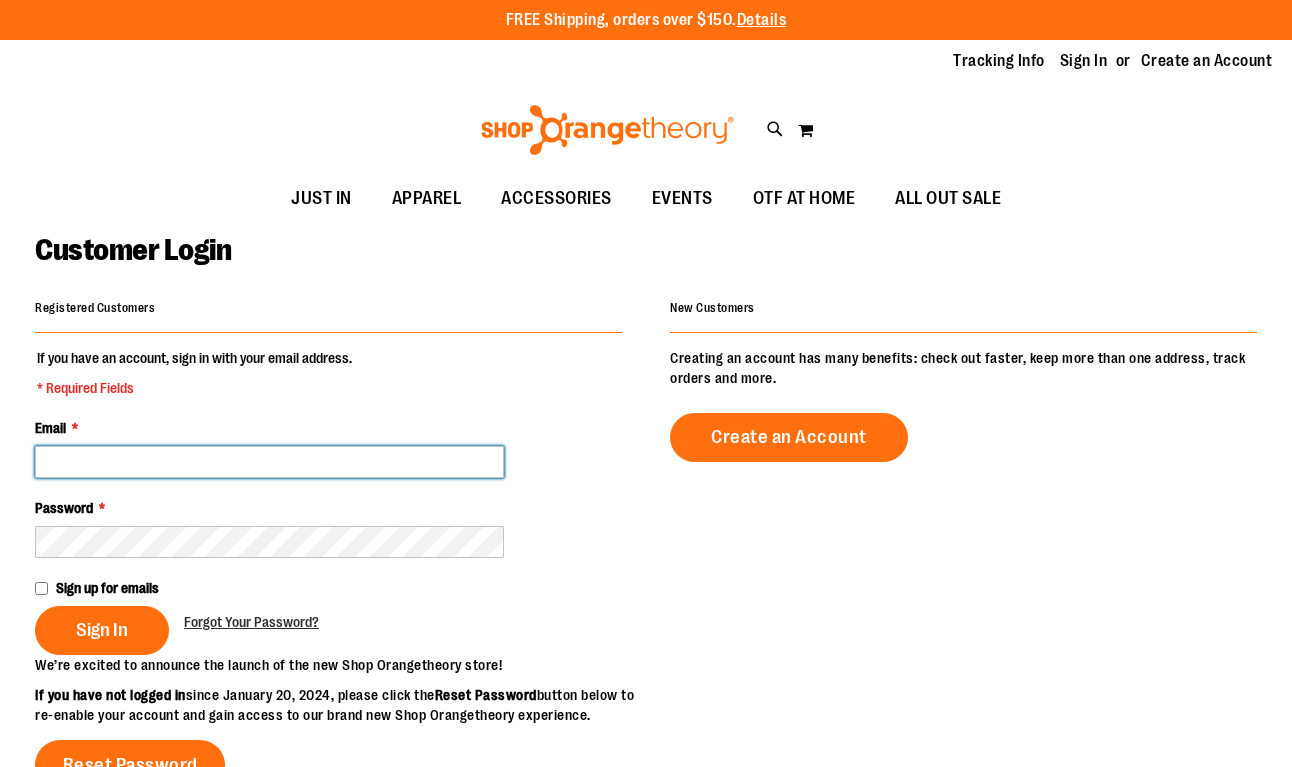 scroll, scrollTop: 0, scrollLeft: 0, axis: both 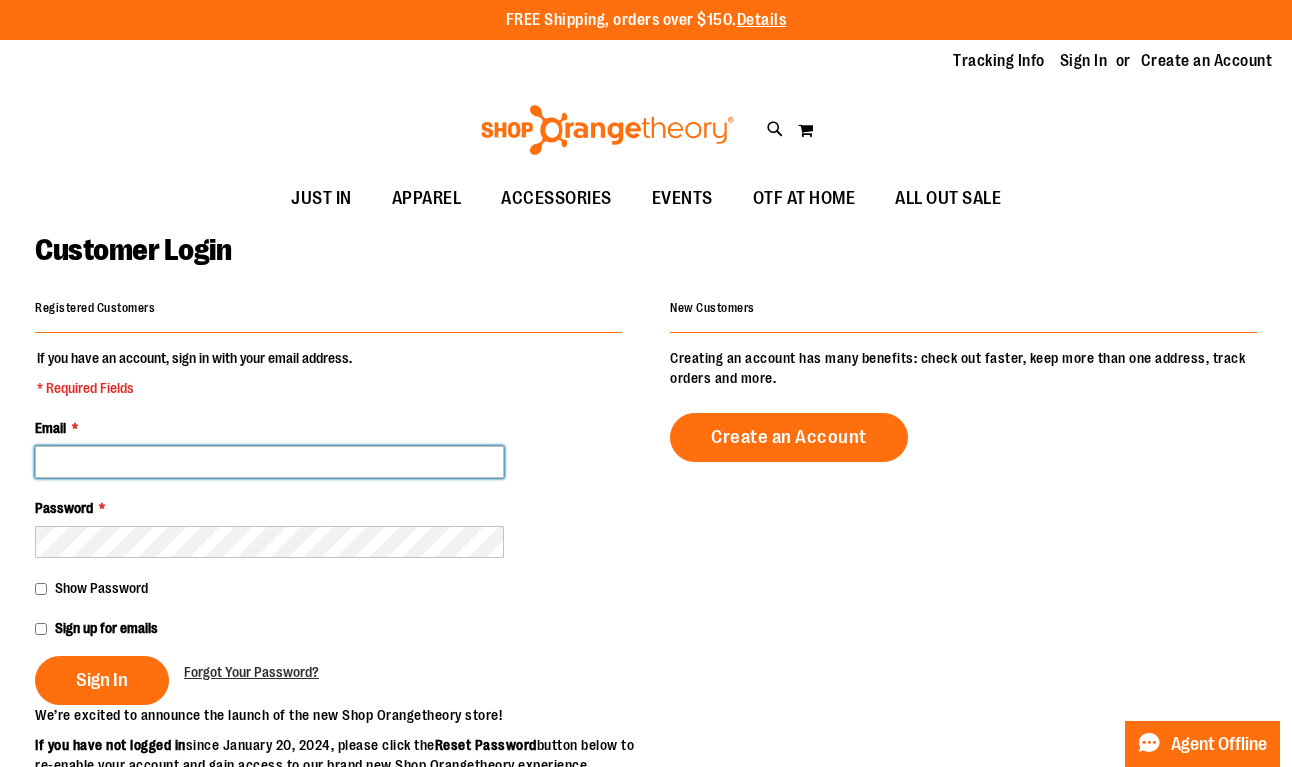 type on "**********" 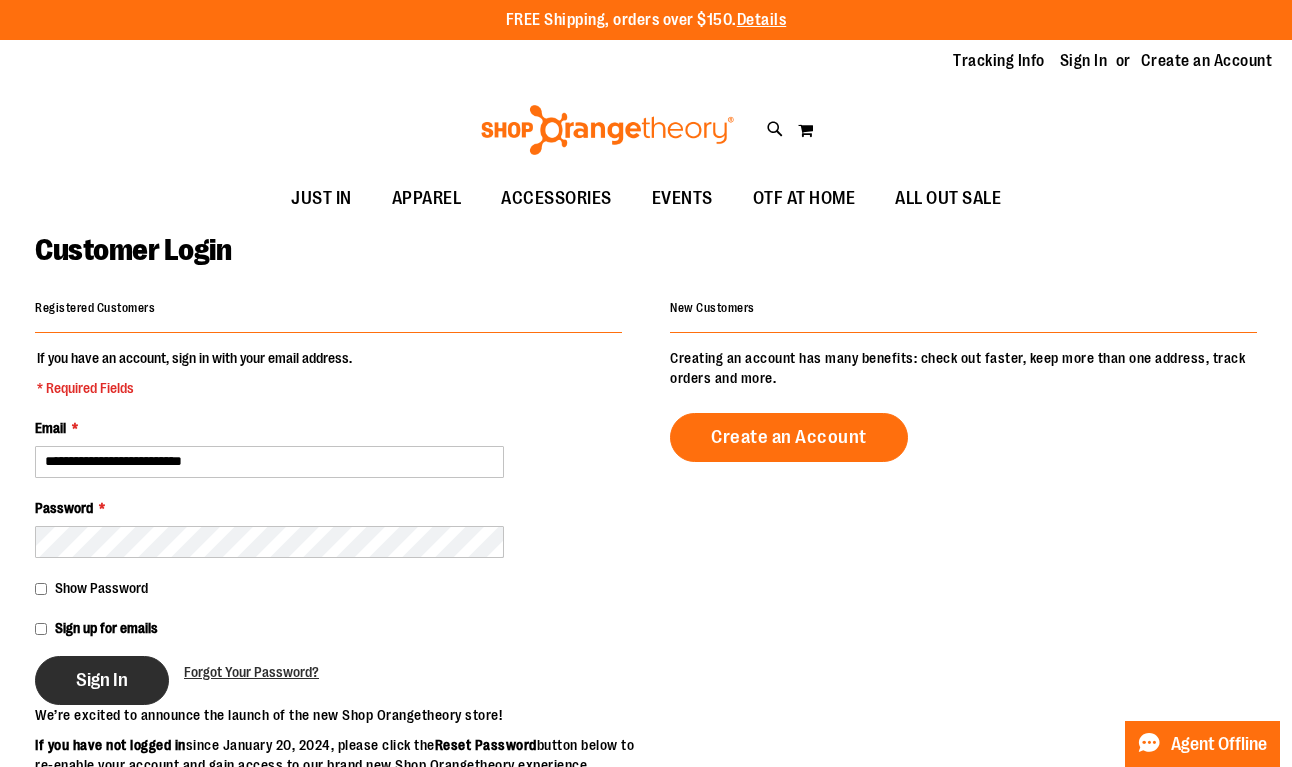 click on "Sign In" at bounding box center [102, 680] 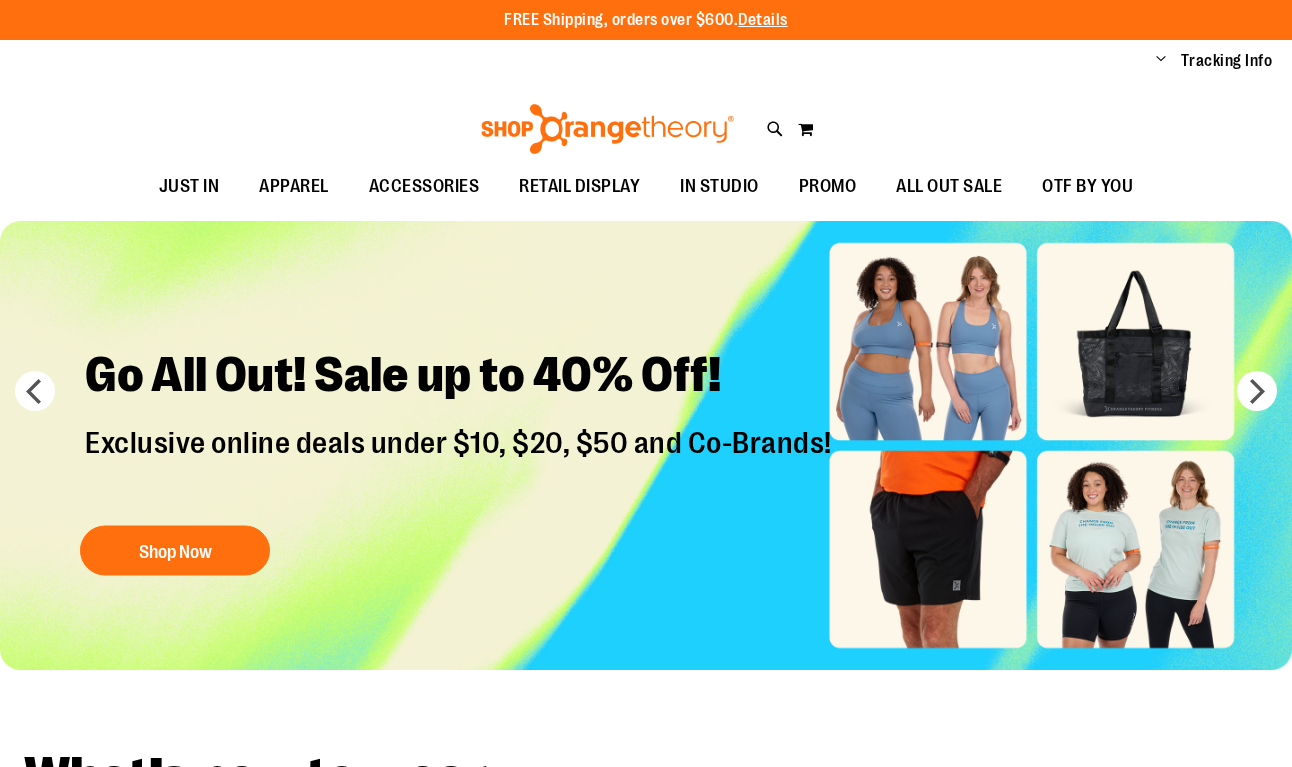 scroll, scrollTop: 0, scrollLeft: 0, axis: both 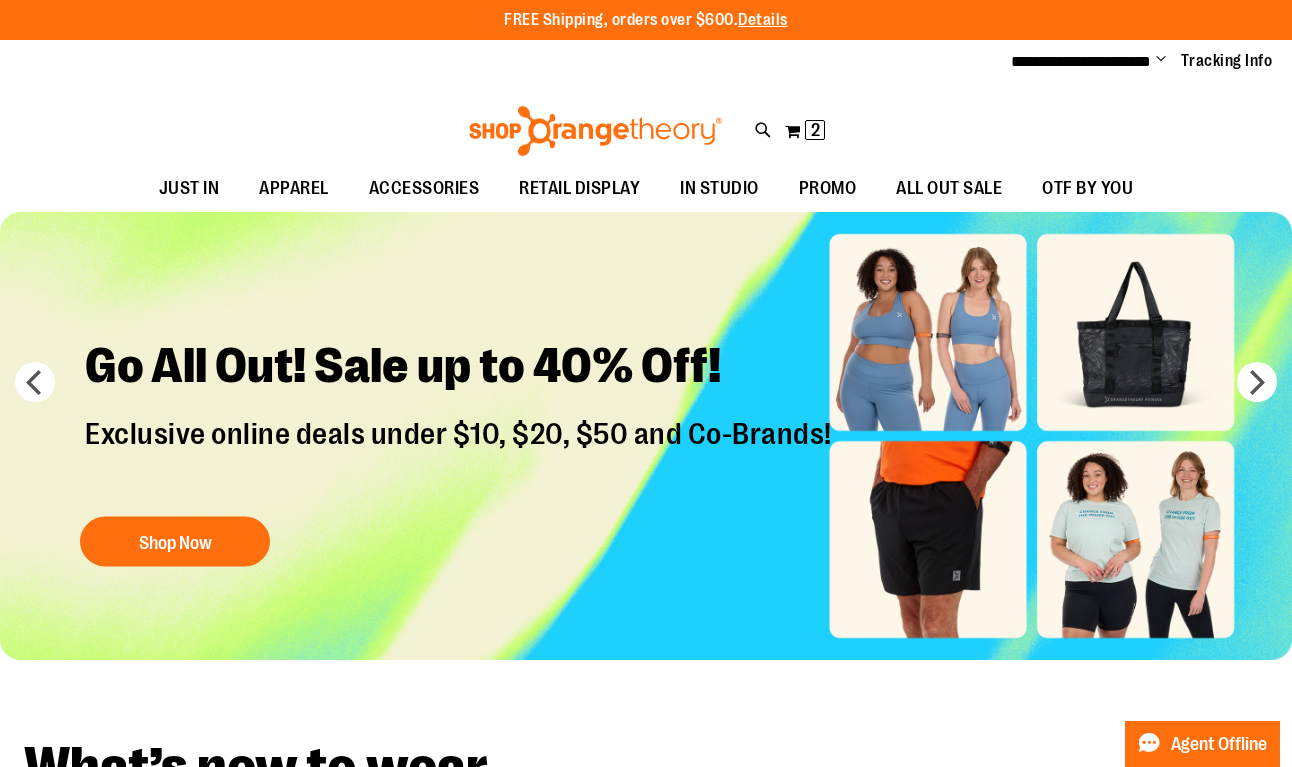 click on "**********" at bounding box center (1134, 62) 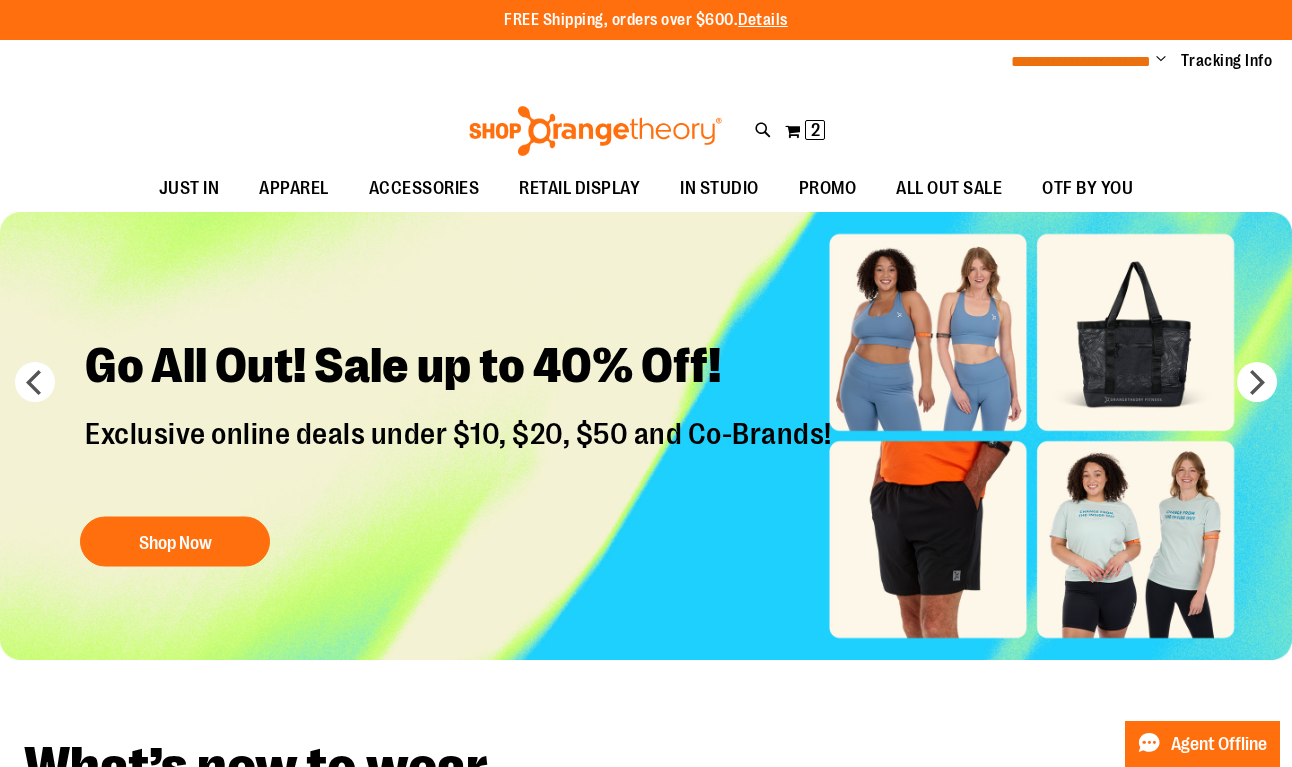 click on "**********" at bounding box center [1081, 61] 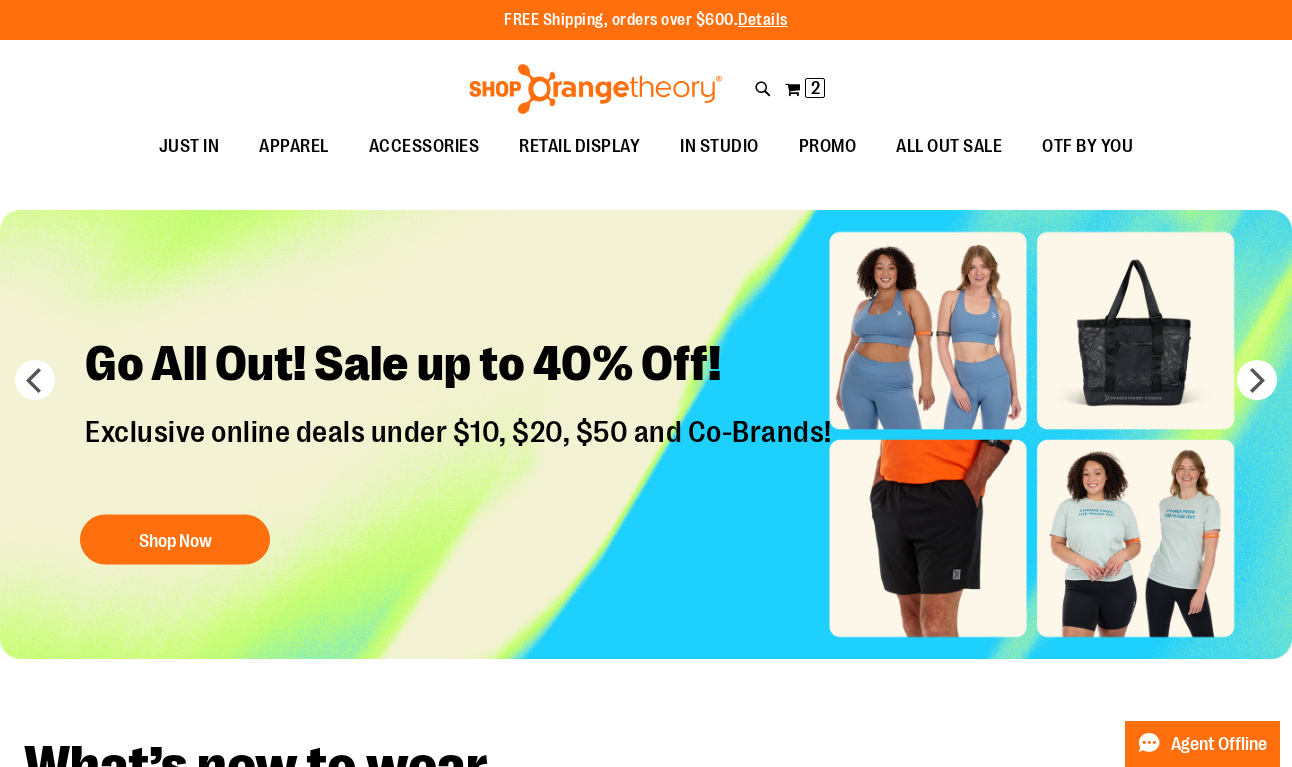scroll, scrollTop: 0, scrollLeft: 0, axis: both 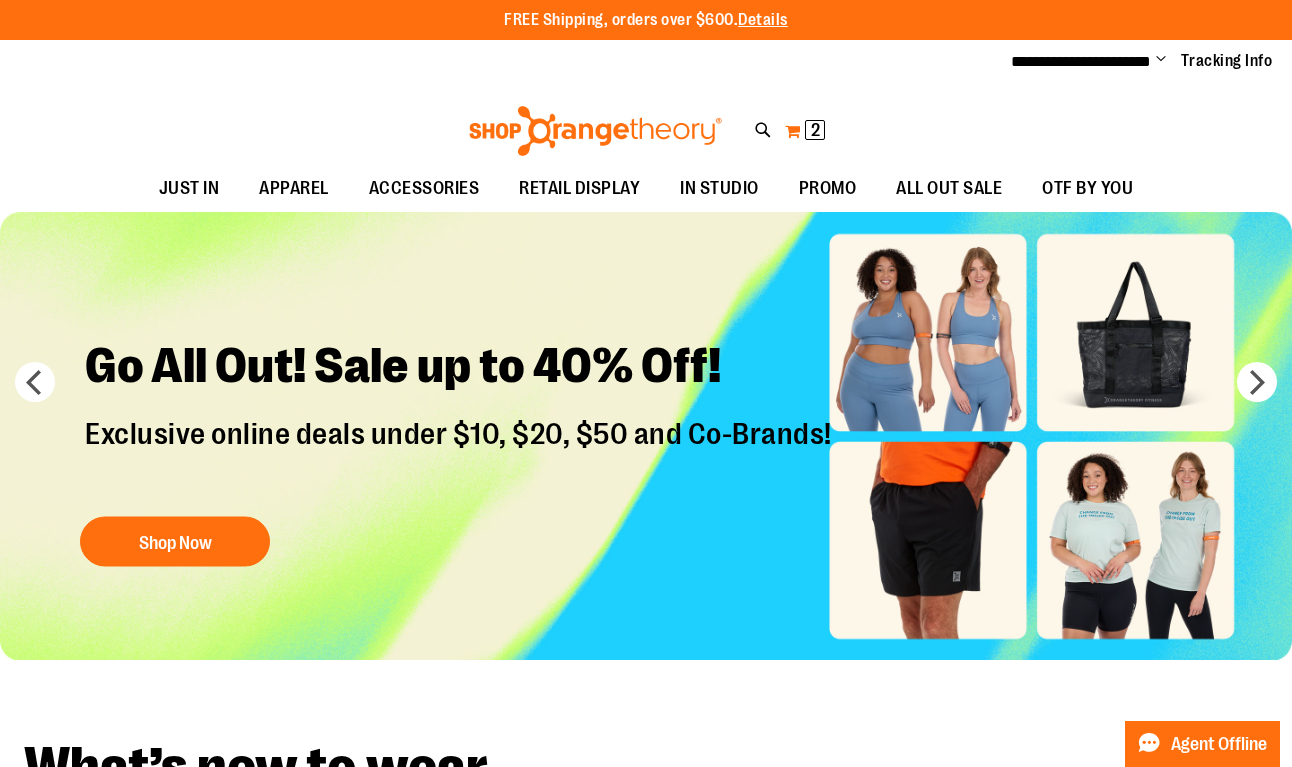 click on "2" at bounding box center (815, 130) 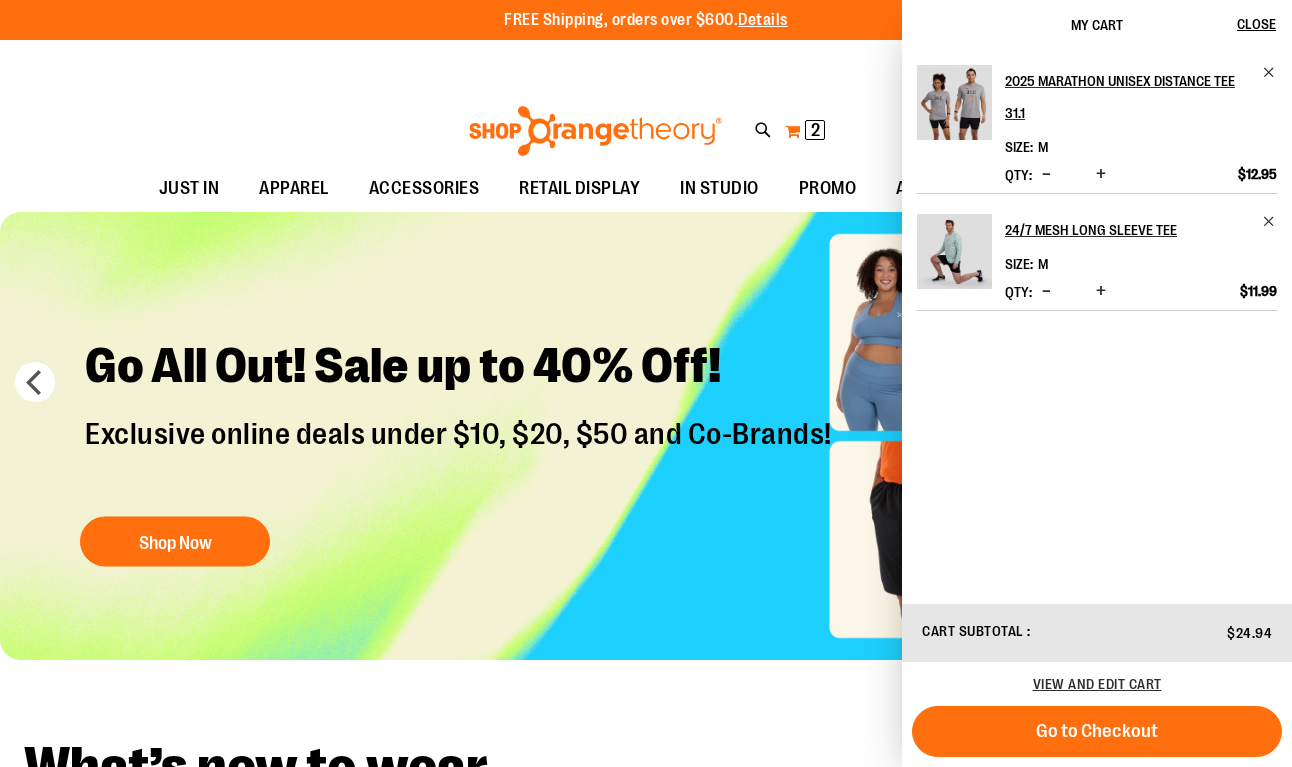 click on "2" at bounding box center (815, 130) 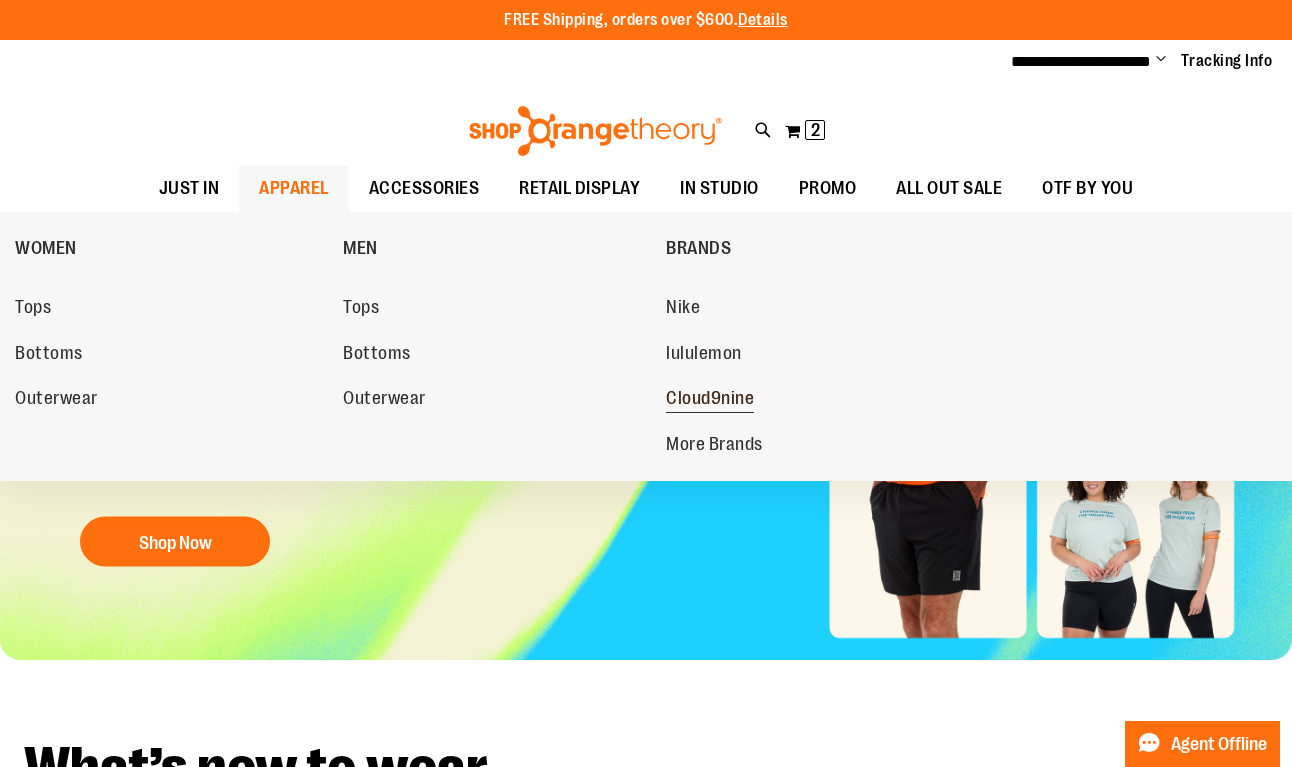 click on "Cloud9nine" at bounding box center [710, 400] 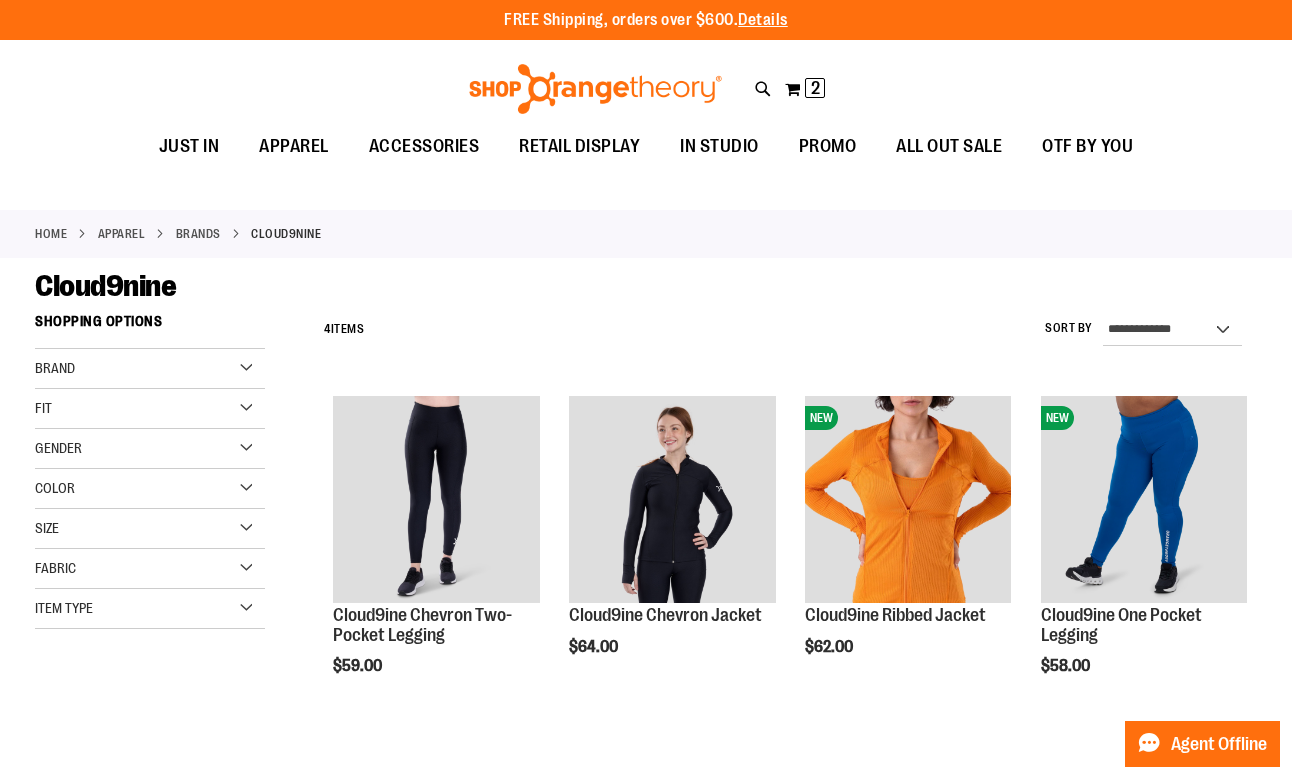 scroll, scrollTop: 0, scrollLeft: 0, axis: both 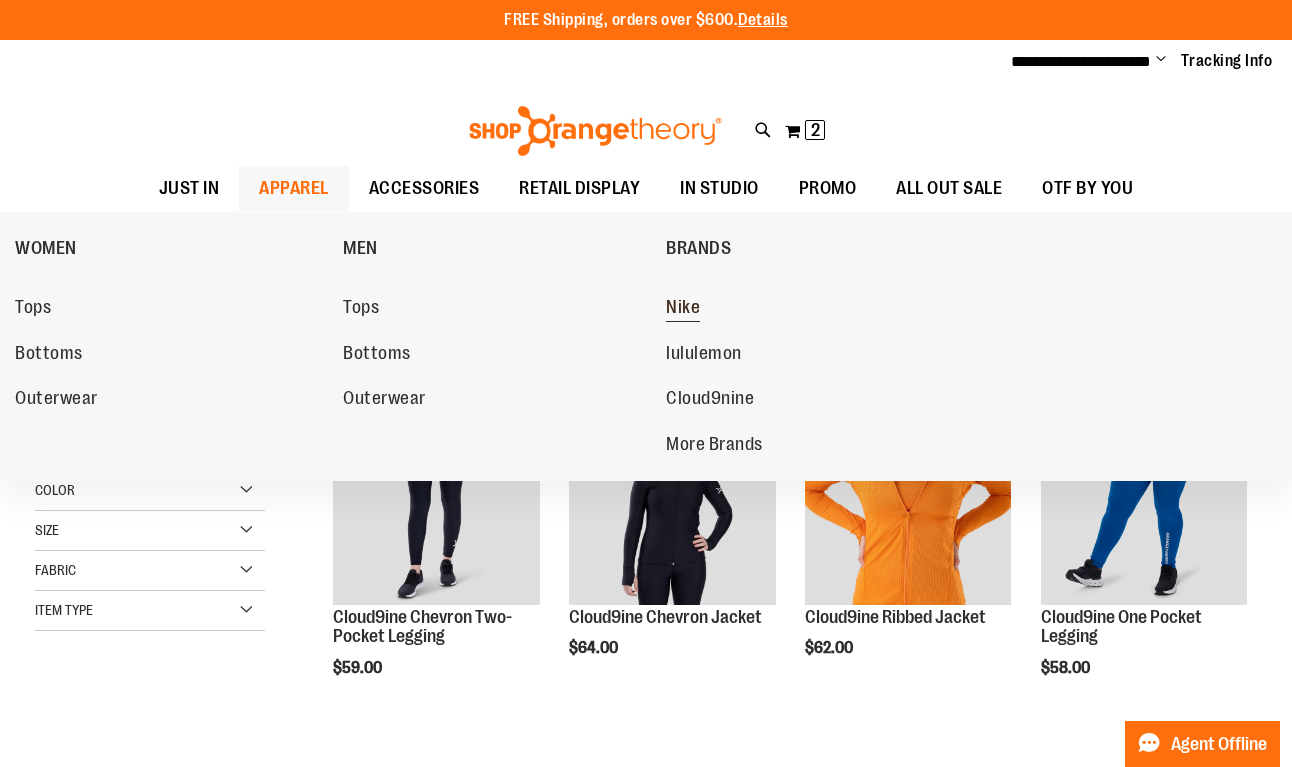 click on "Nike" at bounding box center [683, 309] 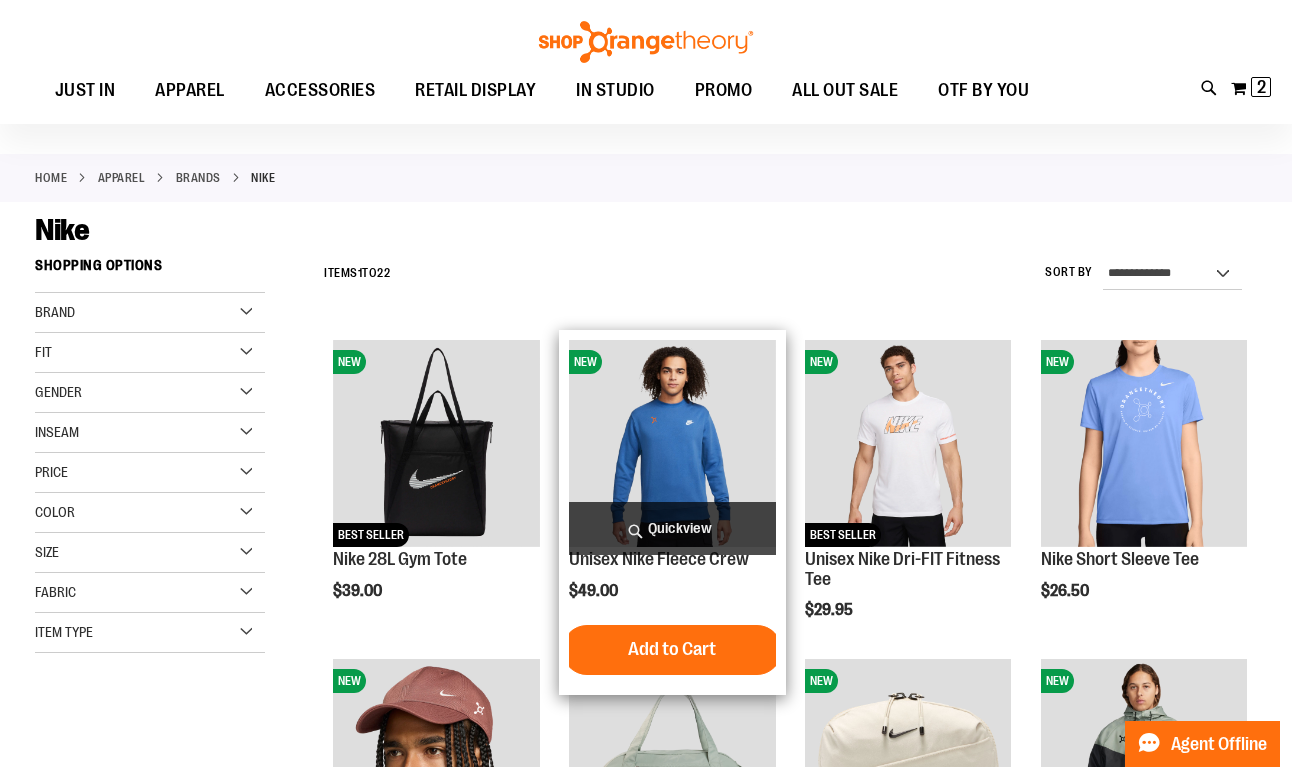 scroll, scrollTop: 64, scrollLeft: 0, axis: vertical 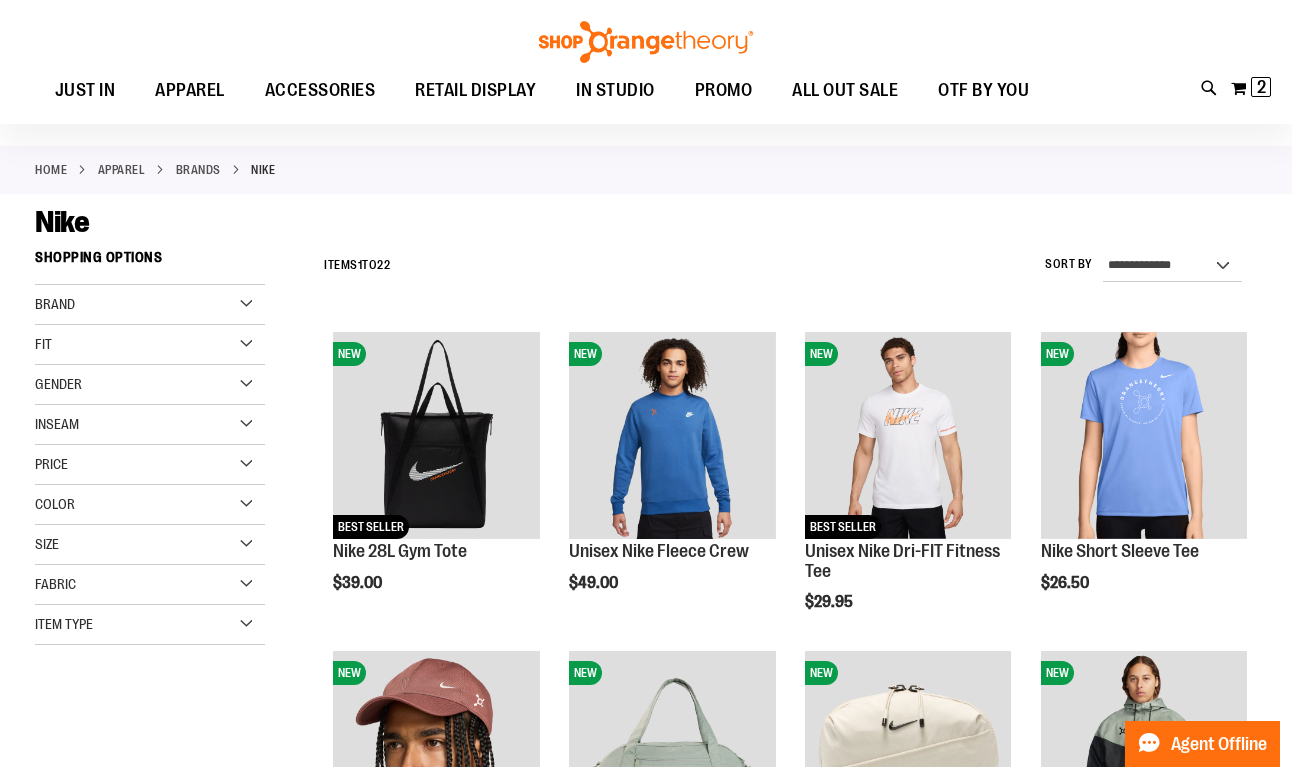 click on "Size" at bounding box center [150, 545] 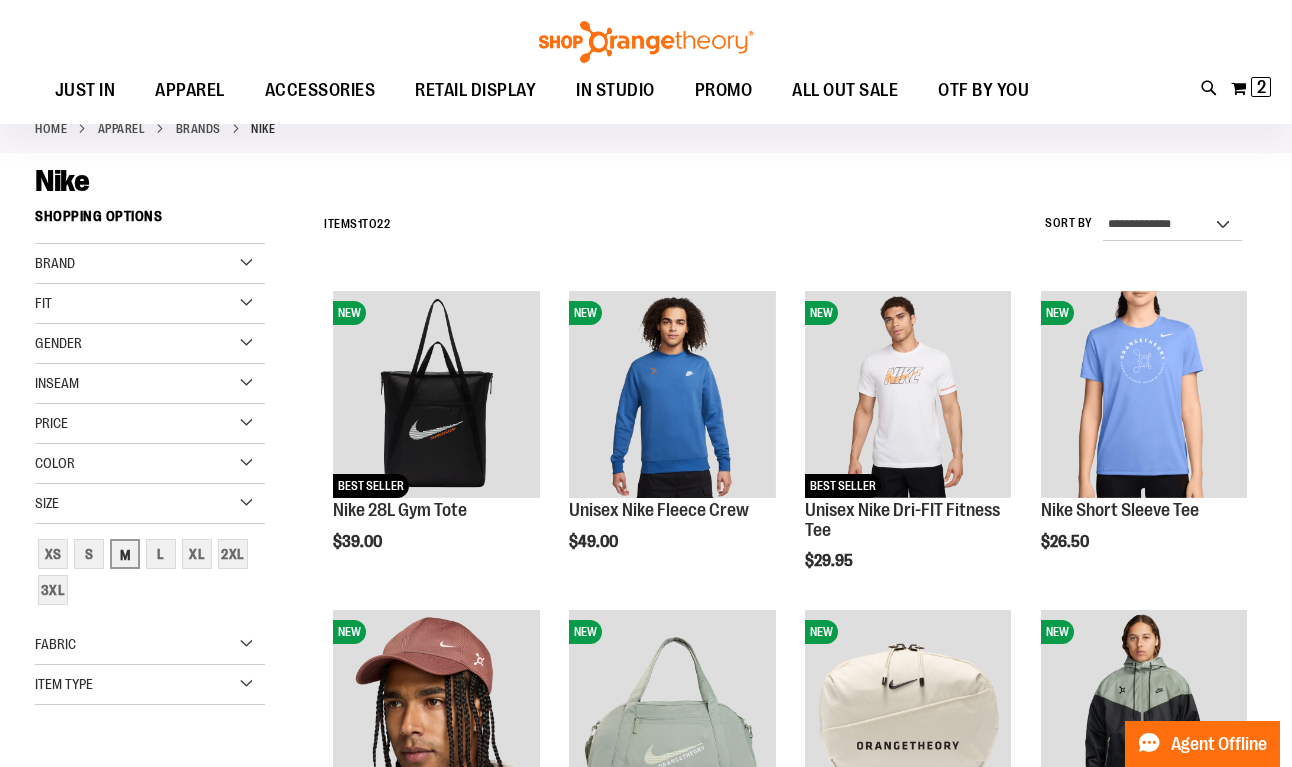 click on "M" at bounding box center [125, 554] 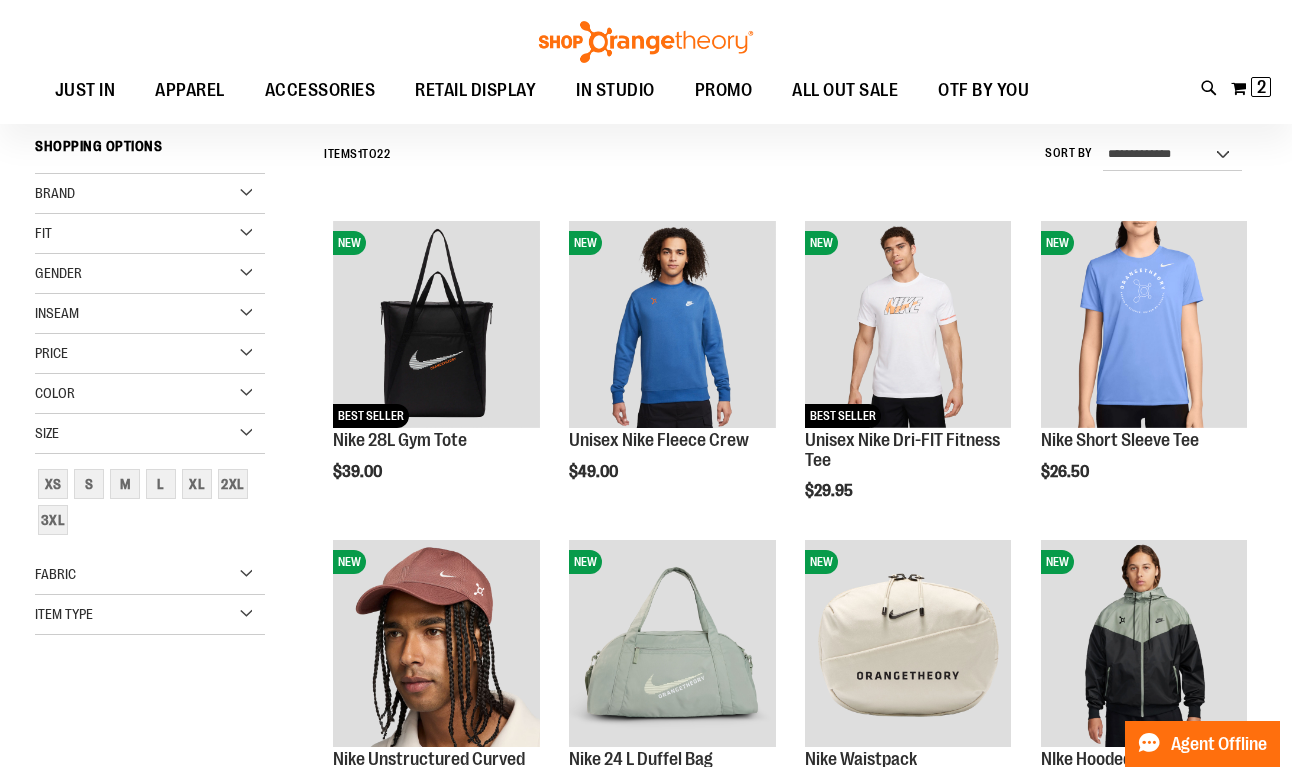 scroll, scrollTop: 181, scrollLeft: 0, axis: vertical 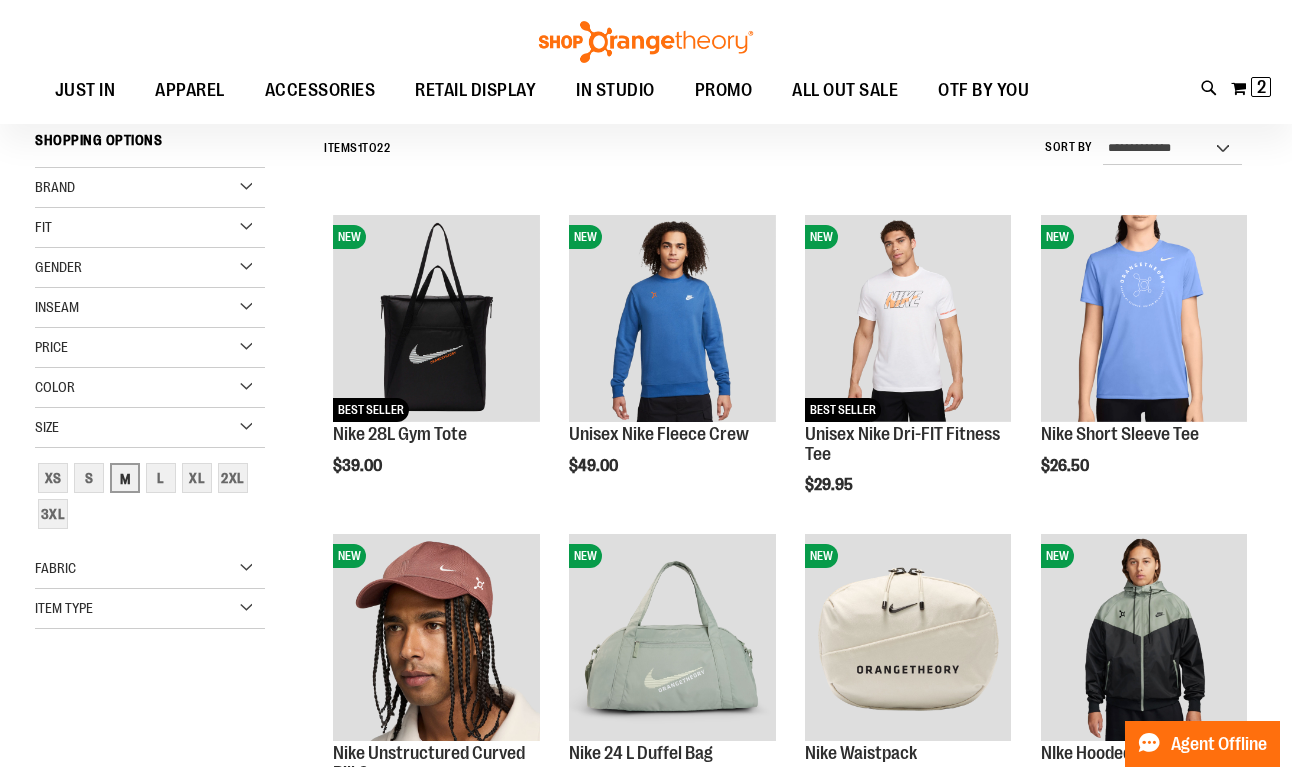 click on "M" at bounding box center (125, 478) 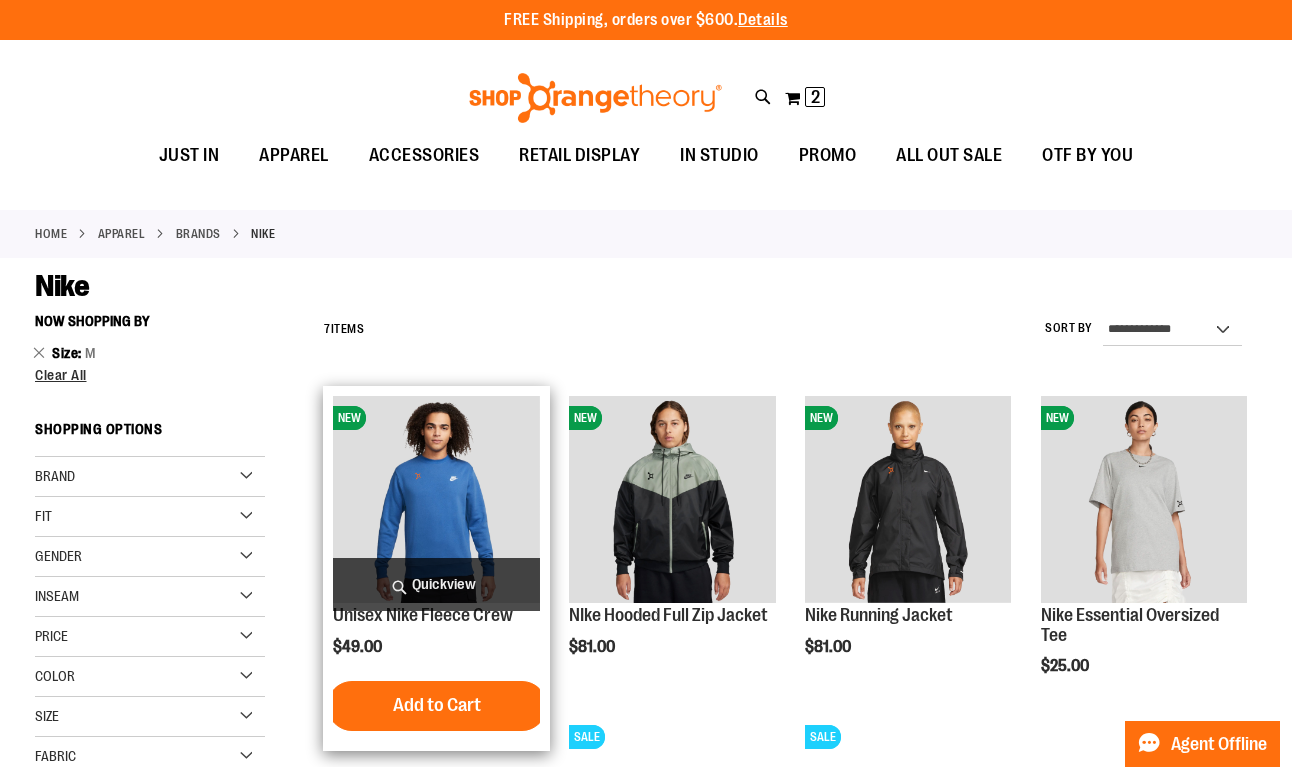 scroll, scrollTop: 0, scrollLeft: 0, axis: both 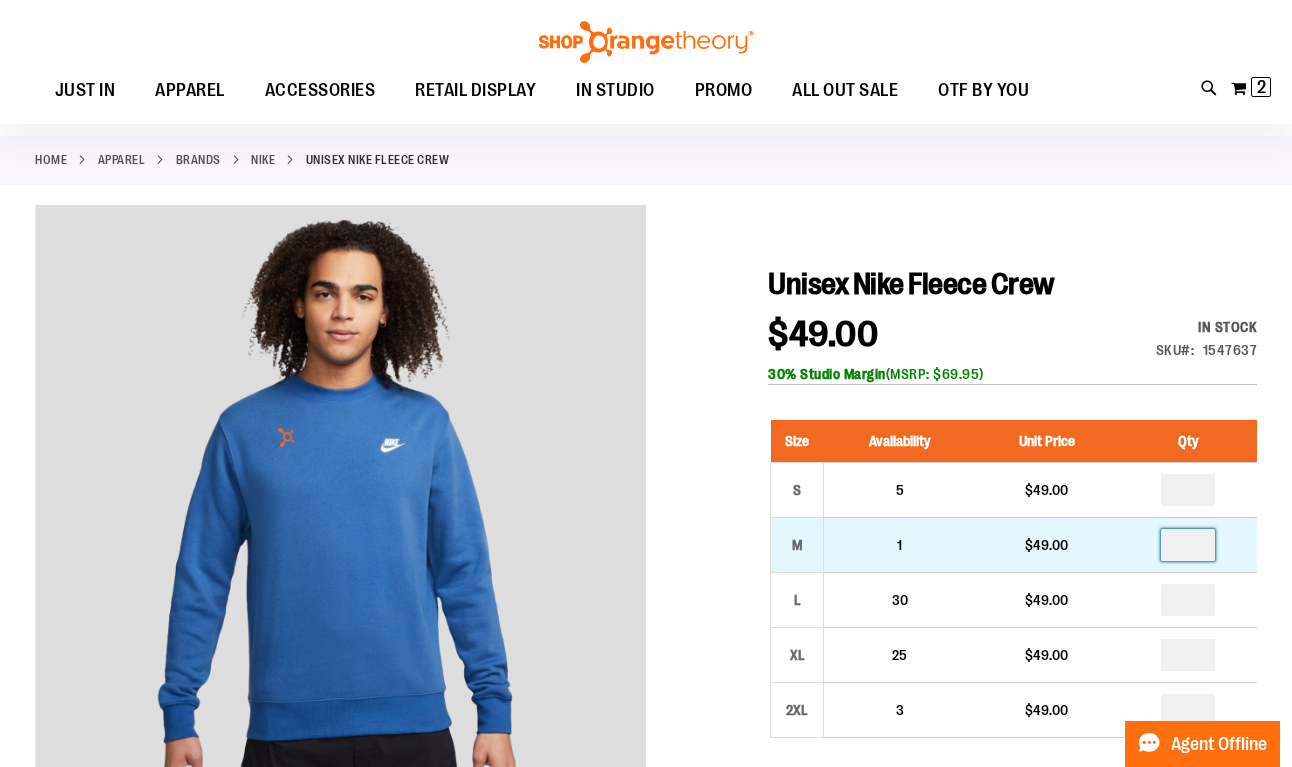 click at bounding box center (1188, 545) 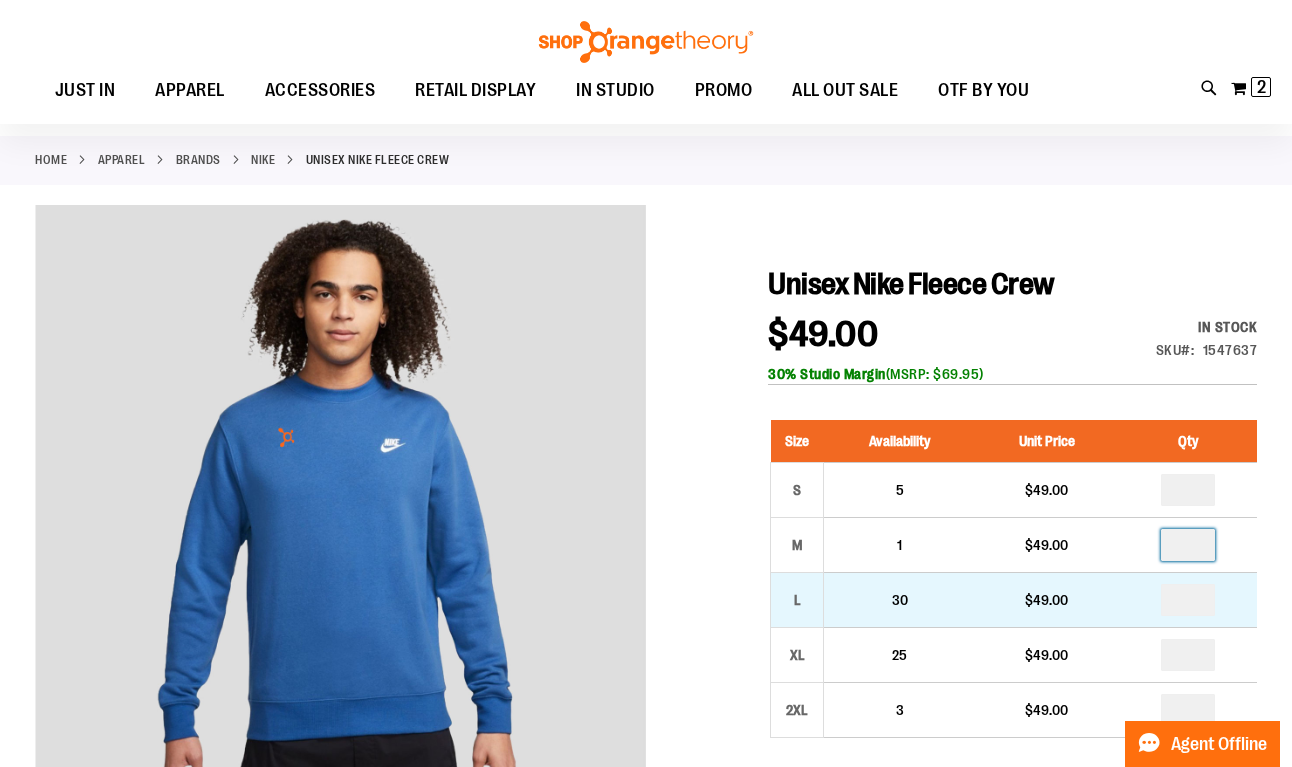 type on "*" 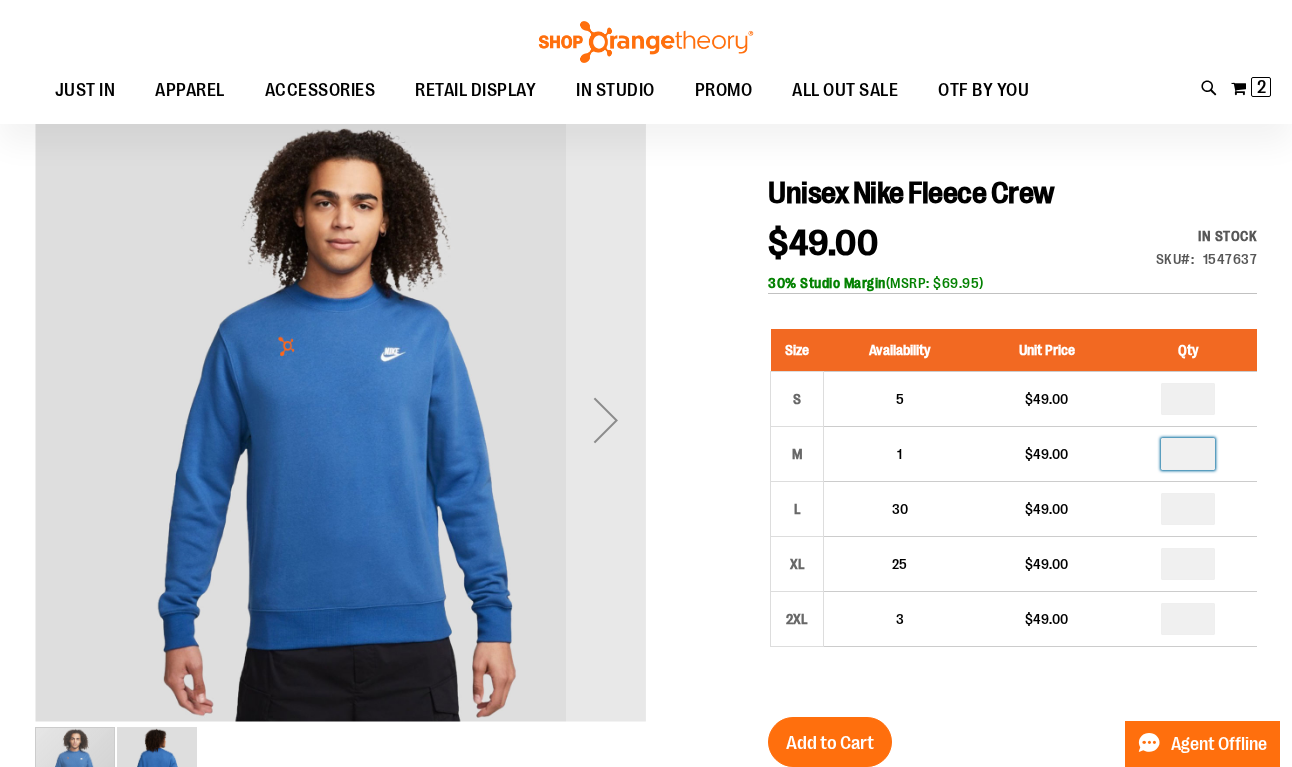 scroll, scrollTop: 168, scrollLeft: 0, axis: vertical 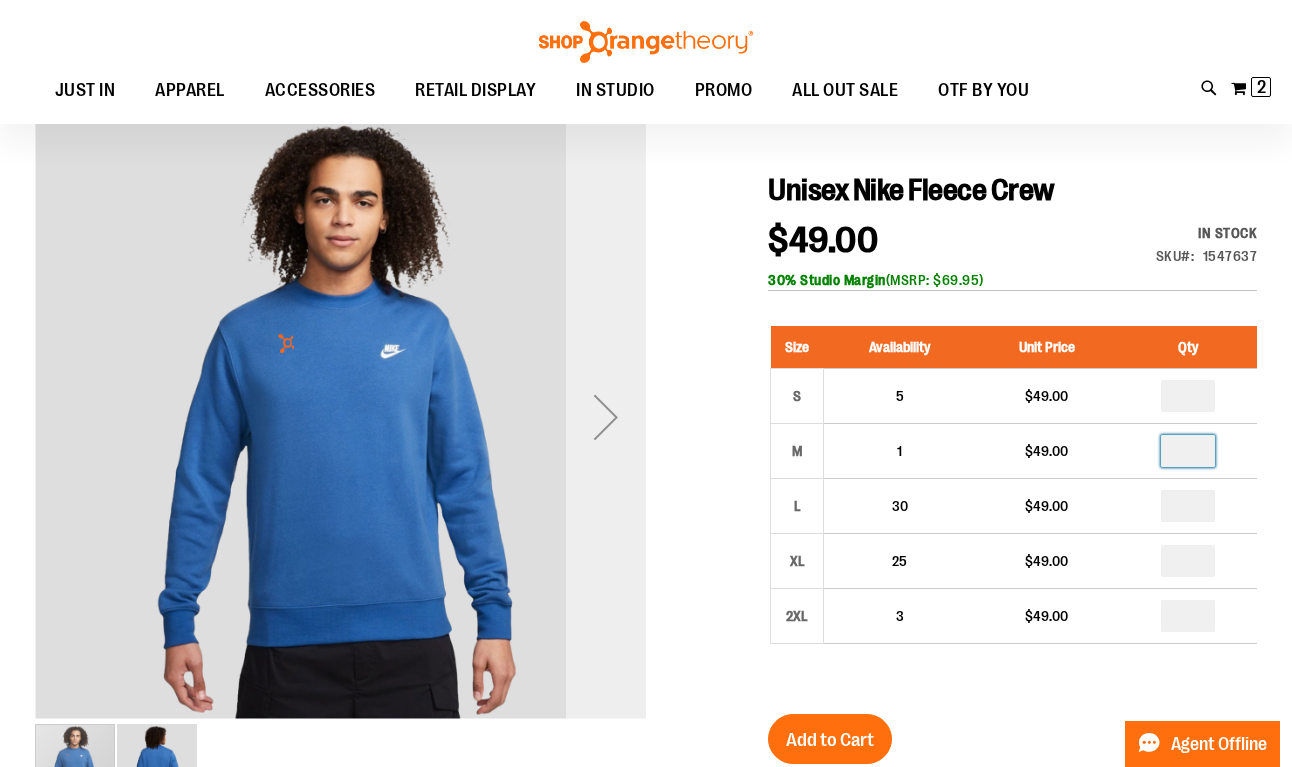 click at bounding box center (606, 416) 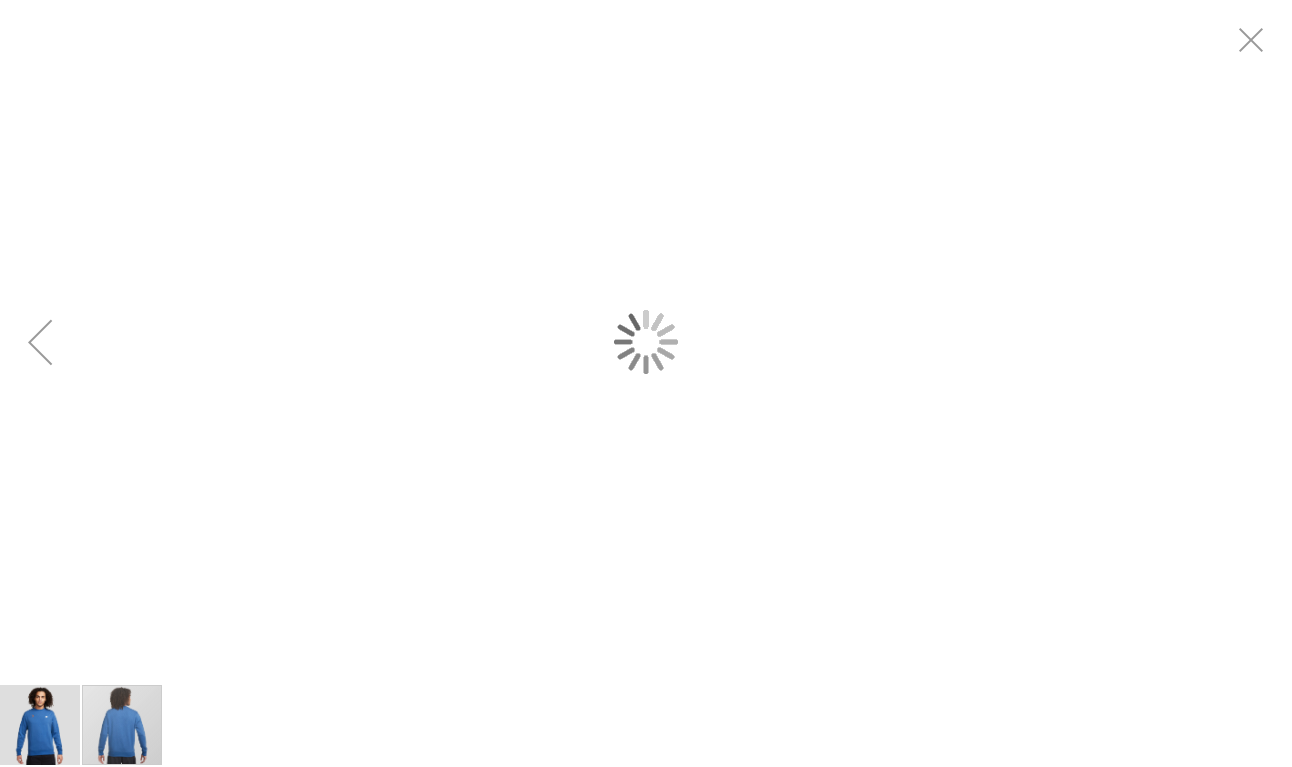 scroll, scrollTop: 0, scrollLeft: 0, axis: both 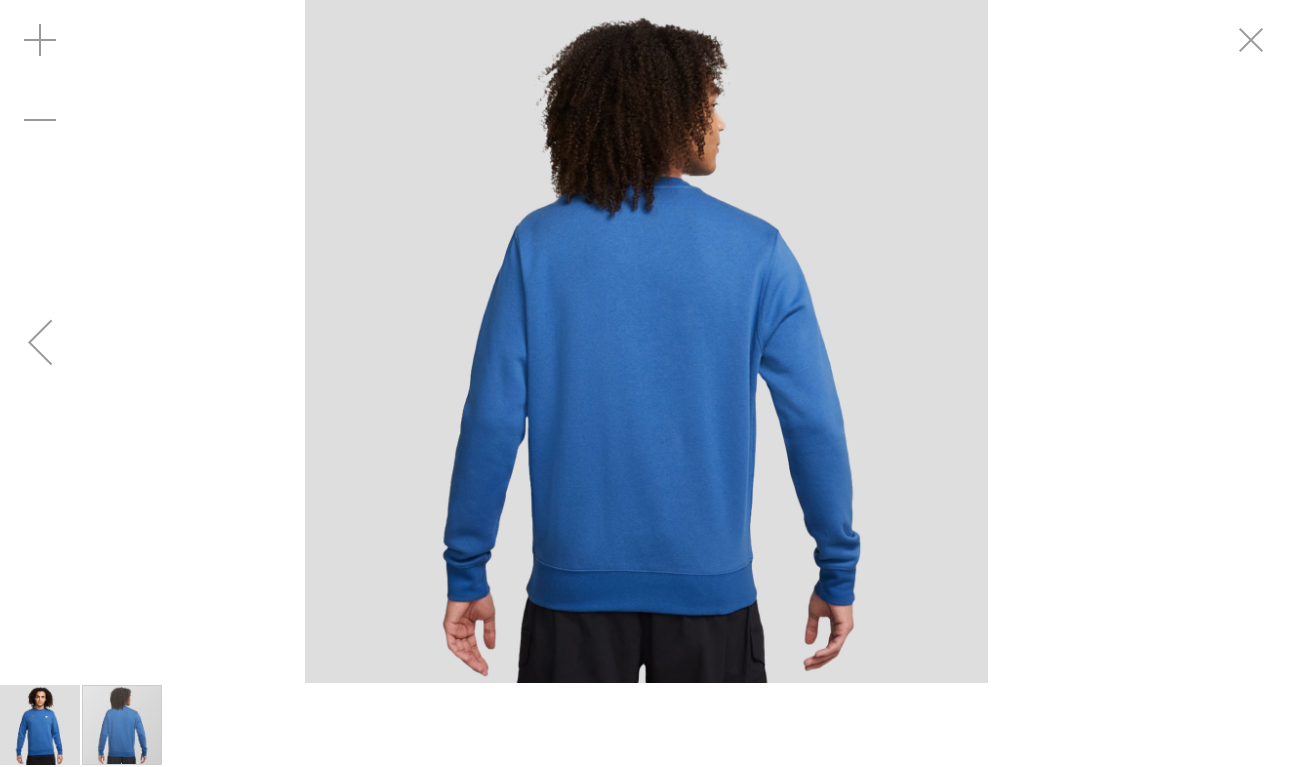 click at bounding box center (40, 342) 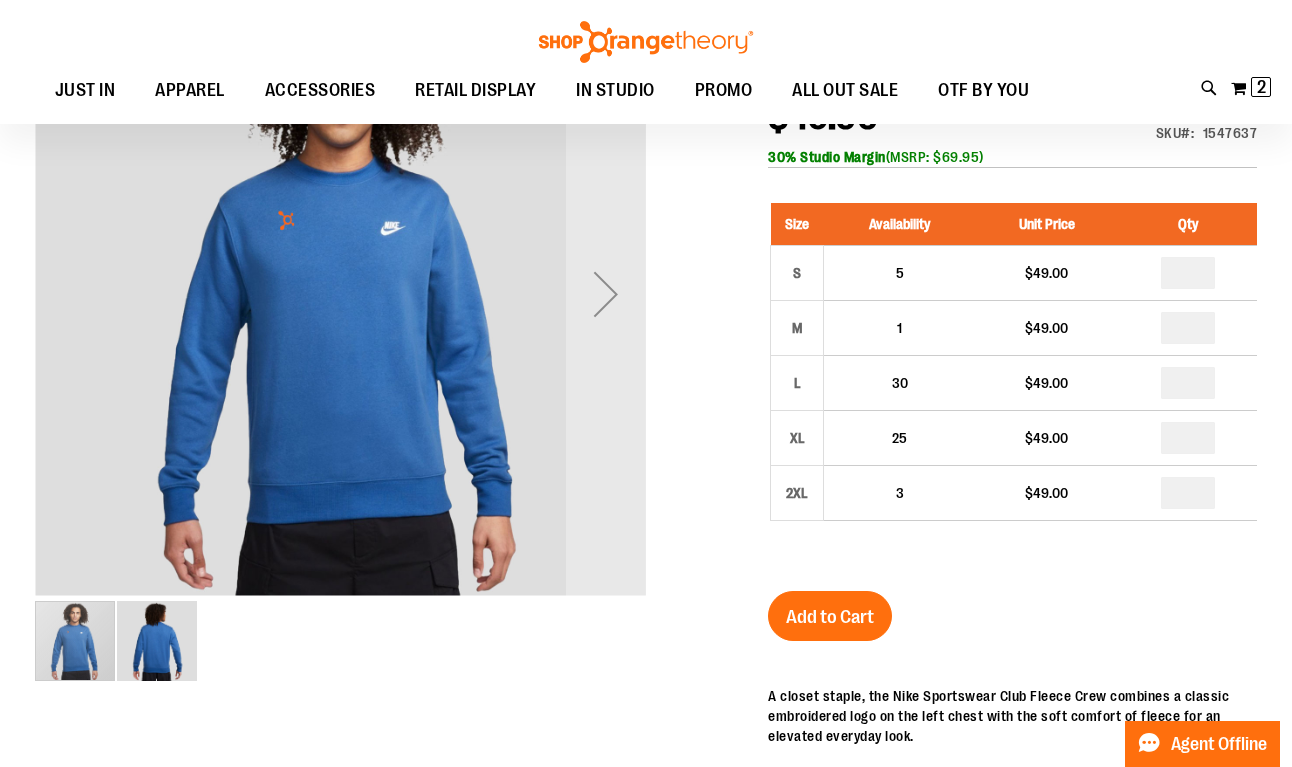 scroll, scrollTop: 300, scrollLeft: 0, axis: vertical 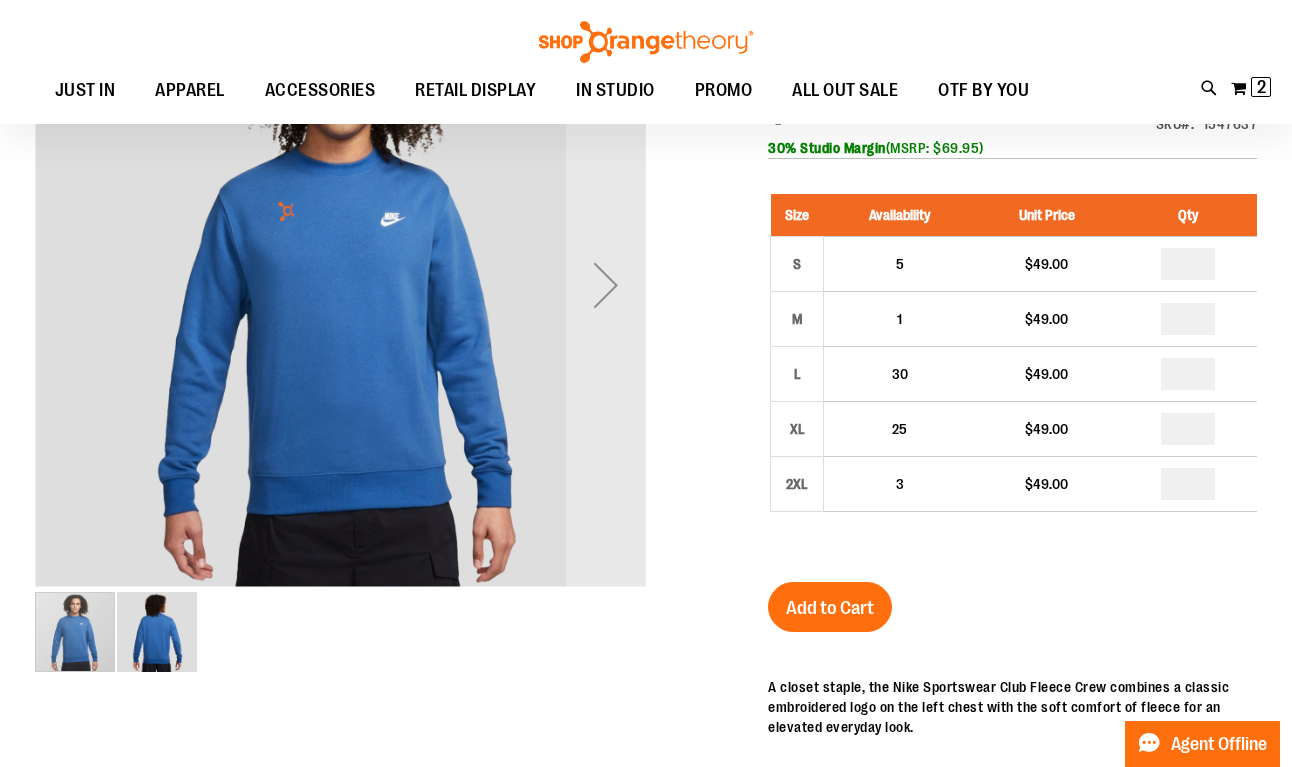 click on "Add to Cart" at bounding box center (830, 619) 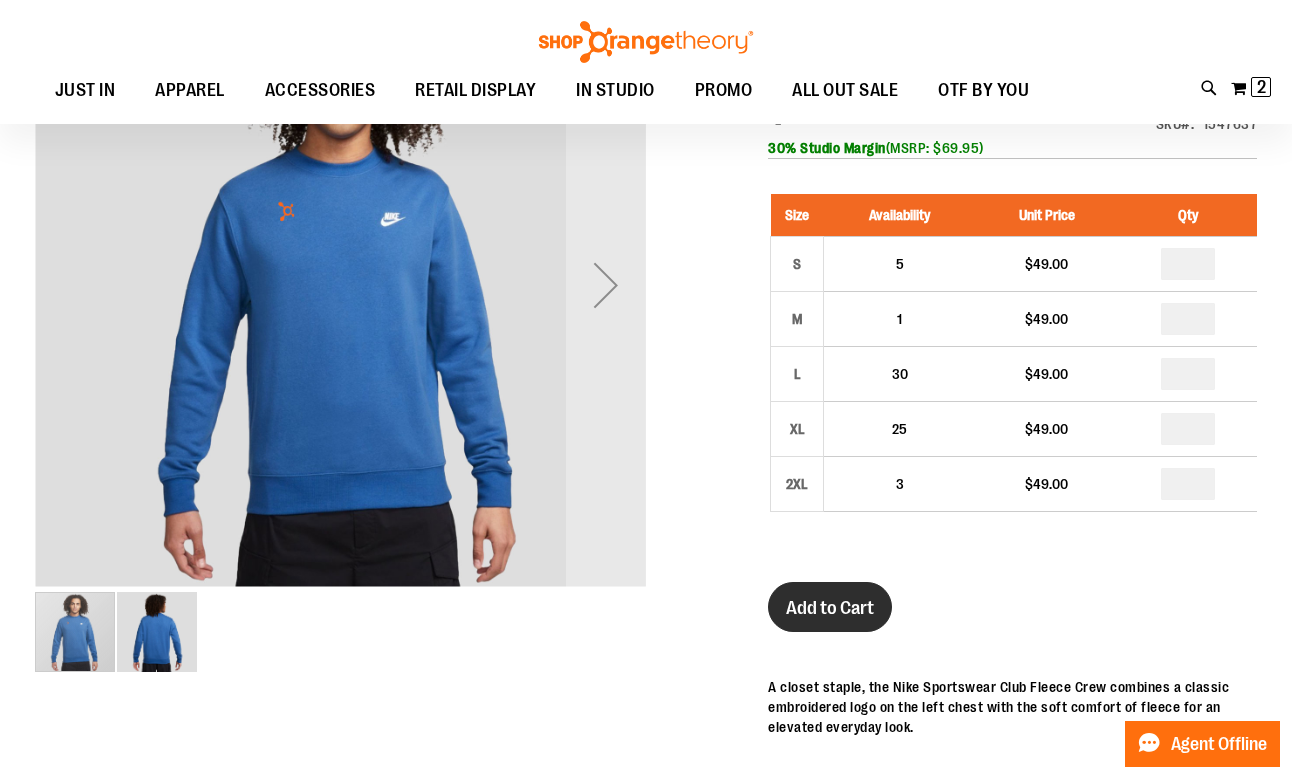 click on "Add to Cart" at bounding box center [830, 607] 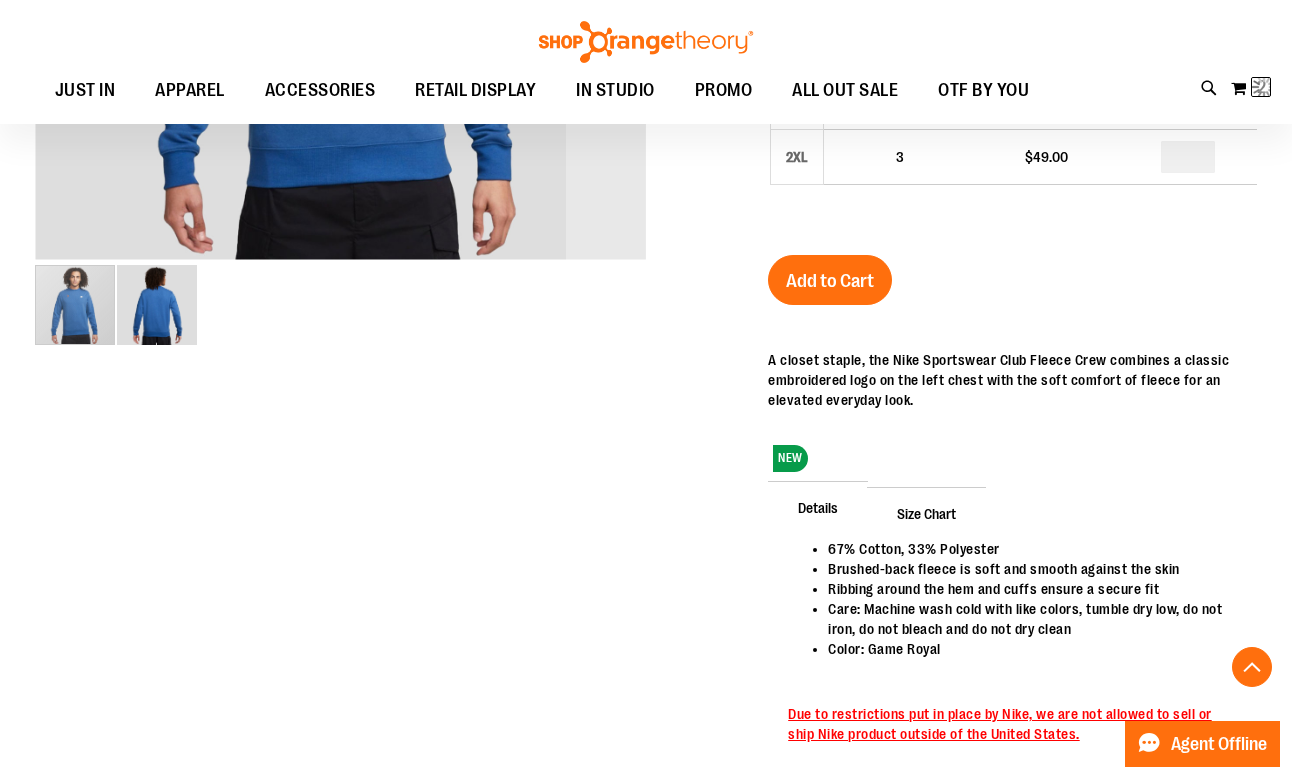 scroll, scrollTop: 647, scrollLeft: 1, axis: both 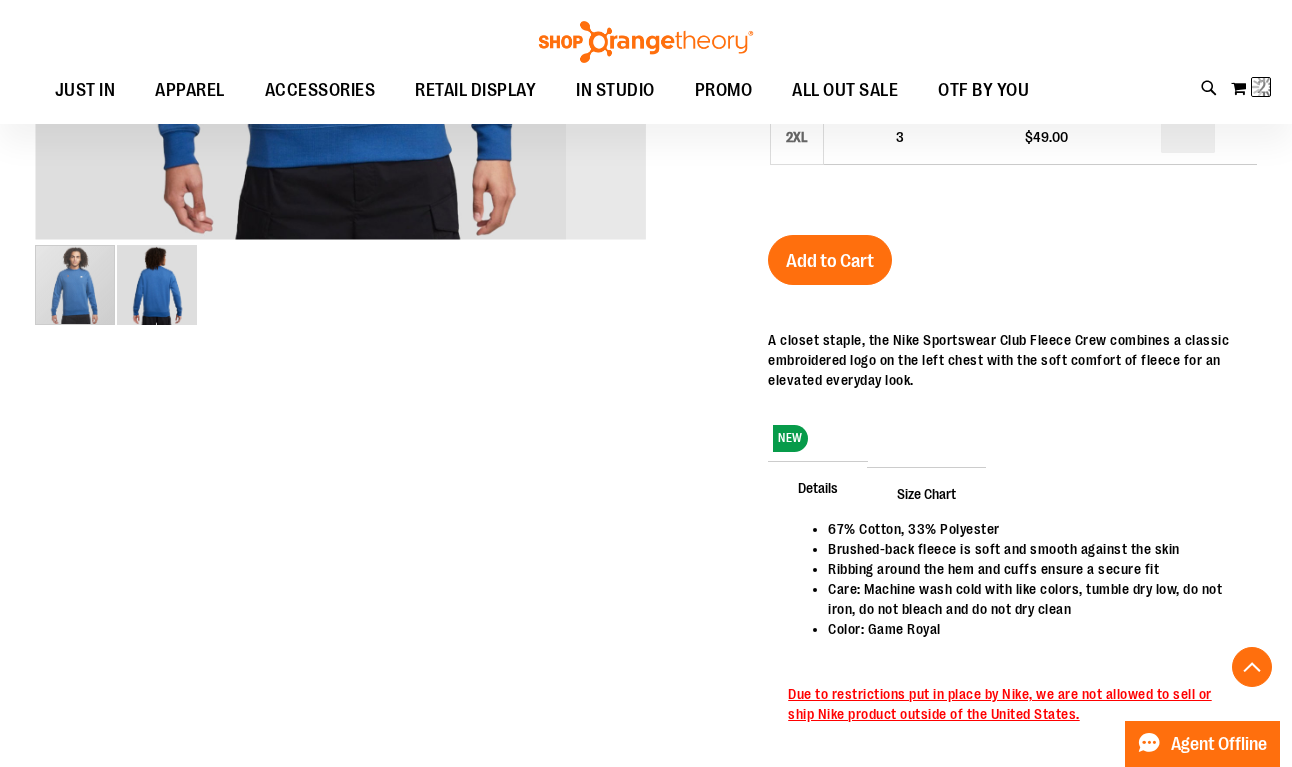 click at bounding box center [646, 206] 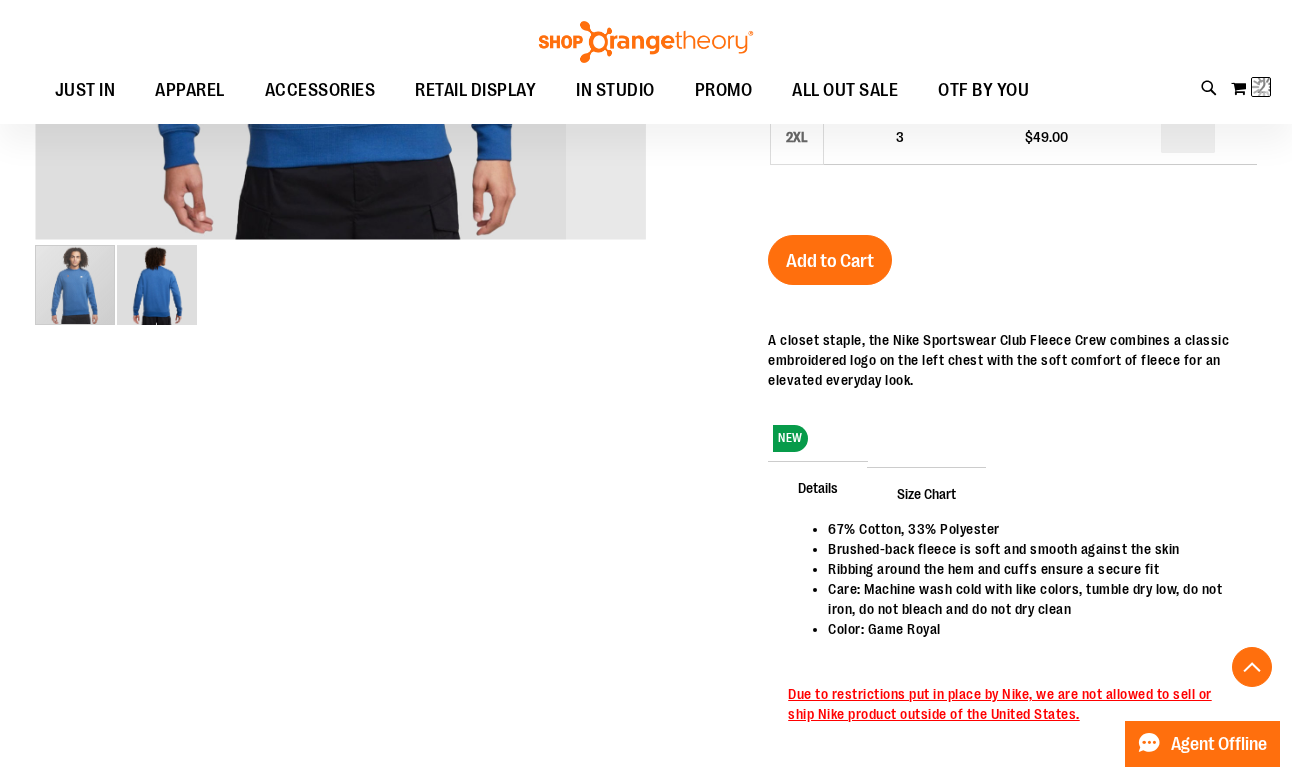scroll, scrollTop: 637, scrollLeft: 0, axis: vertical 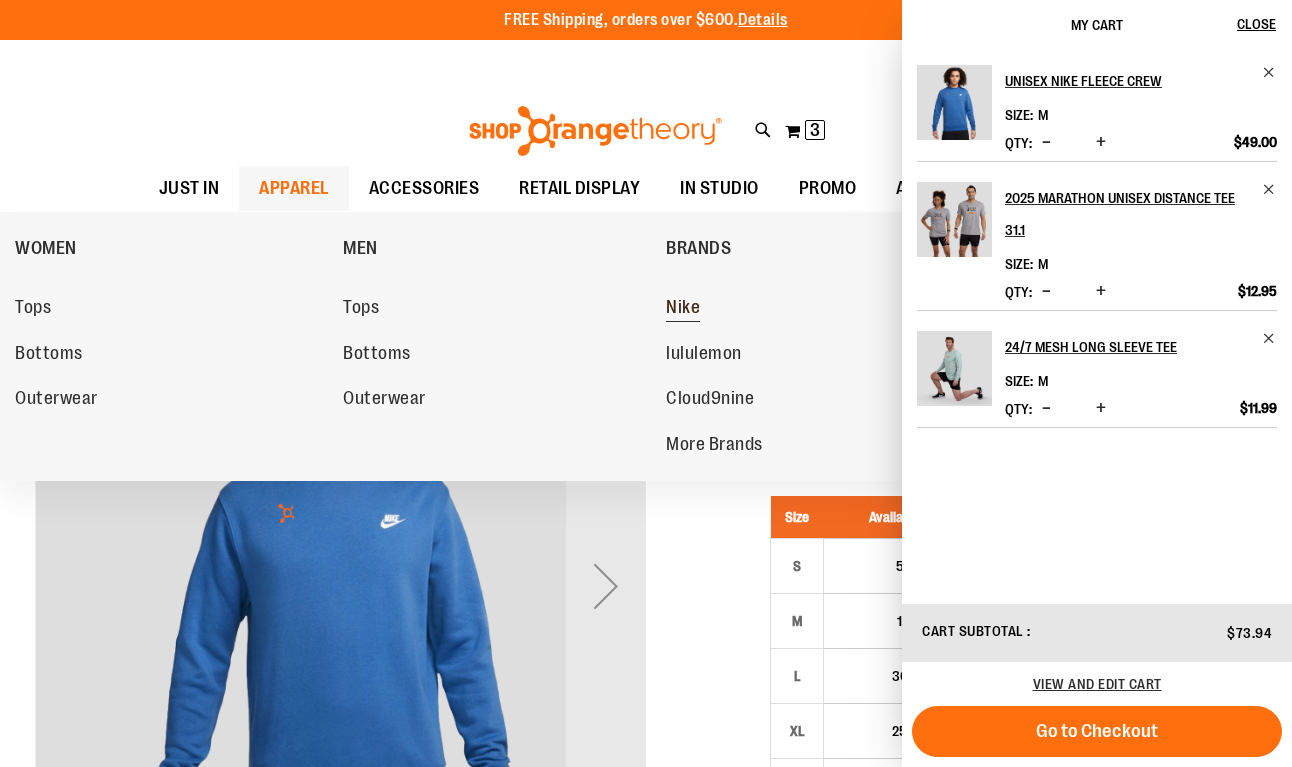click on "Nike" at bounding box center [683, 309] 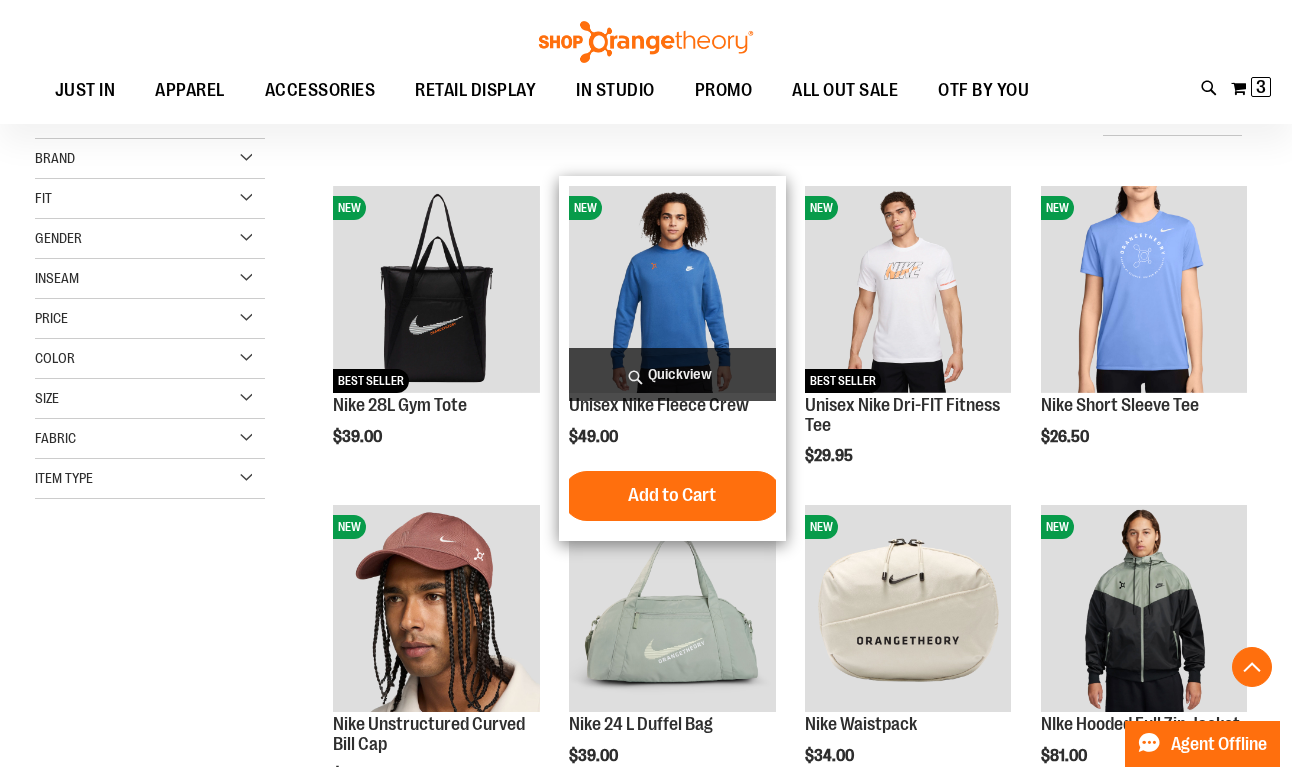 scroll, scrollTop: 186, scrollLeft: 0, axis: vertical 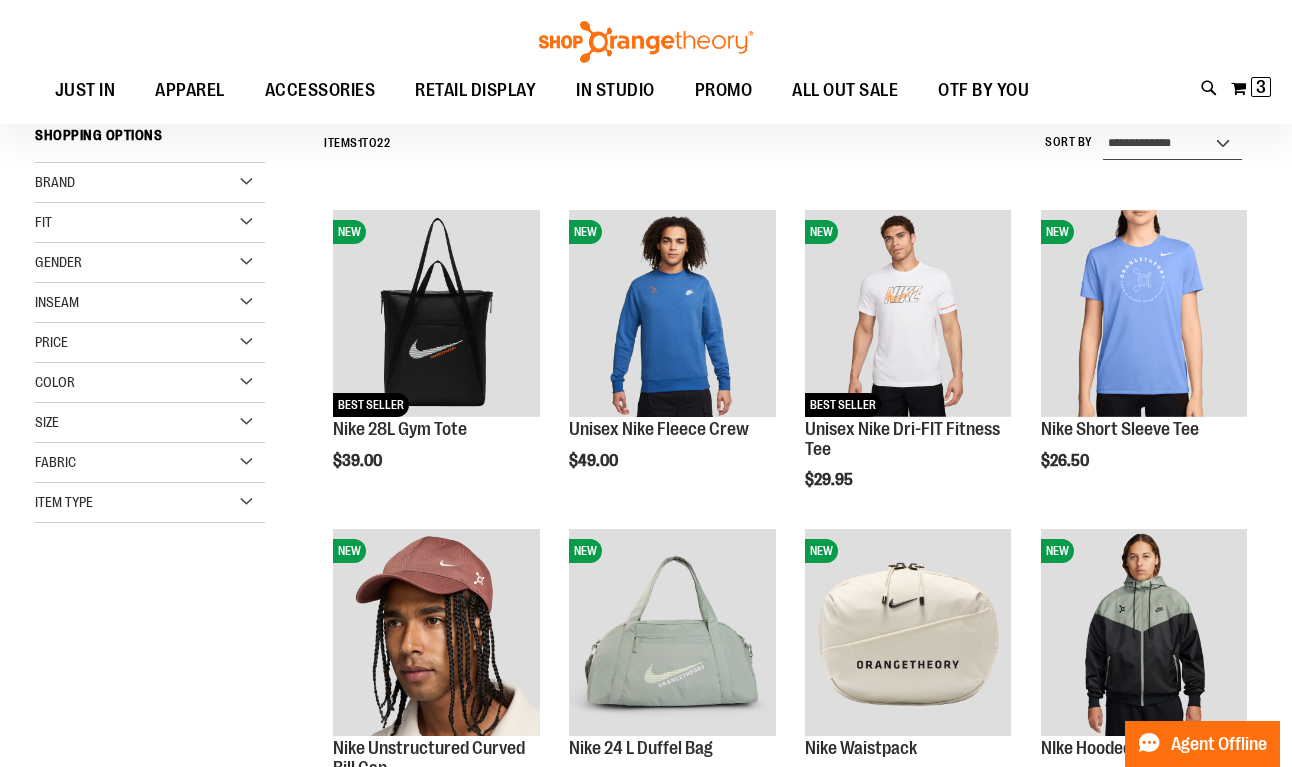 select on "*********" 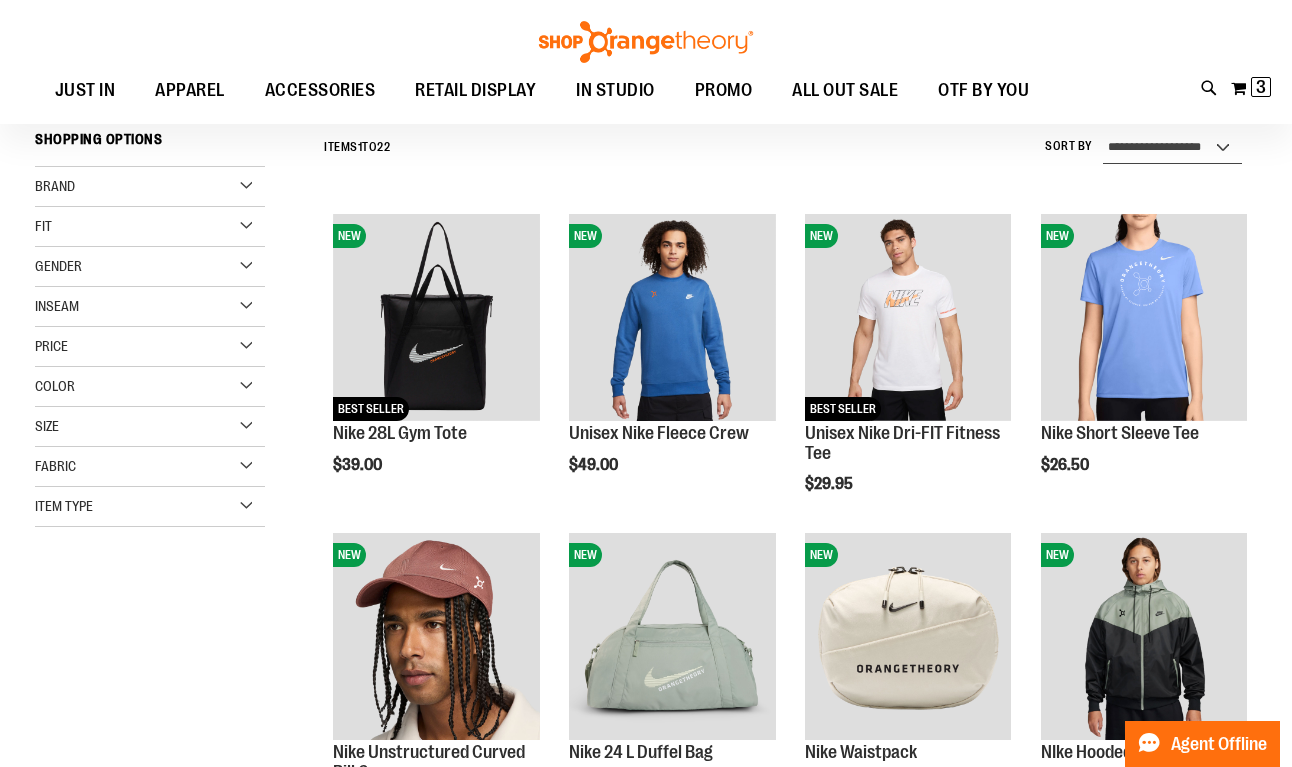 scroll, scrollTop: 181, scrollLeft: 0, axis: vertical 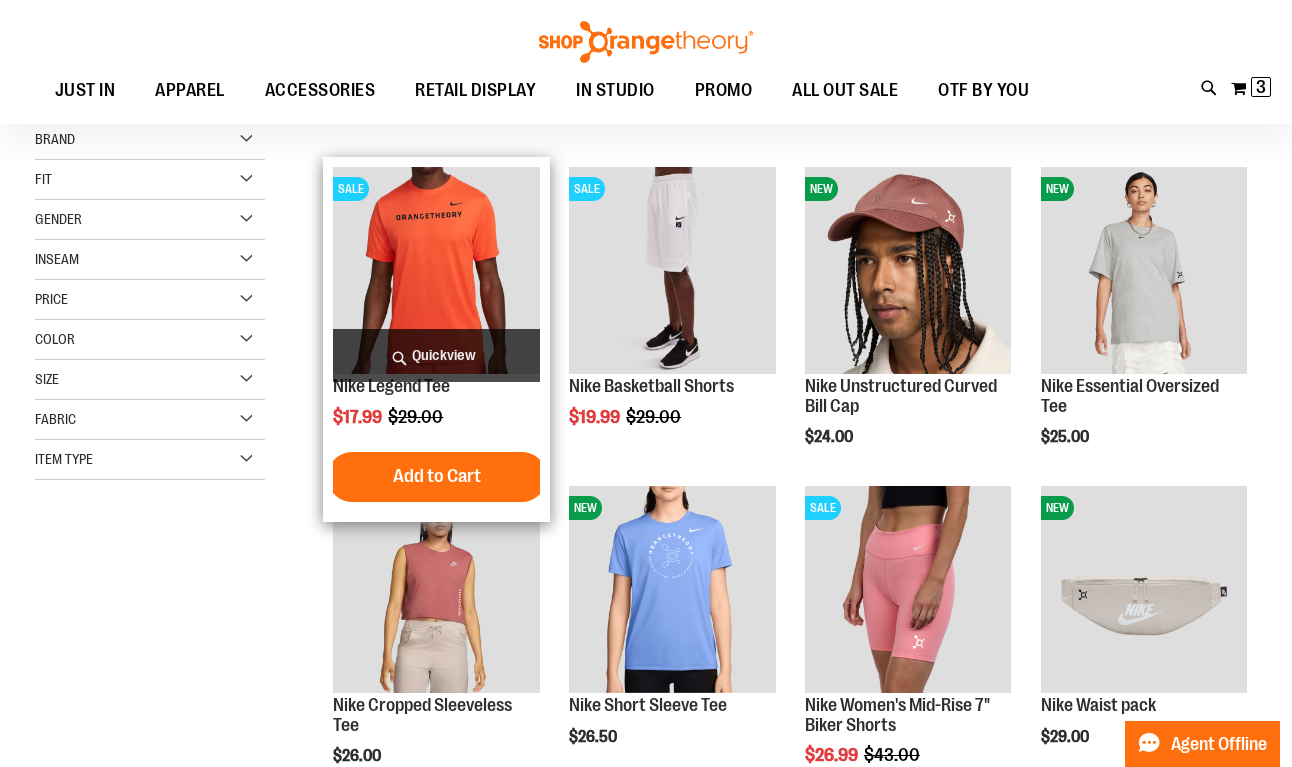 click at bounding box center [436, 270] 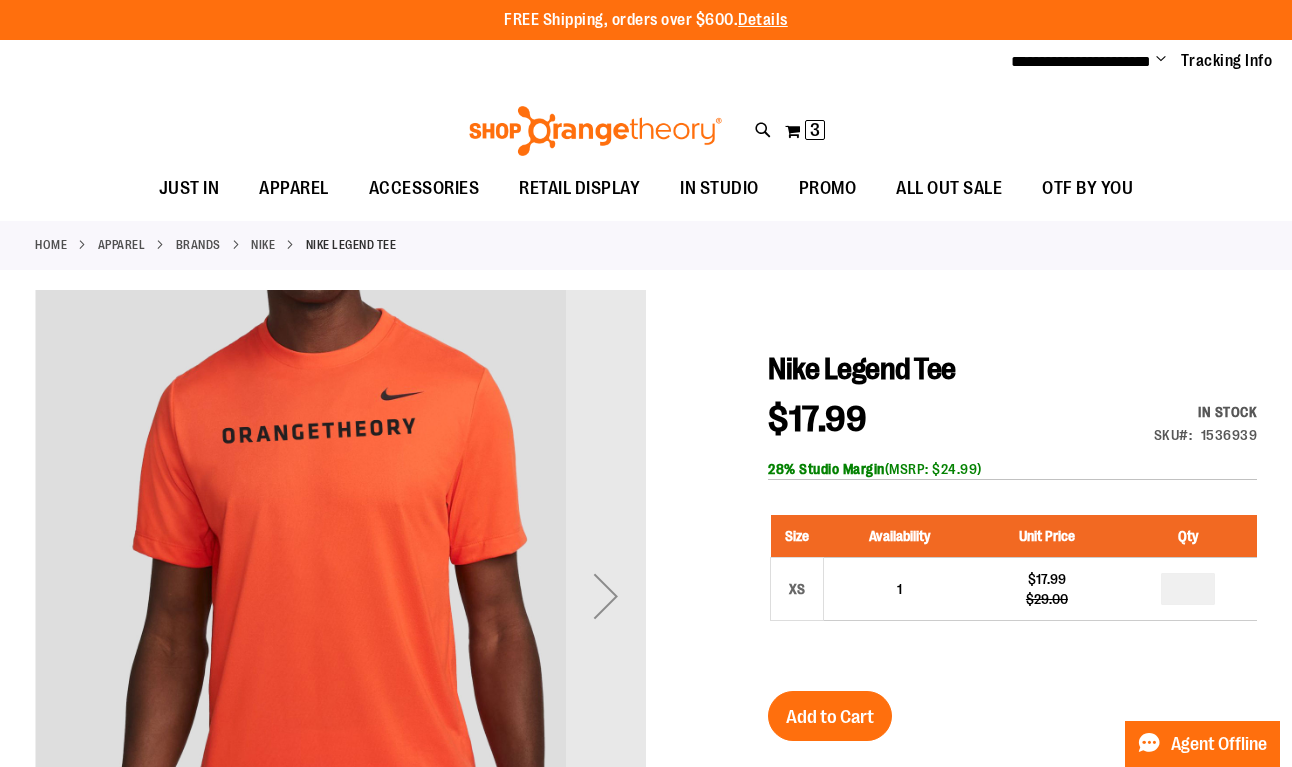scroll, scrollTop: 0, scrollLeft: 0, axis: both 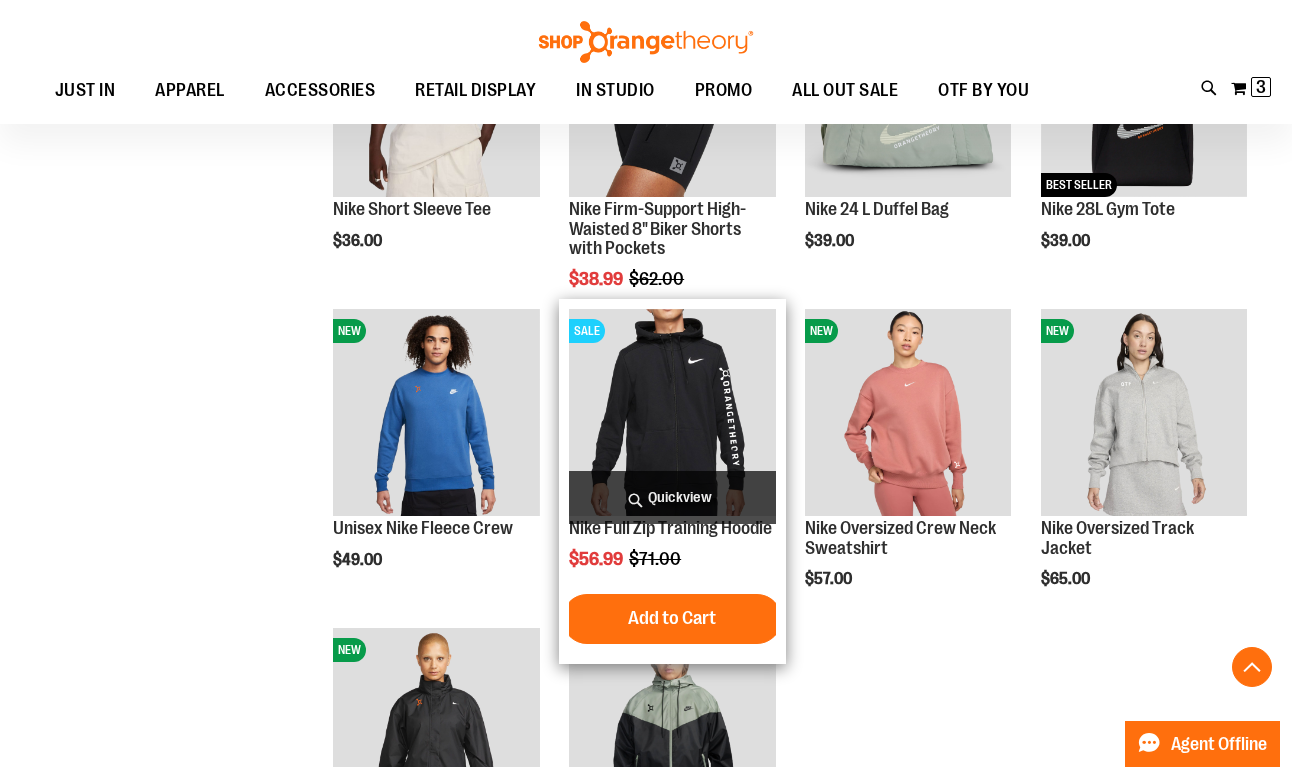 click at bounding box center (672, 412) 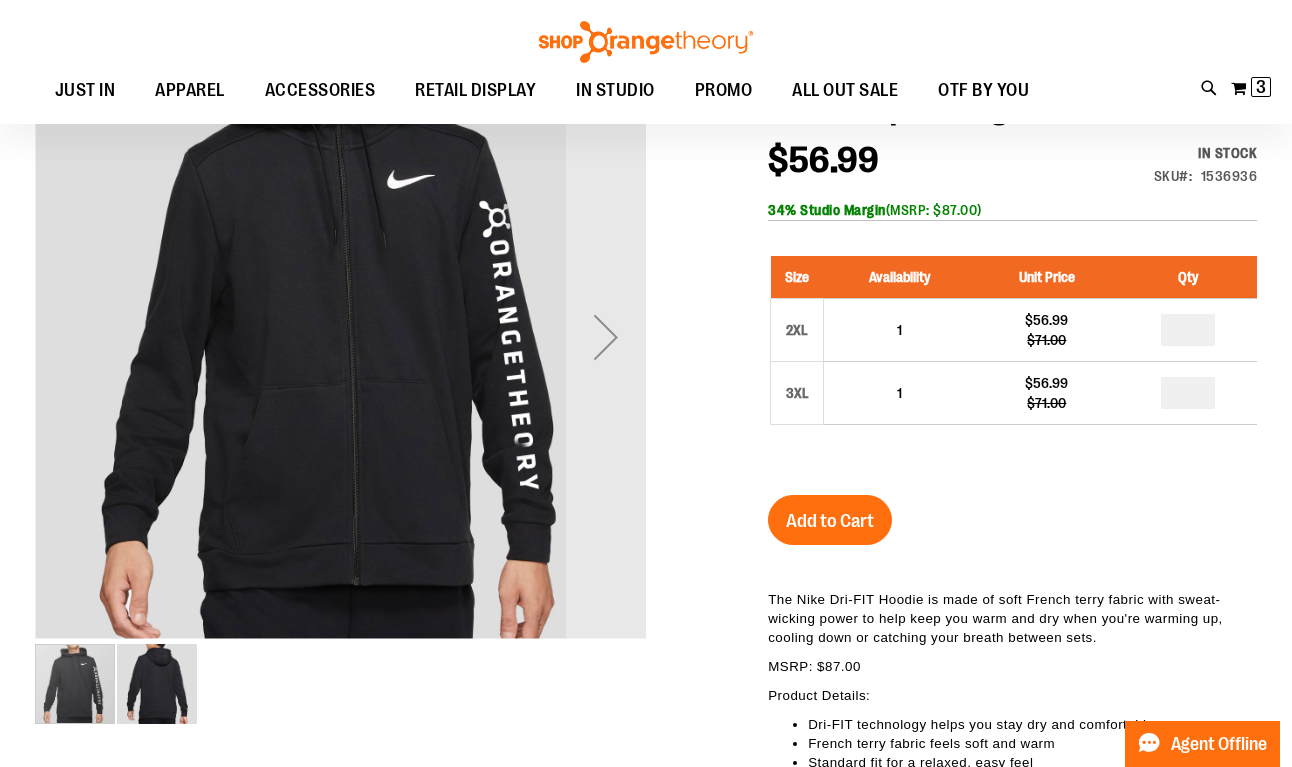 scroll, scrollTop: 257, scrollLeft: 0, axis: vertical 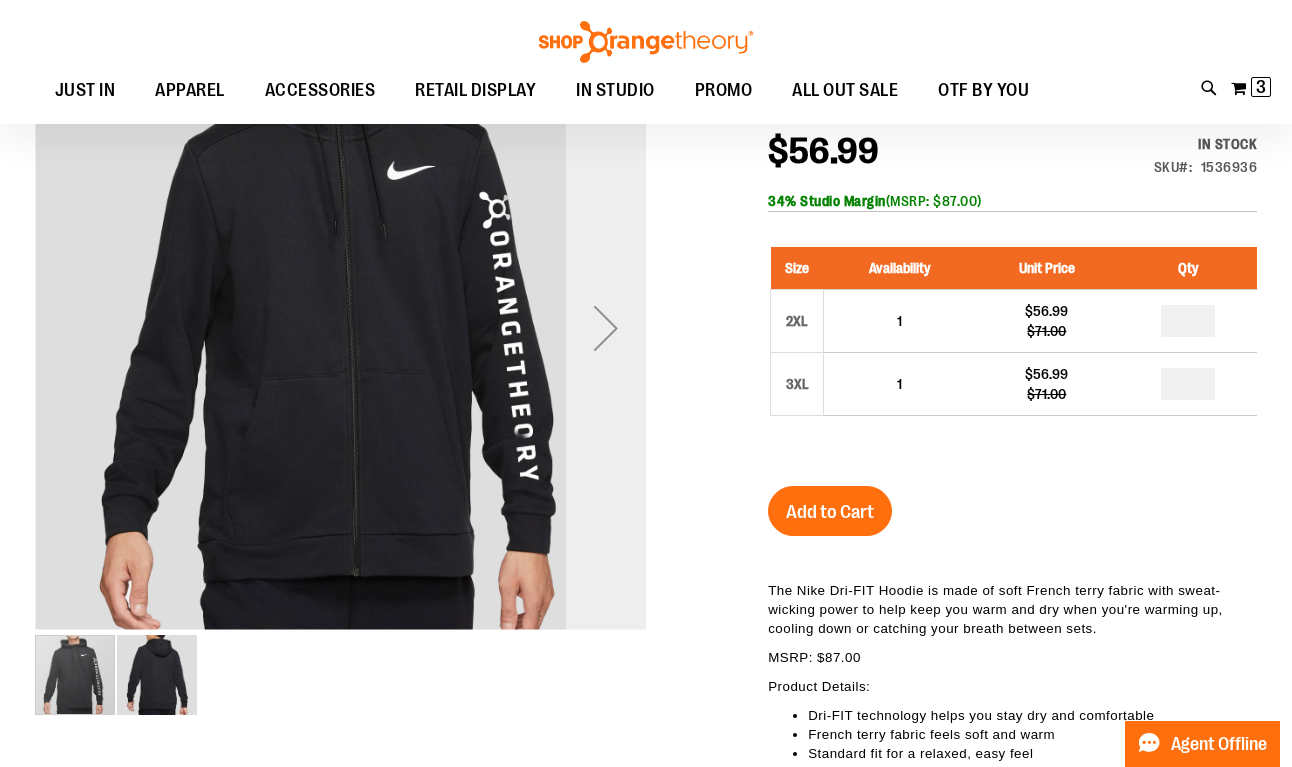 click at bounding box center (606, 328) 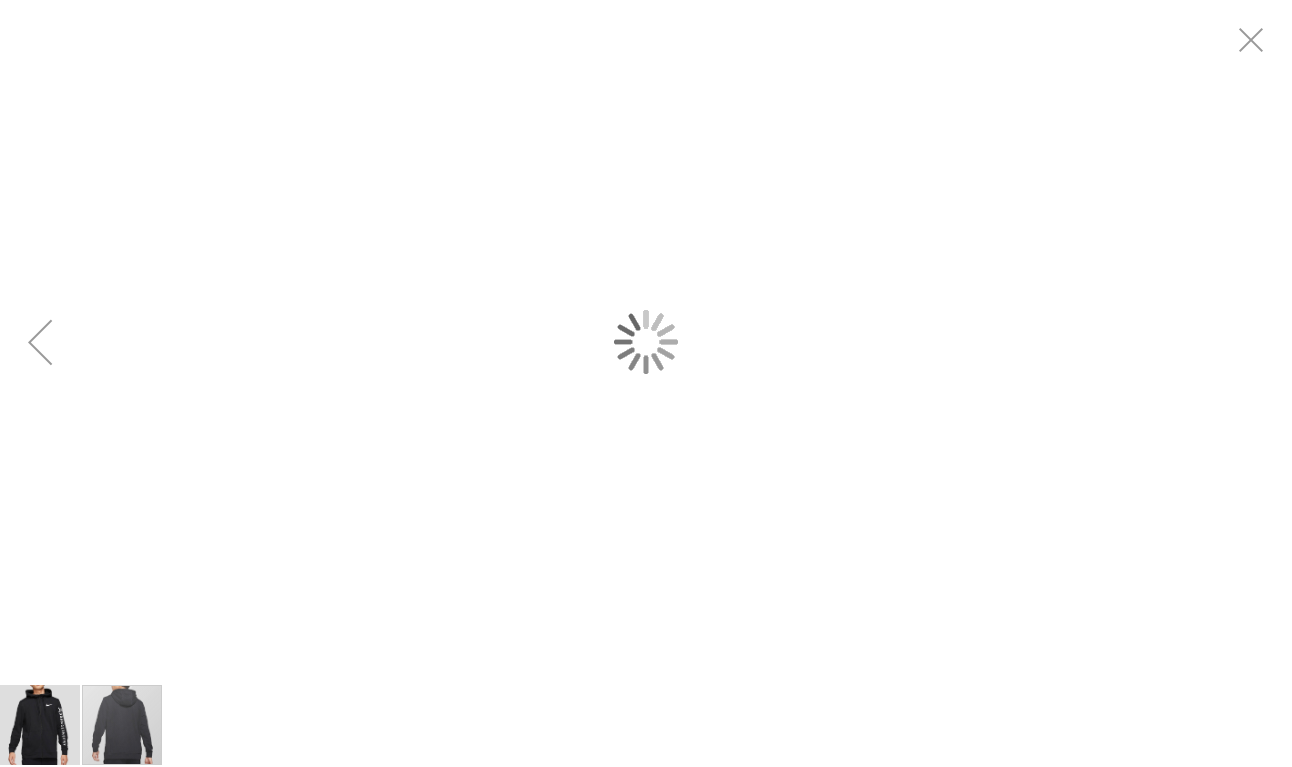 scroll, scrollTop: 0, scrollLeft: 0, axis: both 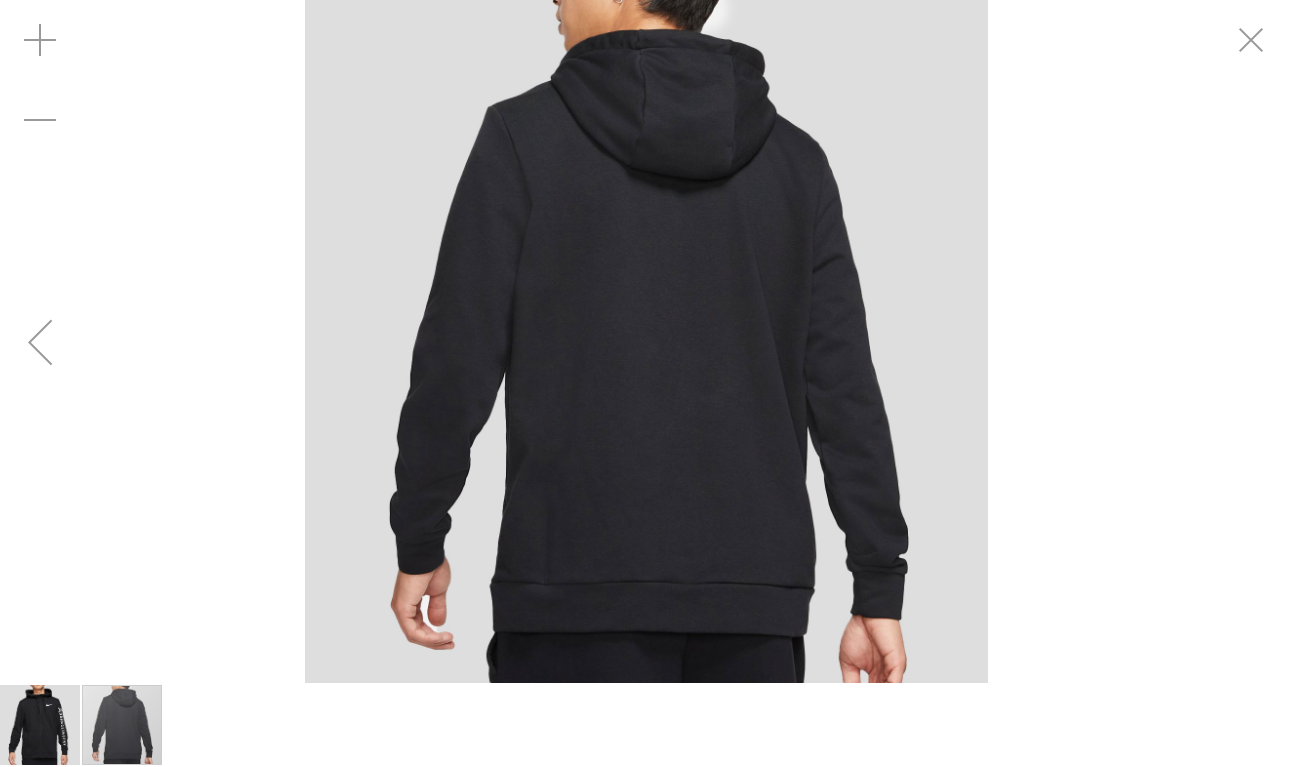 click at bounding box center (40, 342) 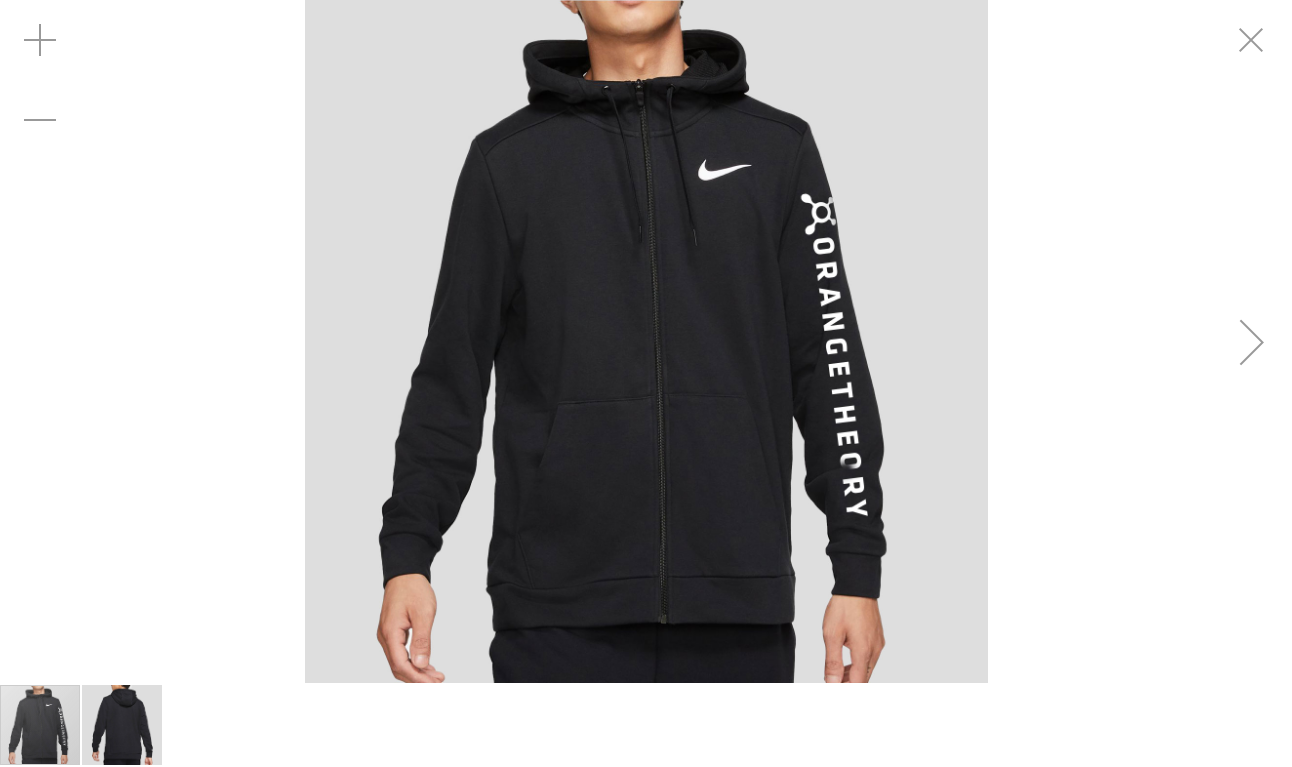scroll, scrollTop: 257, scrollLeft: 0, axis: vertical 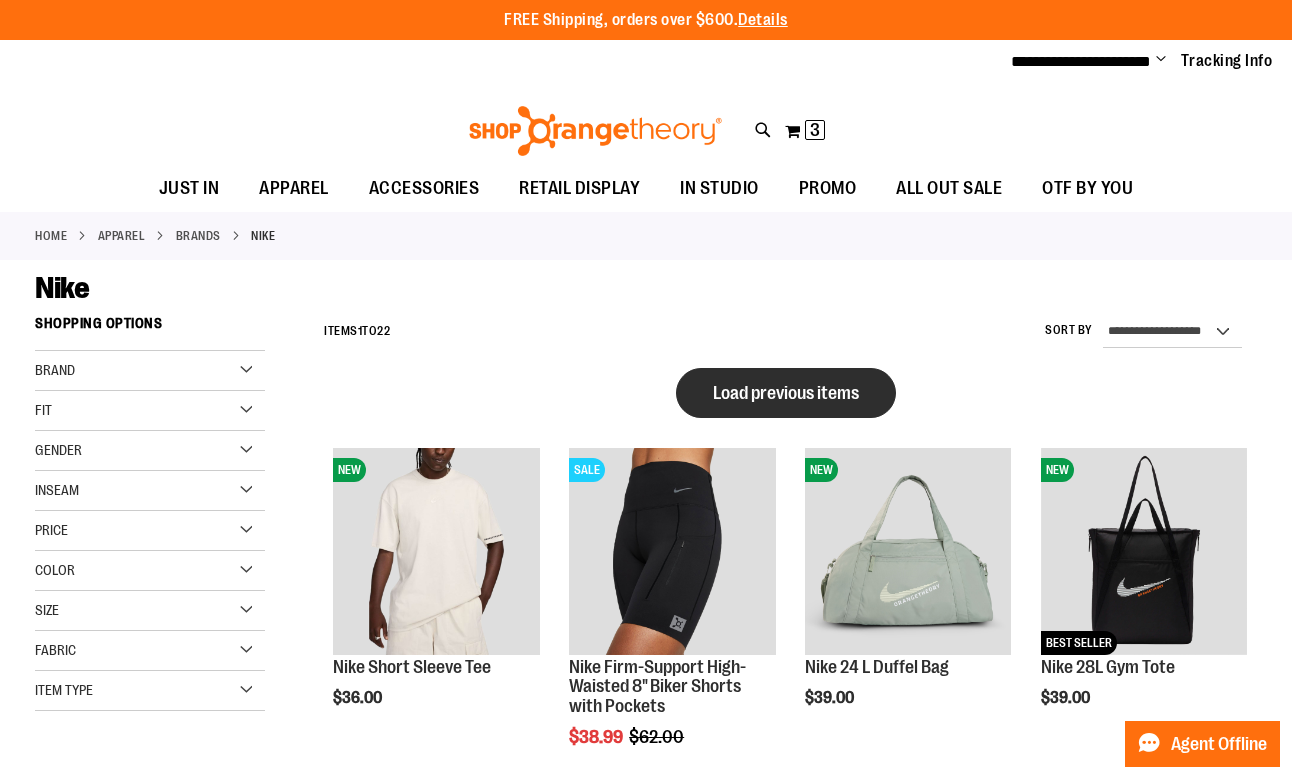 click on "Load previous items" at bounding box center (786, 393) 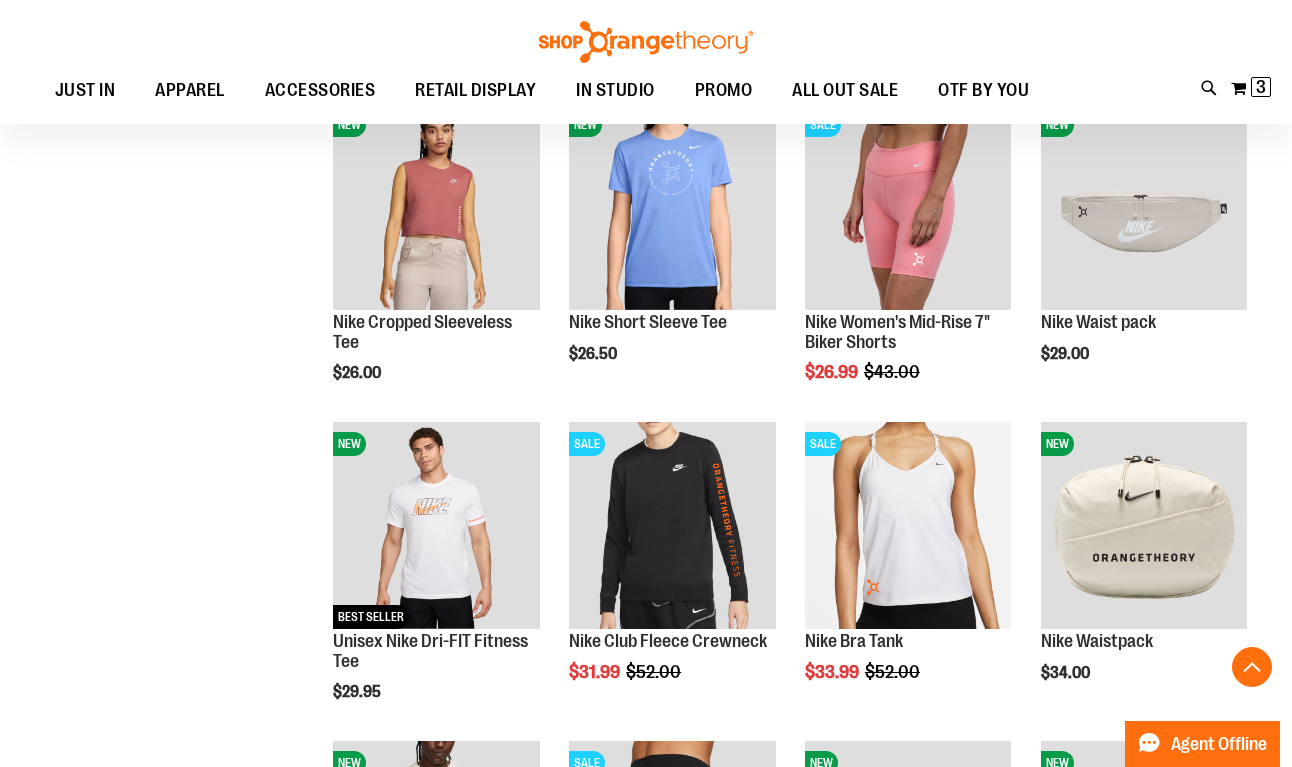 scroll, scrollTop: 521, scrollLeft: 0, axis: vertical 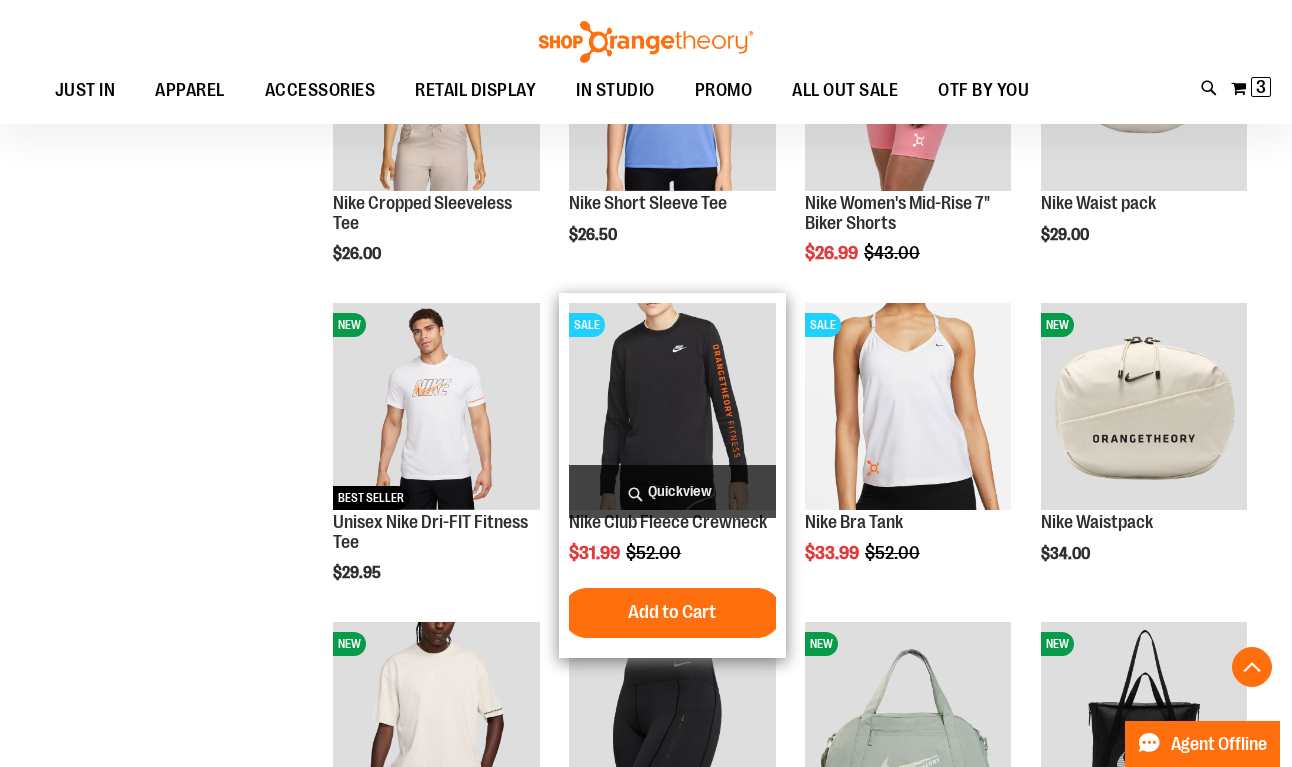 click at bounding box center (672, 406) 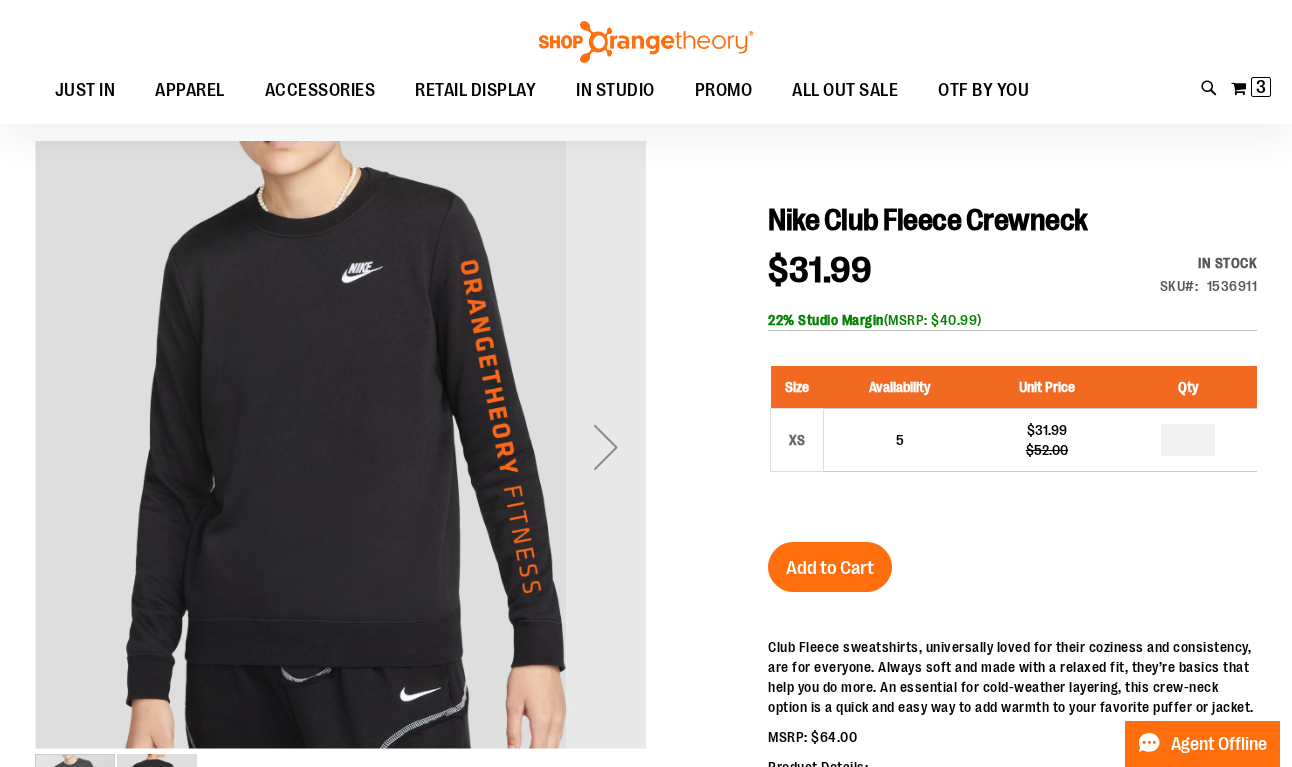 scroll, scrollTop: 93, scrollLeft: 0, axis: vertical 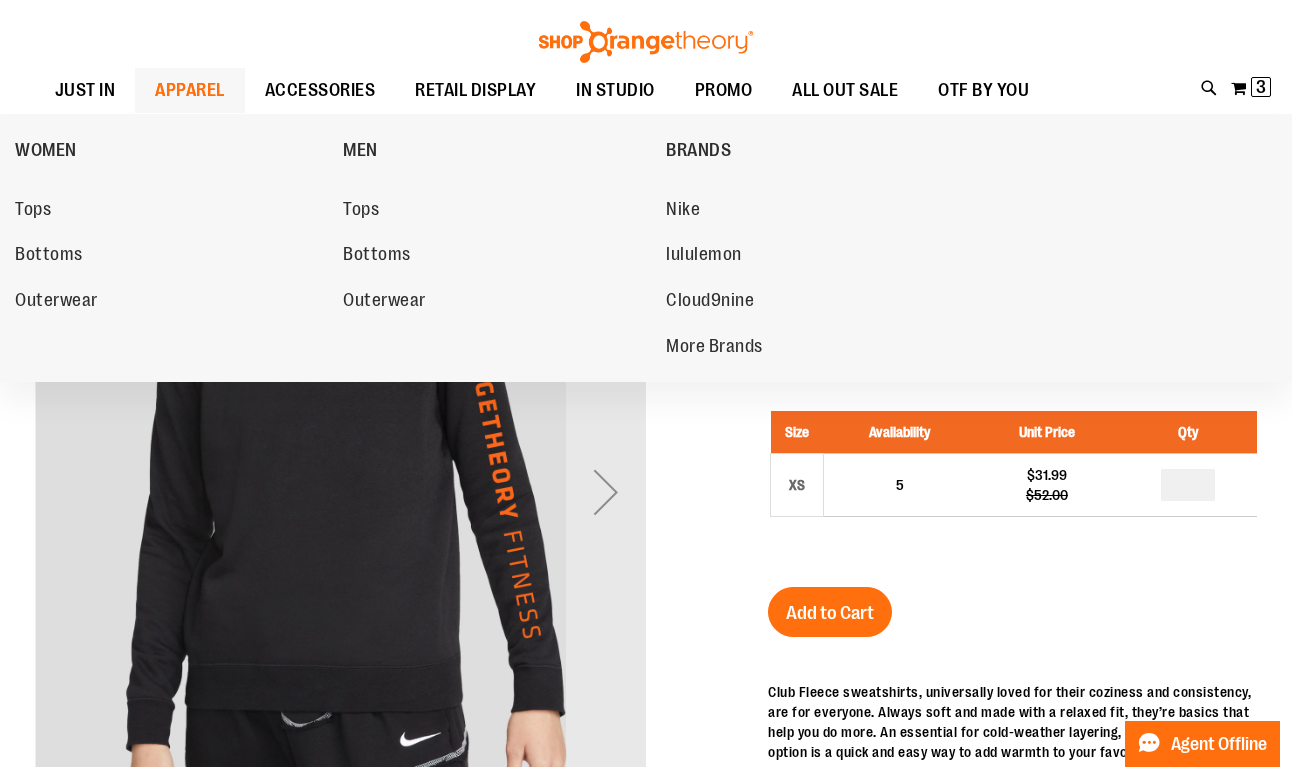 click on "APPAREL" at bounding box center (190, 90) 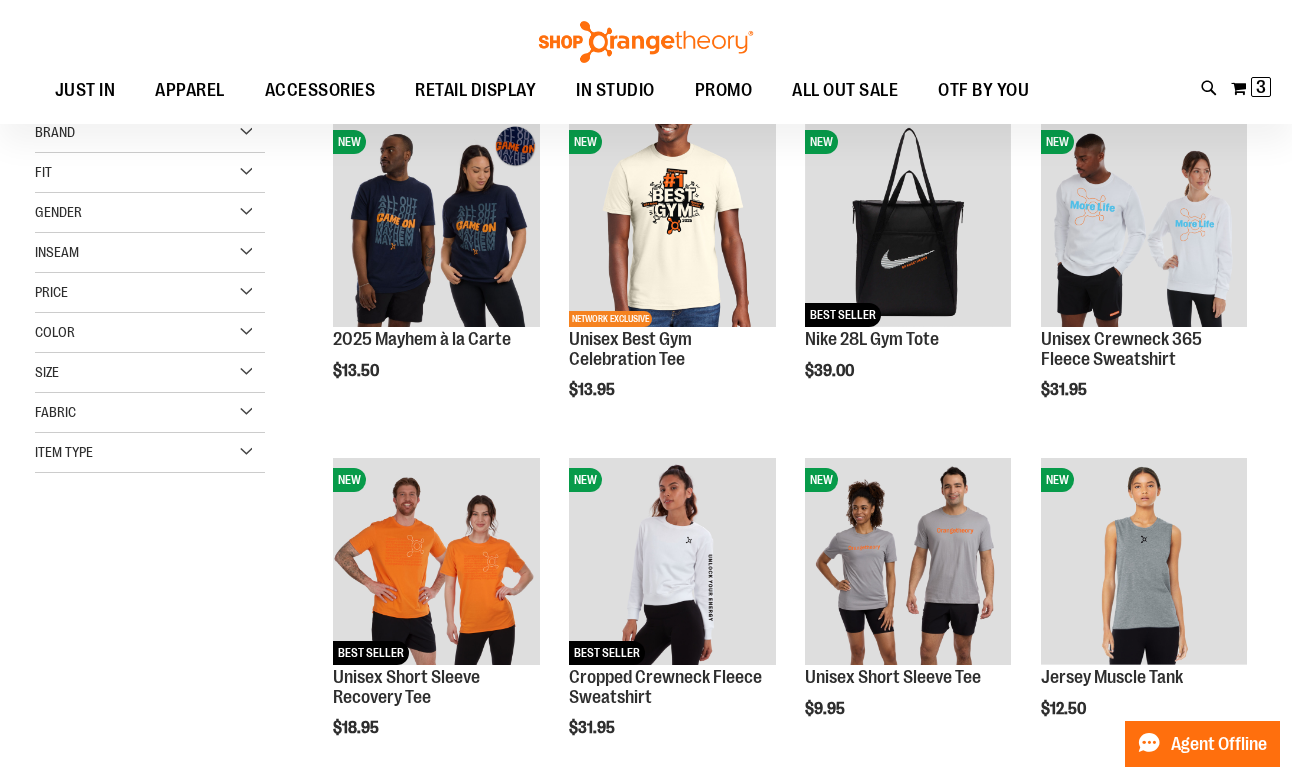 scroll, scrollTop: 279, scrollLeft: 0, axis: vertical 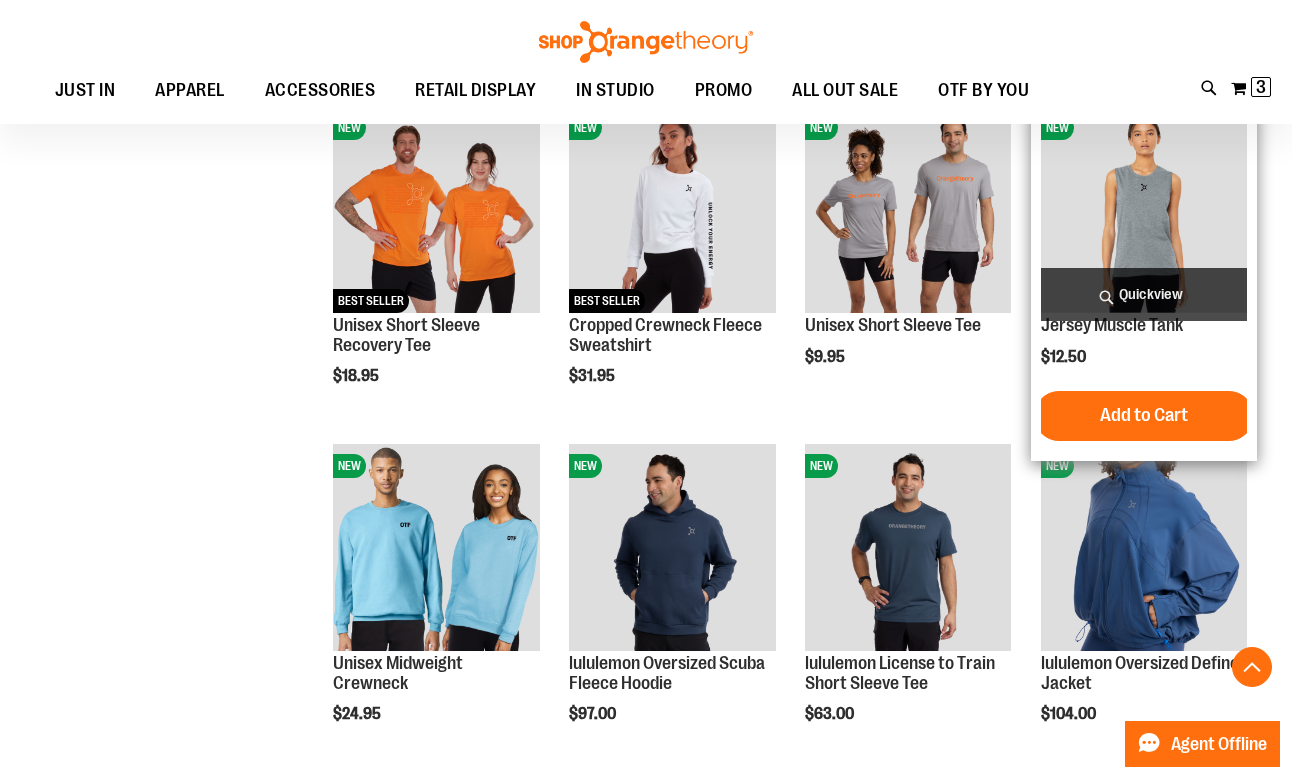 click at bounding box center [1144, 209] 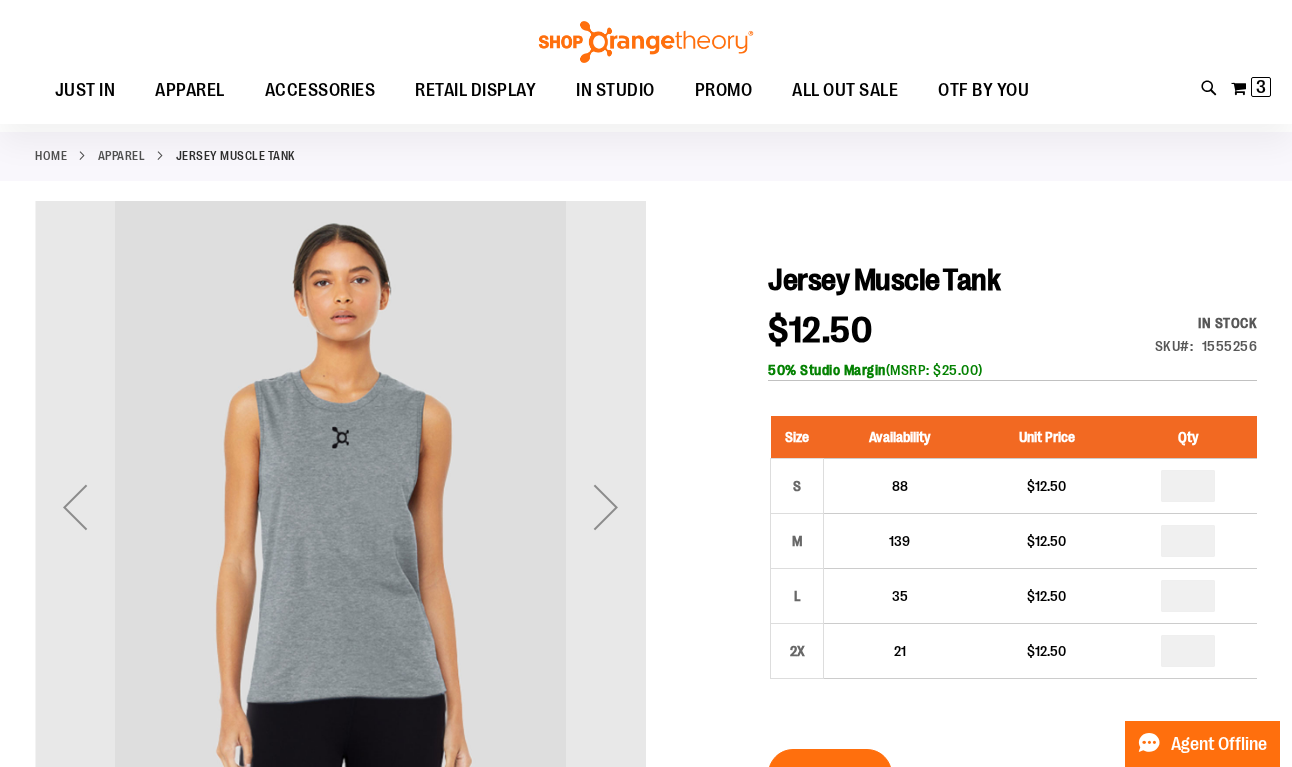 scroll, scrollTop: 96, scrollLeft: 0, axis: vertical 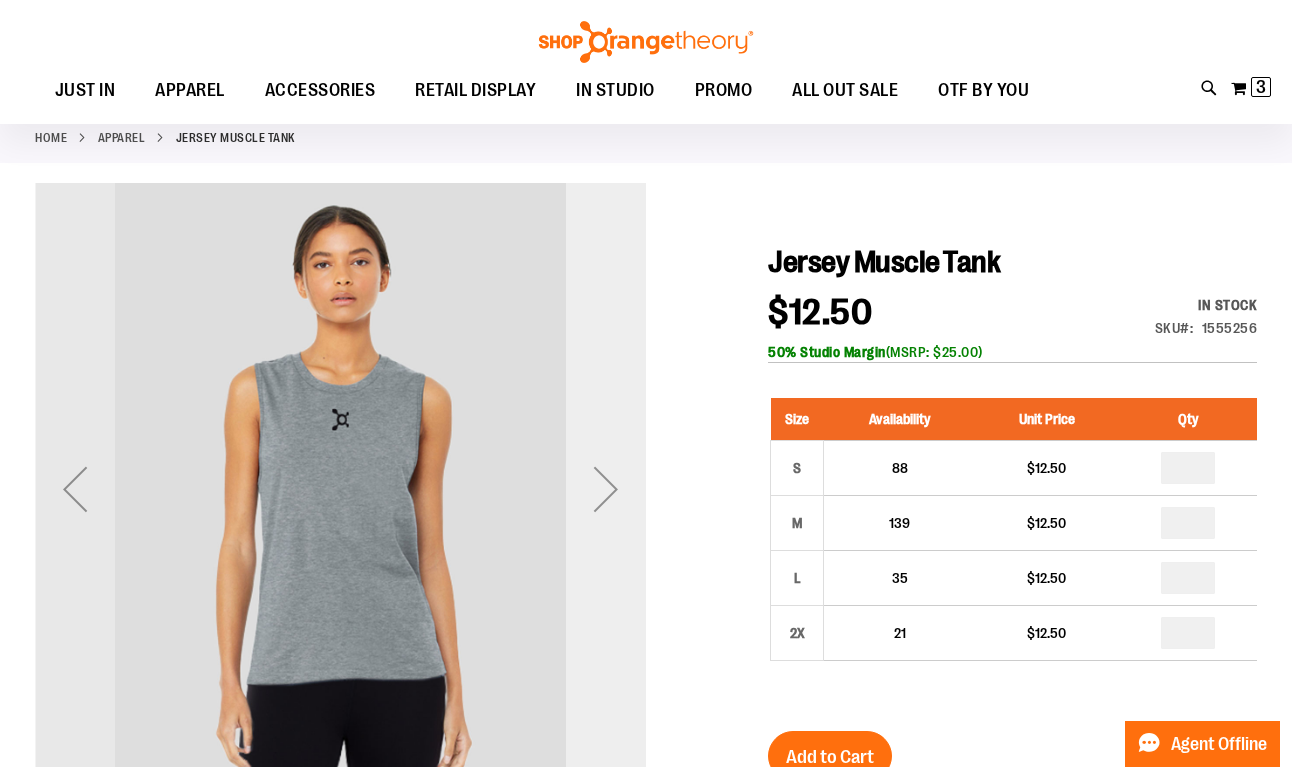 click at bounding box center (606, 489) 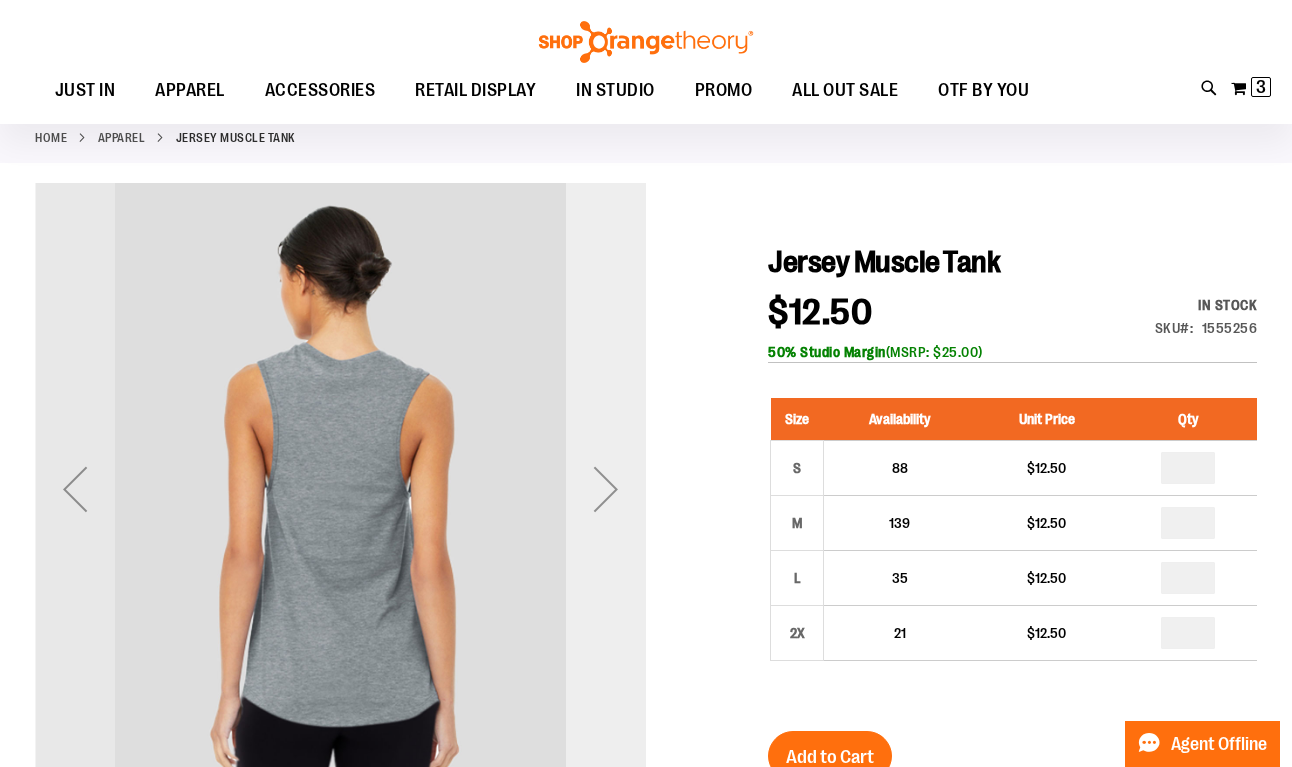 click at bounding box center [606, 489] 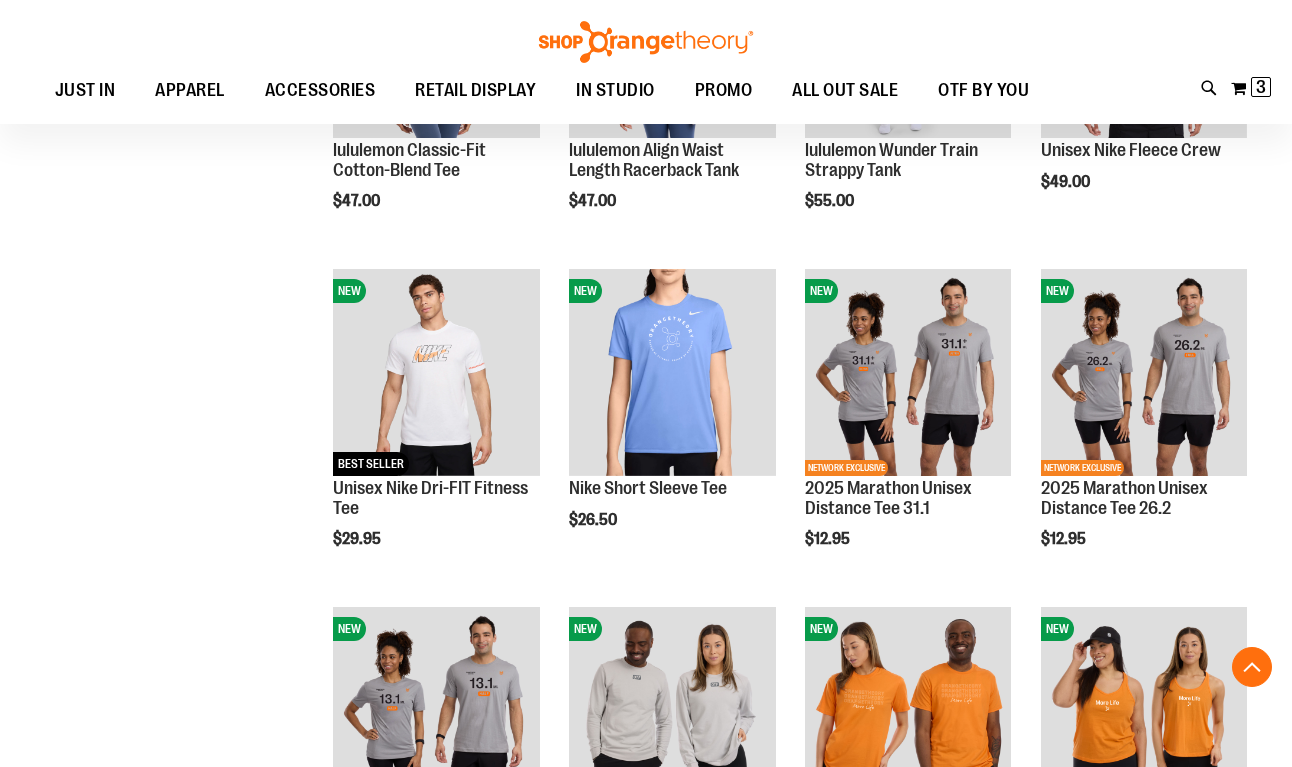 scroll, scrollTop: 1270, scrollLeft: 0, axis: vertical 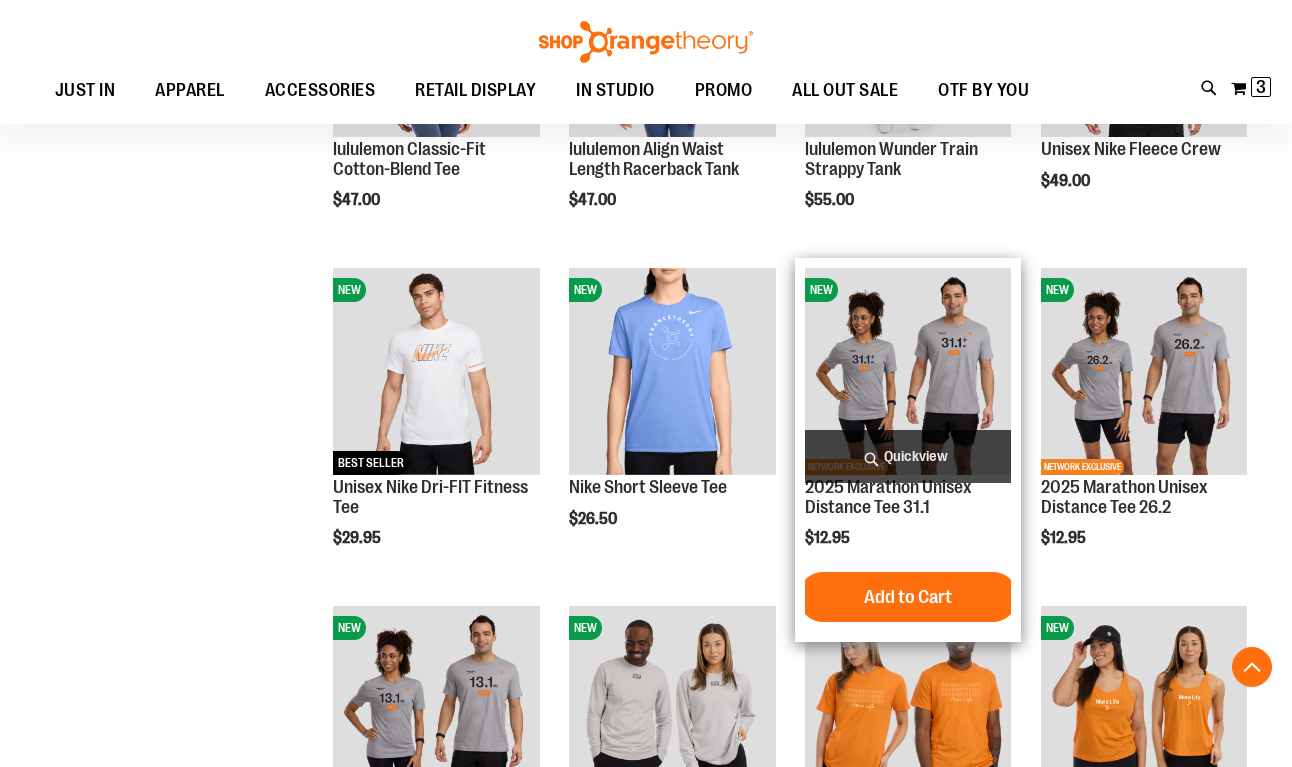 click at bounding box center (908, 371) 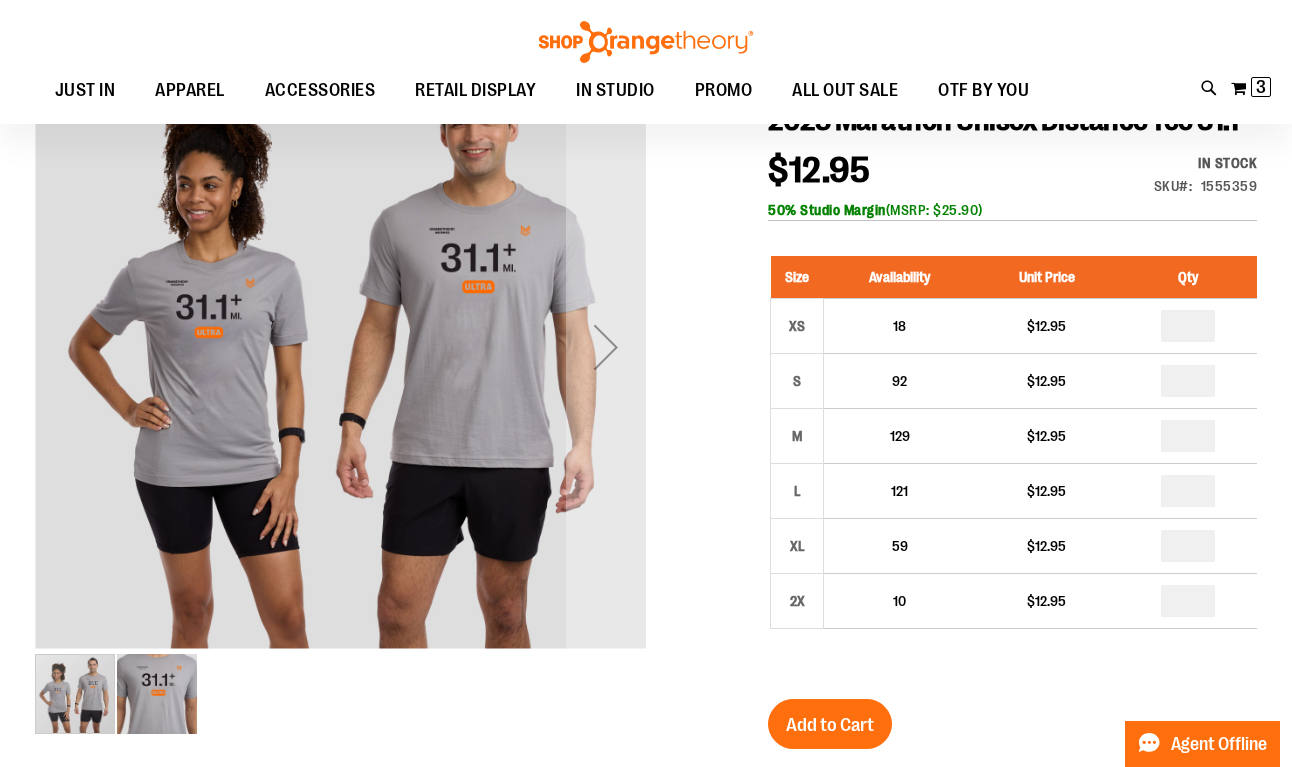scroll, scrollTop: 239, scrollLeft: 0, axis: vertical 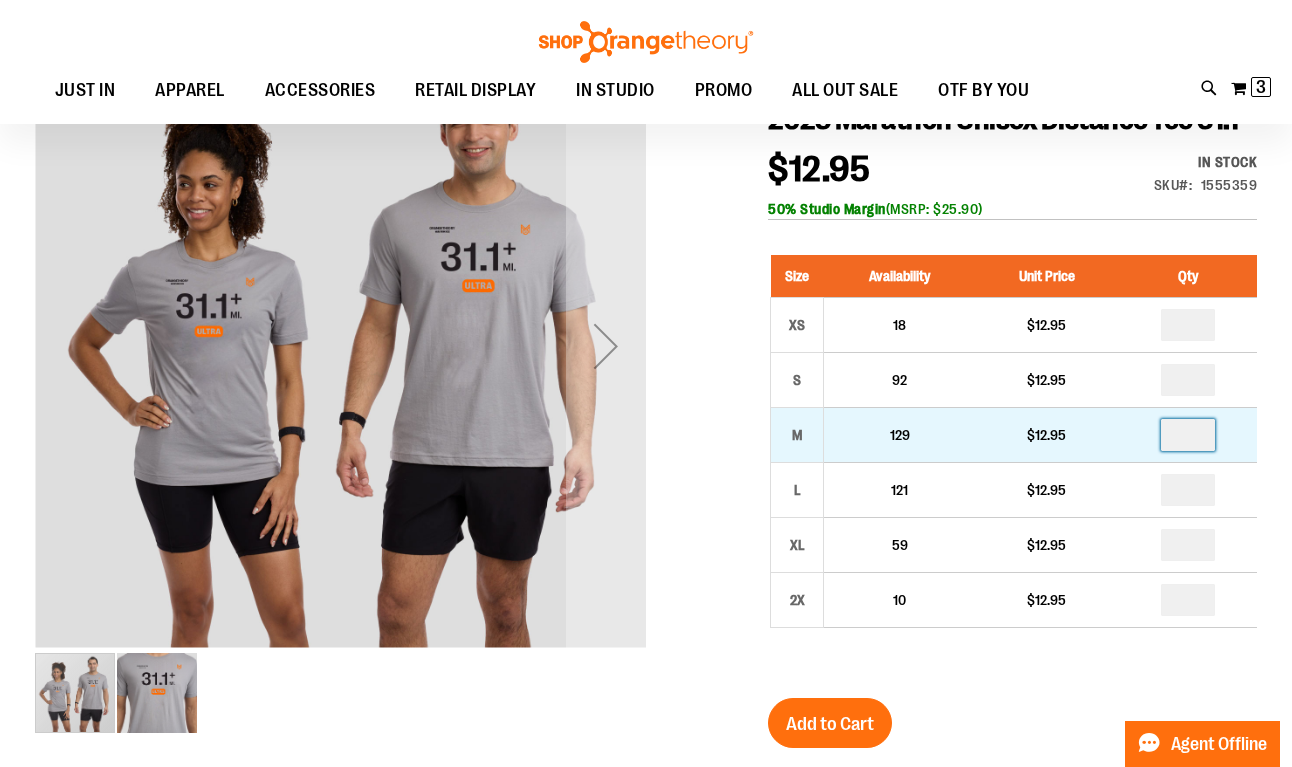 drag, startPoint x: 1192, startPoint y: 471, endPoint x: 1179, endPoint y: 472, distance: 13.038404 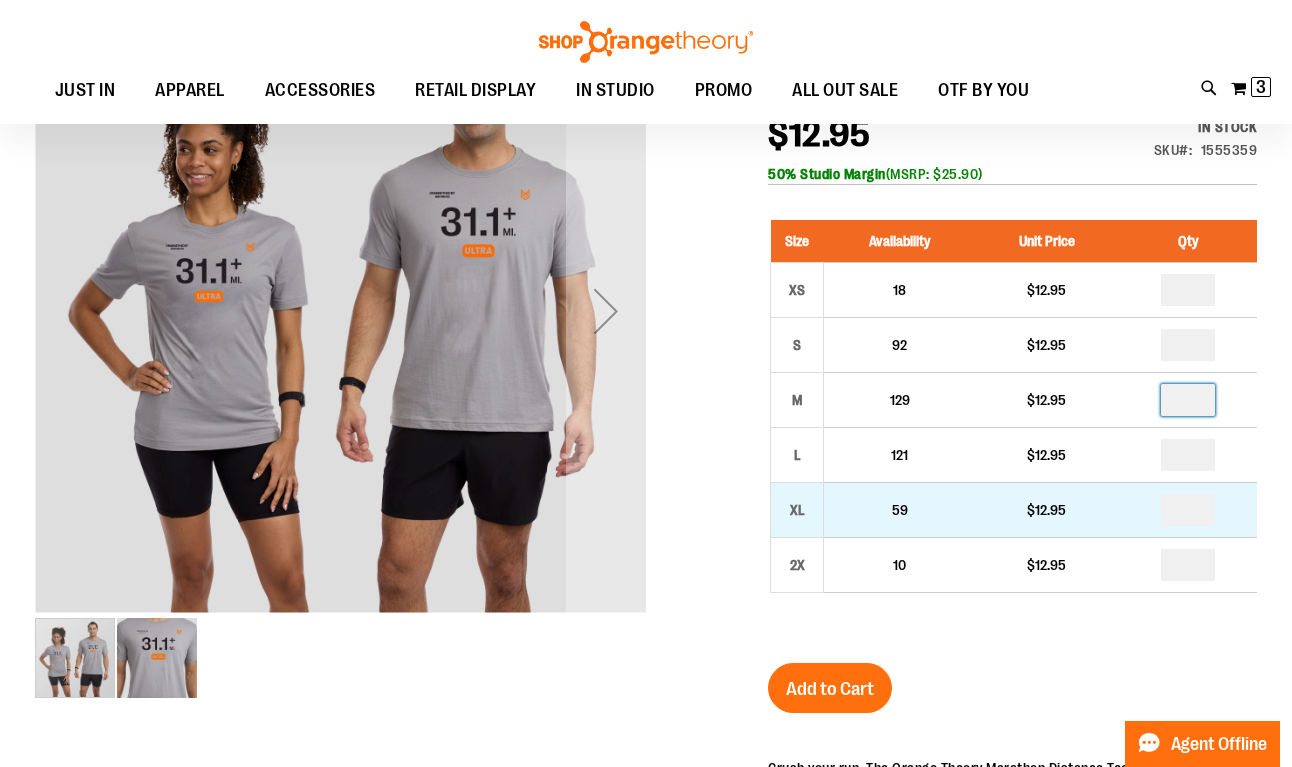 scroll, scrollTop: 280, scrollLeft: 0, axis: vertical 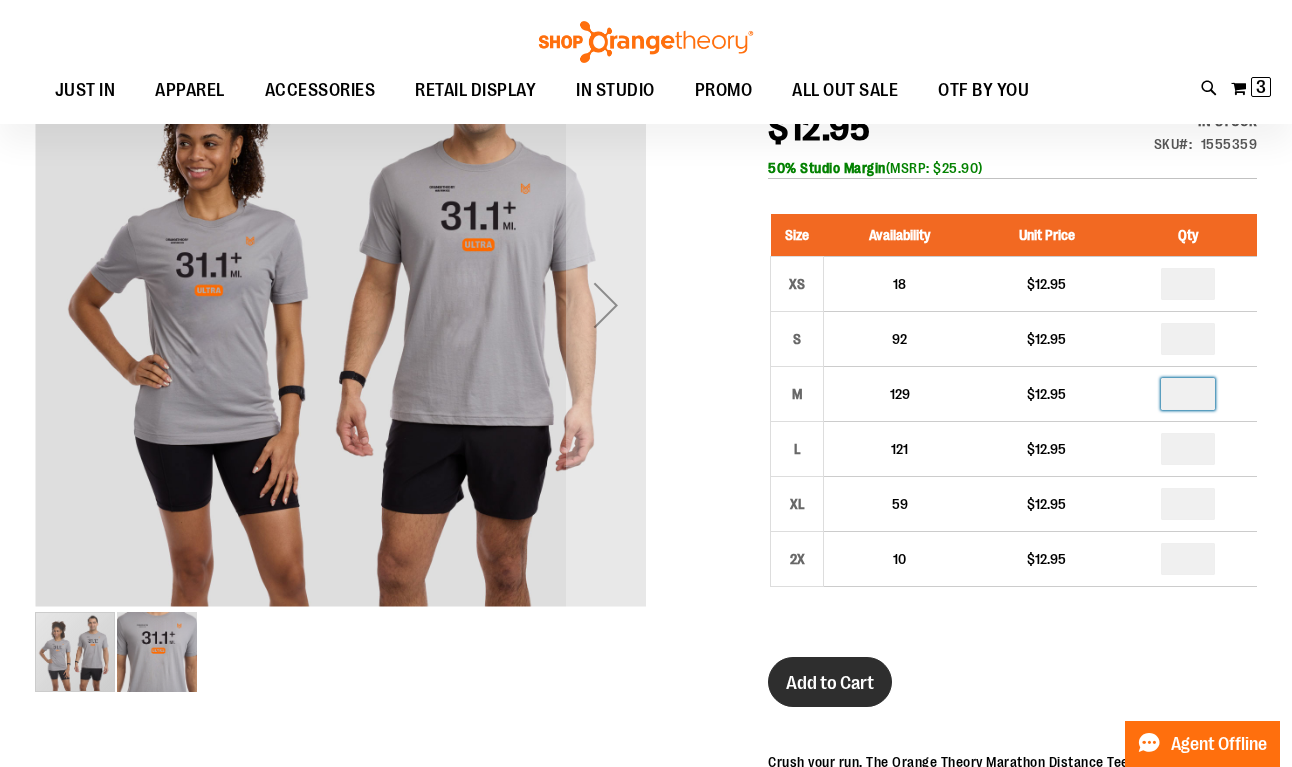 click on "Add to Cart" at bounding box center [830, 683] 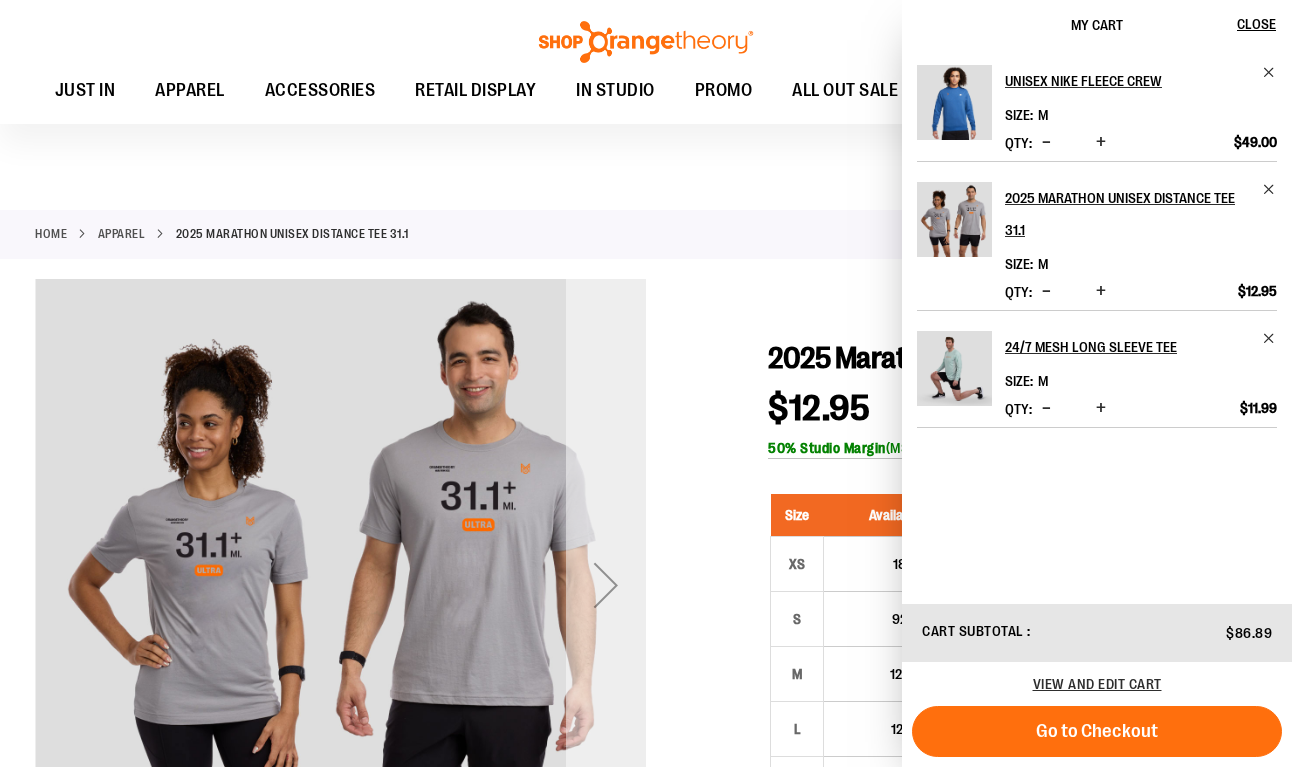 scroll, scrollTop: 0, scrollLeft: 0, axis: both 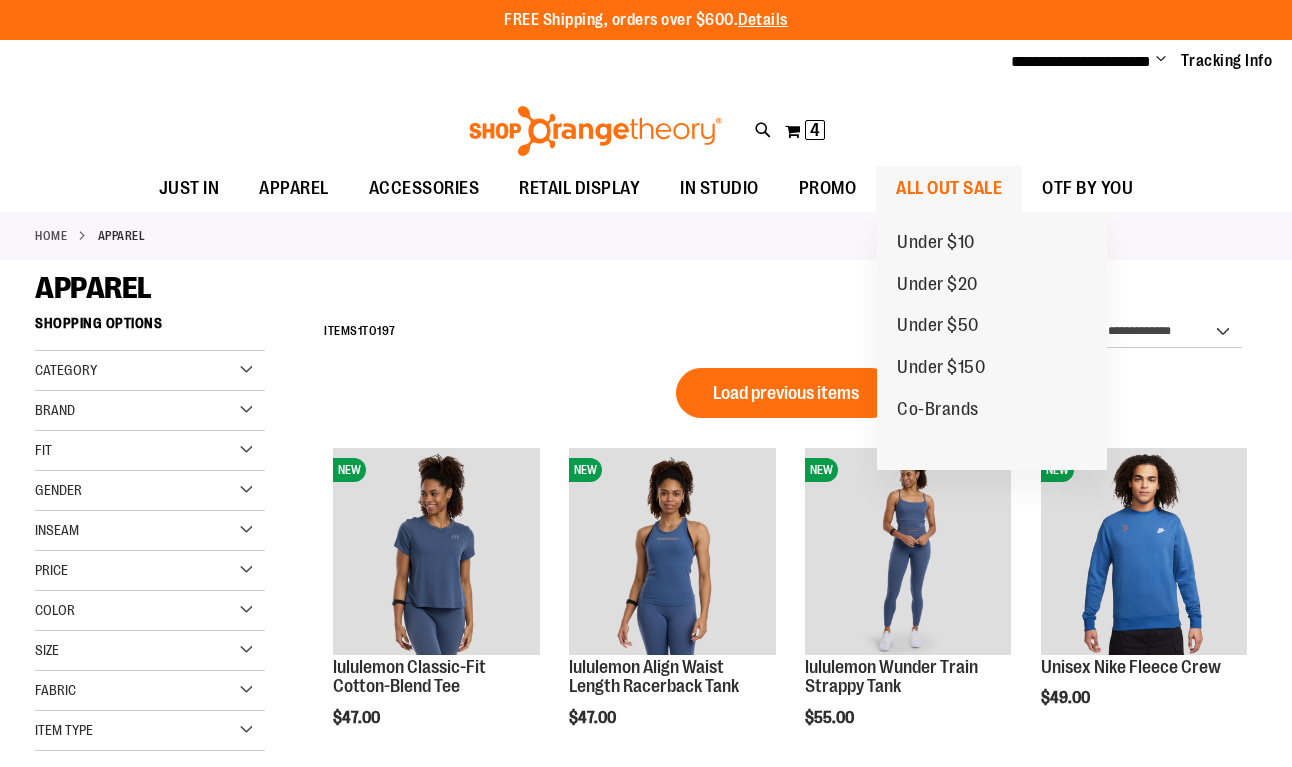 click on "ALL OUT SALE" at bounding box center (949, 188) 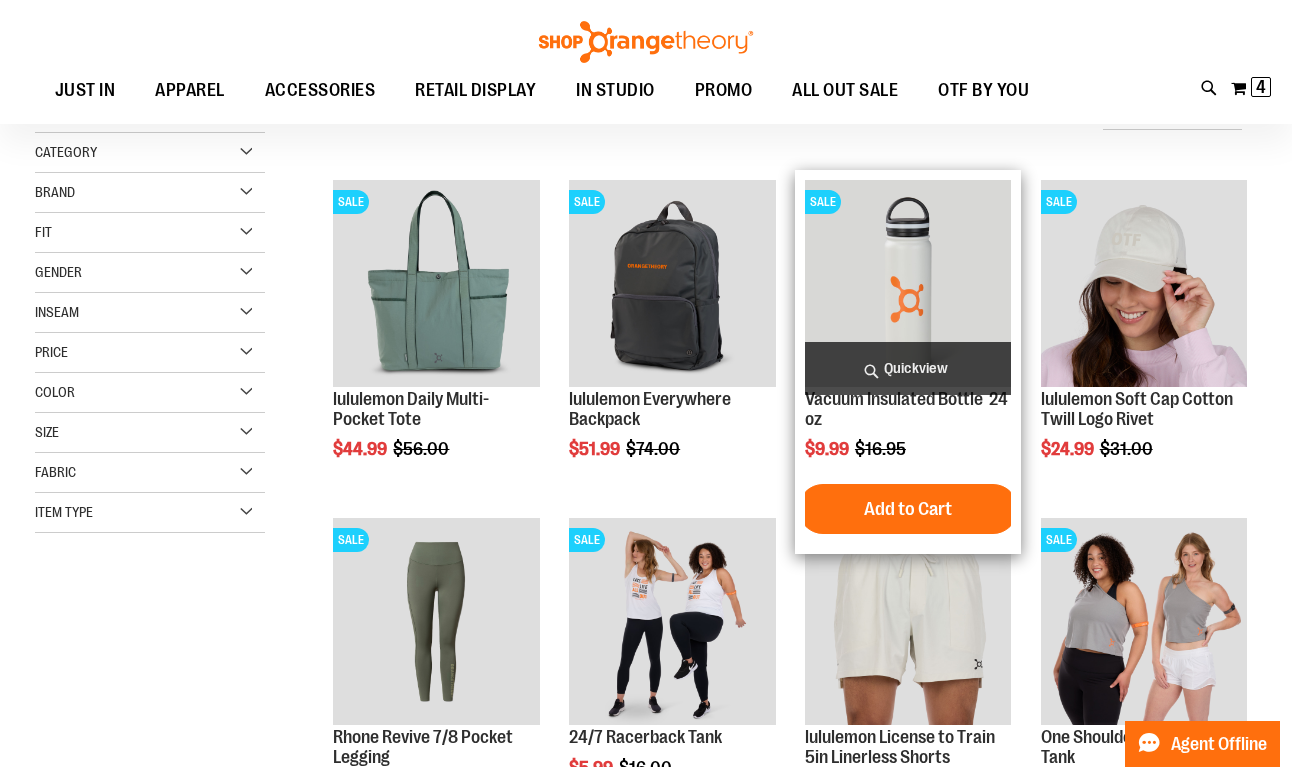 scroll, scrollTop: 235, scrollLeft: 0, axis: vertical 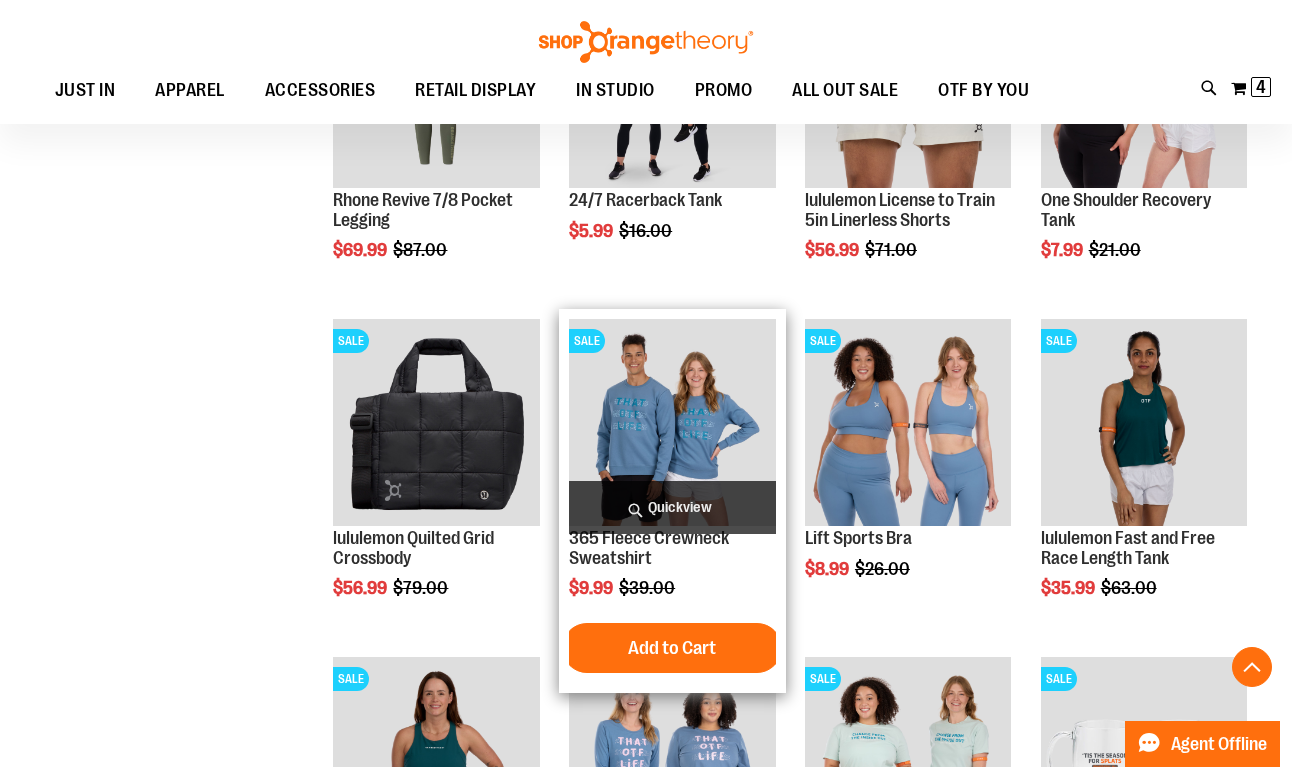 click at bounding box center [672, 422] 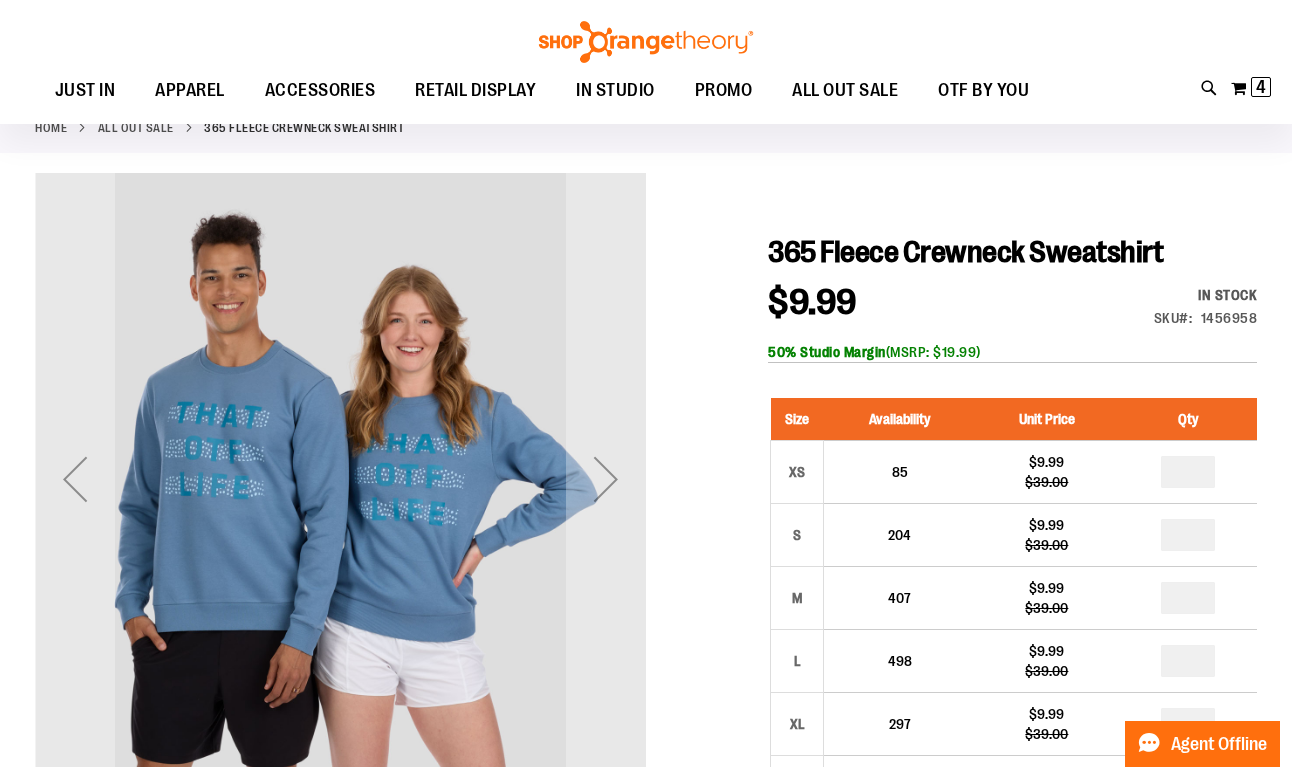 scroll, scrollTop: 108, scrollLeft: 0, axis: vertical 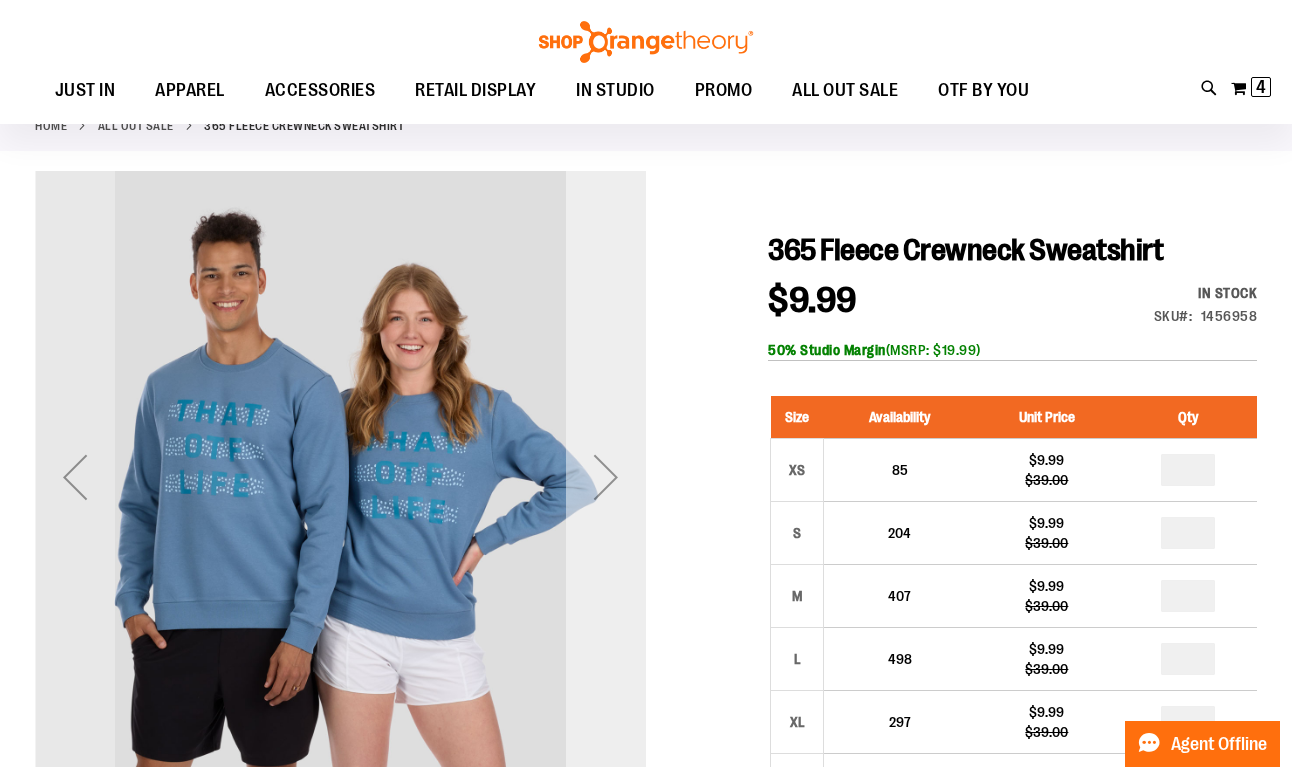click at bounding box center [606, 477] 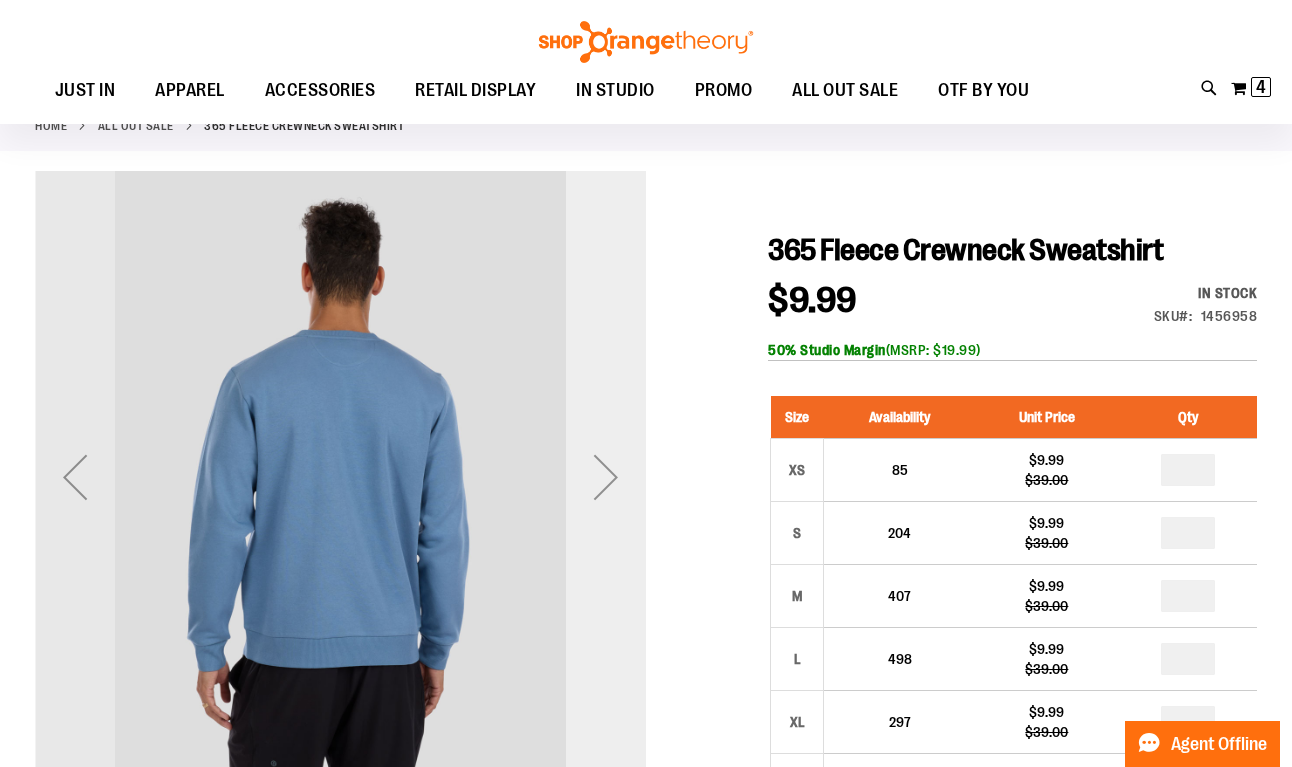 click at bounding box center (606, 477) 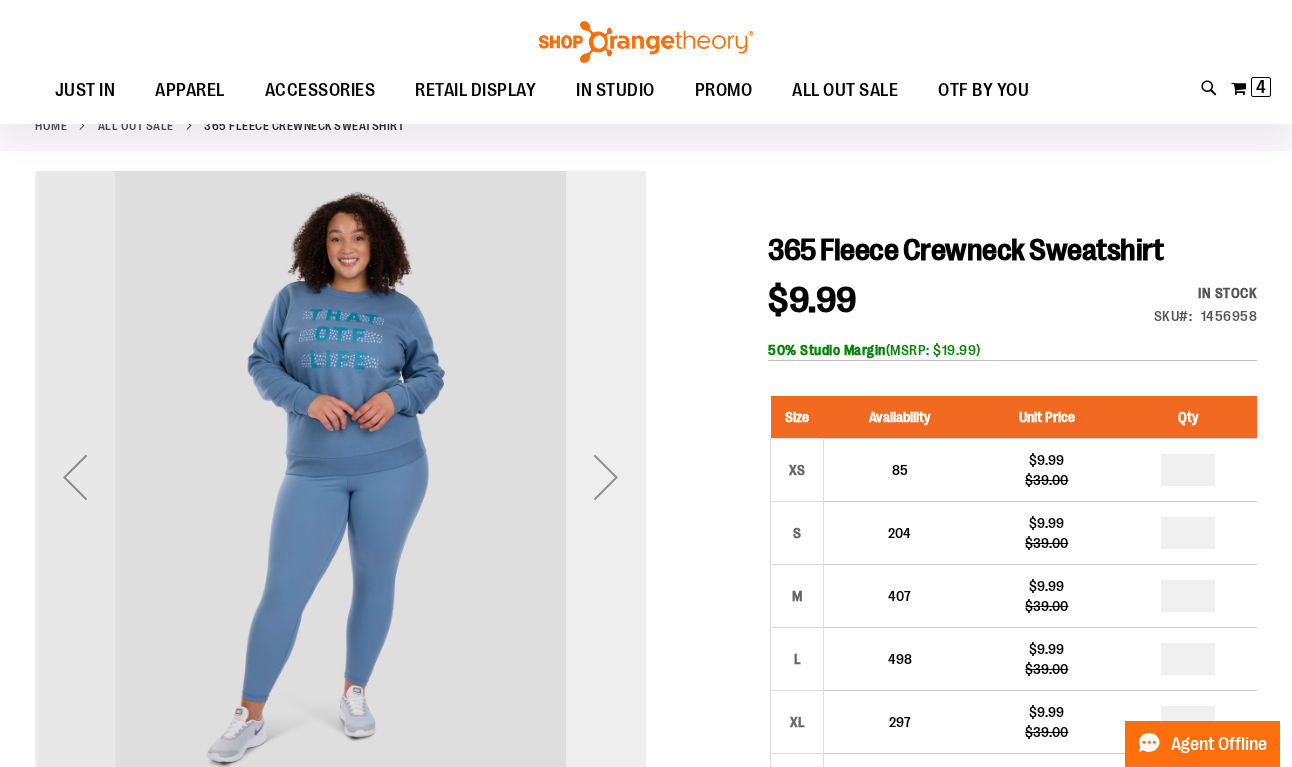 click at bounding box center (606, 477) 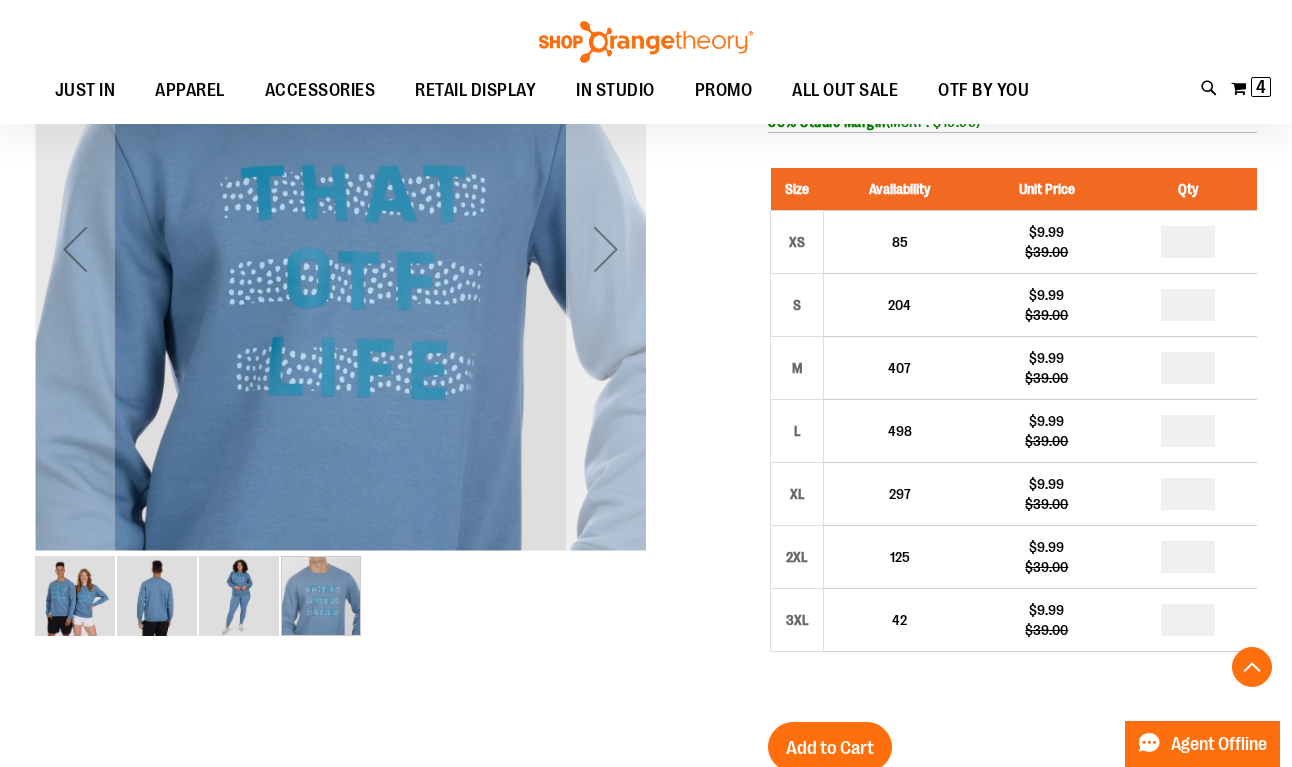 scroll, scrollTop: 272, scrollLeft: 0, axis: vertical 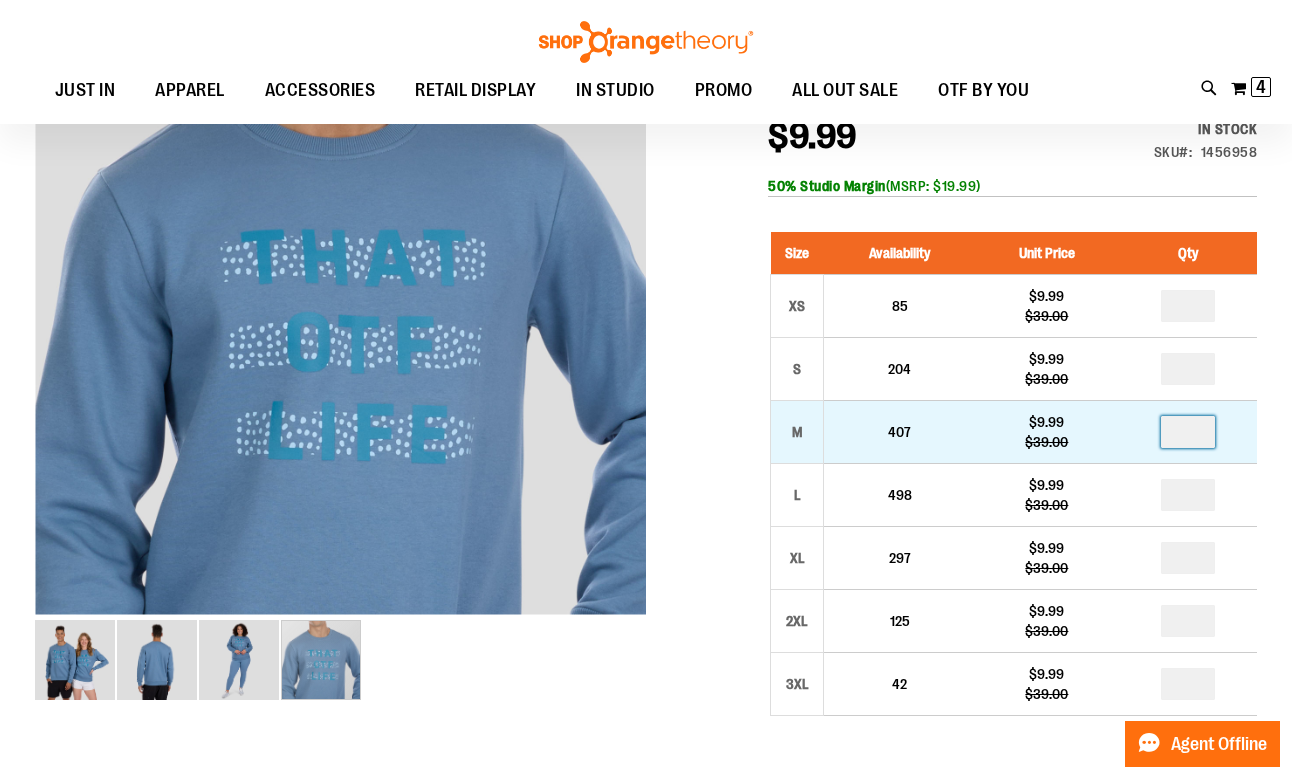click at bounding box center [1188, 432] 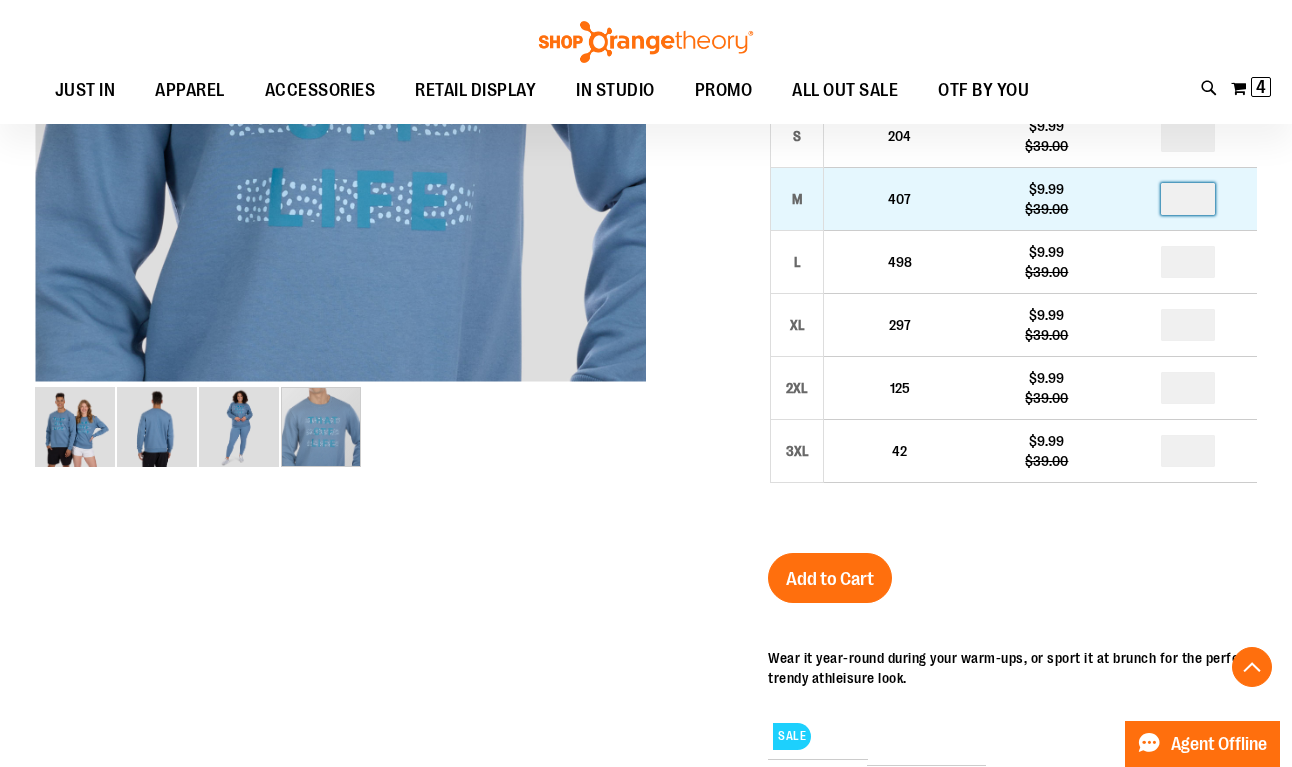 scroll, scrollTop: 572, scrollLeft: 0, axis: vertical 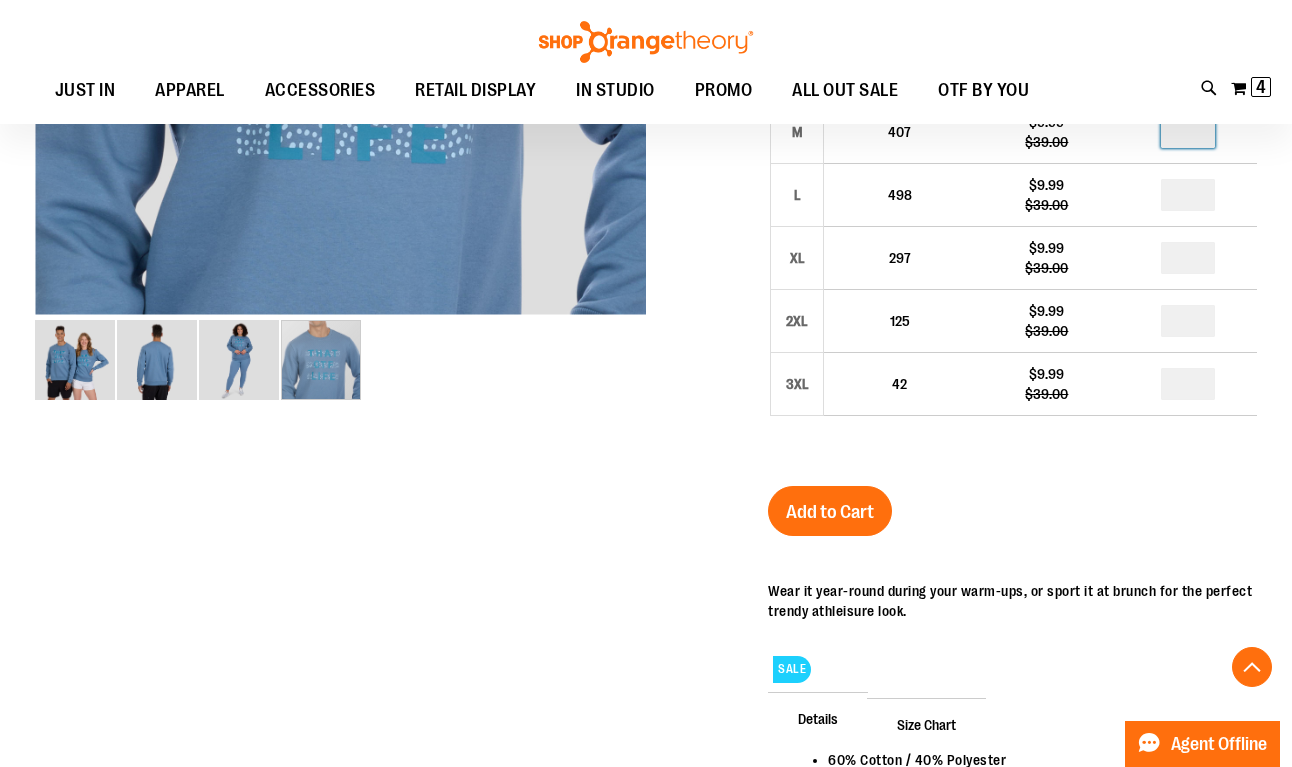 click on "365 Fleece Crewneck Sweatshirt
$9.99
Regular Price
$39.00
In stock
Only  %1  left
SKU
1456958
50% Studio Margin  (MSRP: $19.99)
Size
Availability
Unit Price
Qty
XS
85" at bounding box center (1012, 379) 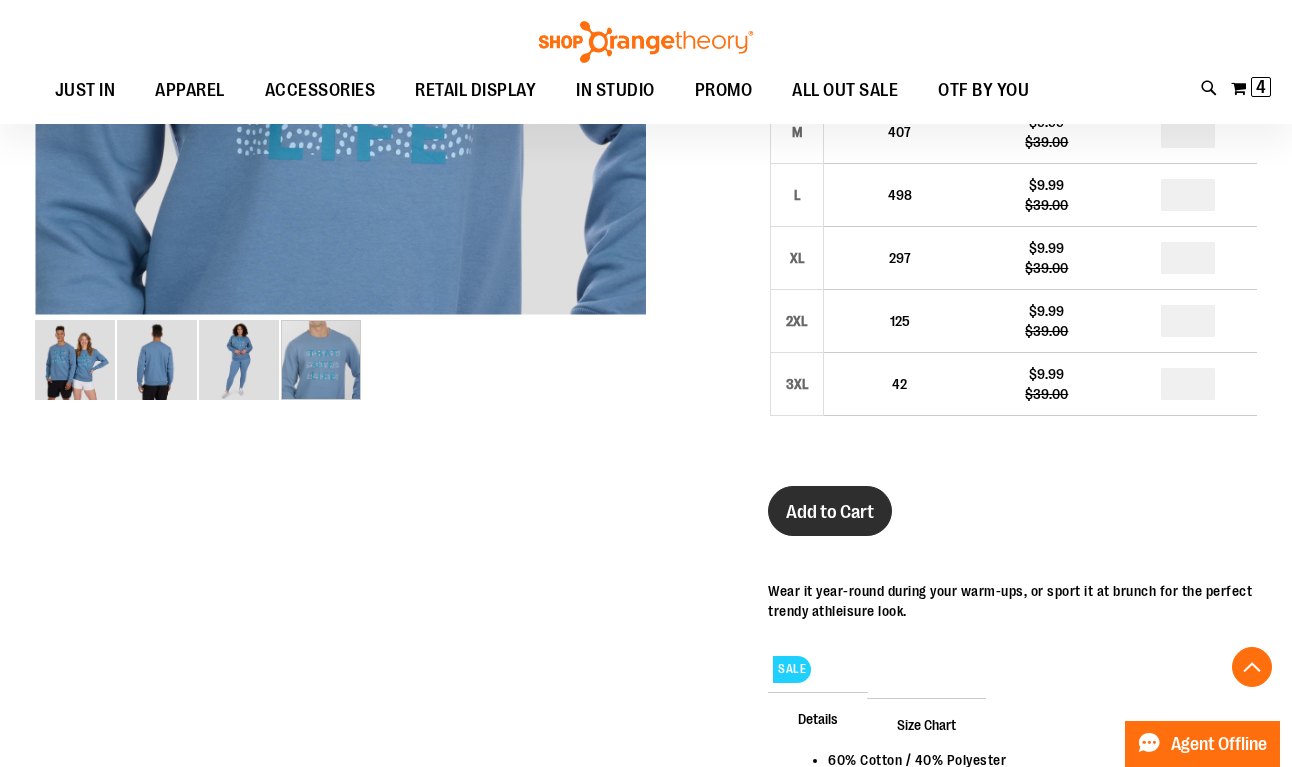 click on "Add to Cart" at bounding box center (830, 512) 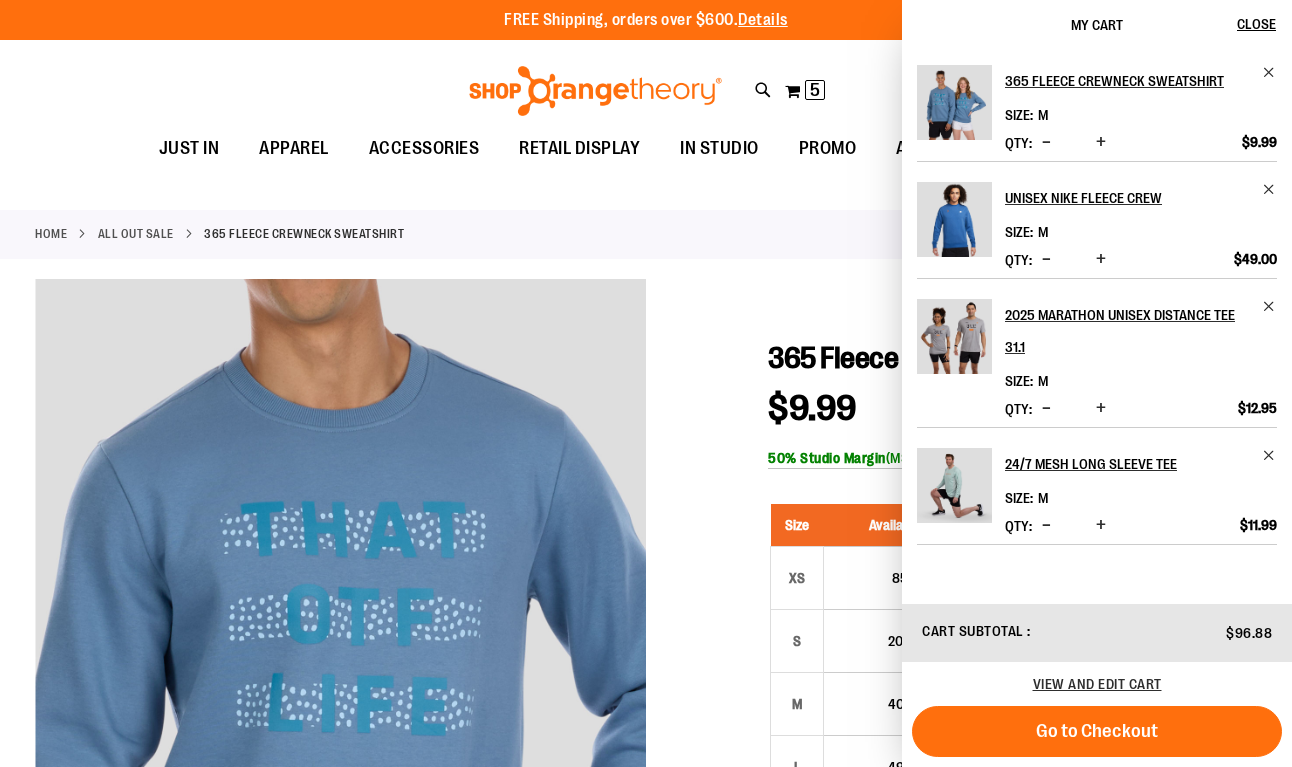 scroll, scrollTop: 0, scrollLeft: 0, axis: both 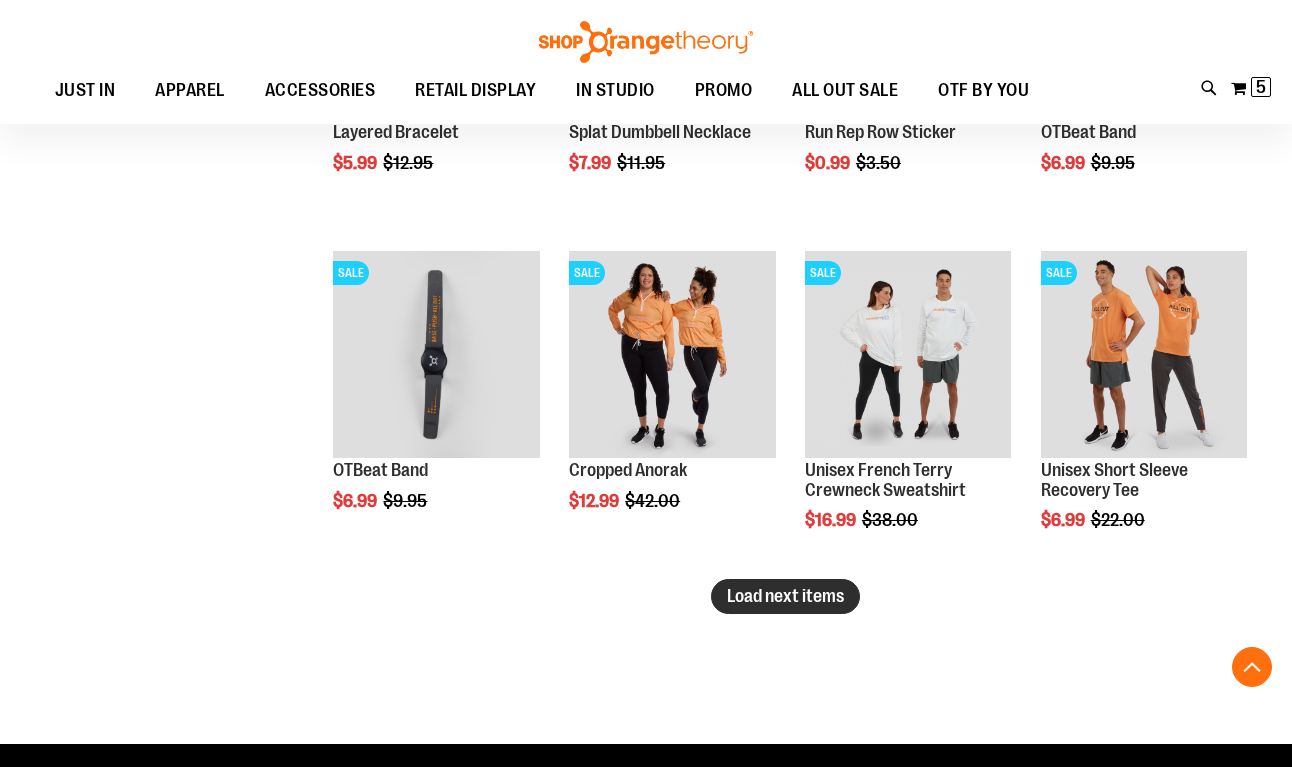 click on "Load next items" at bounding box center [785, 596] 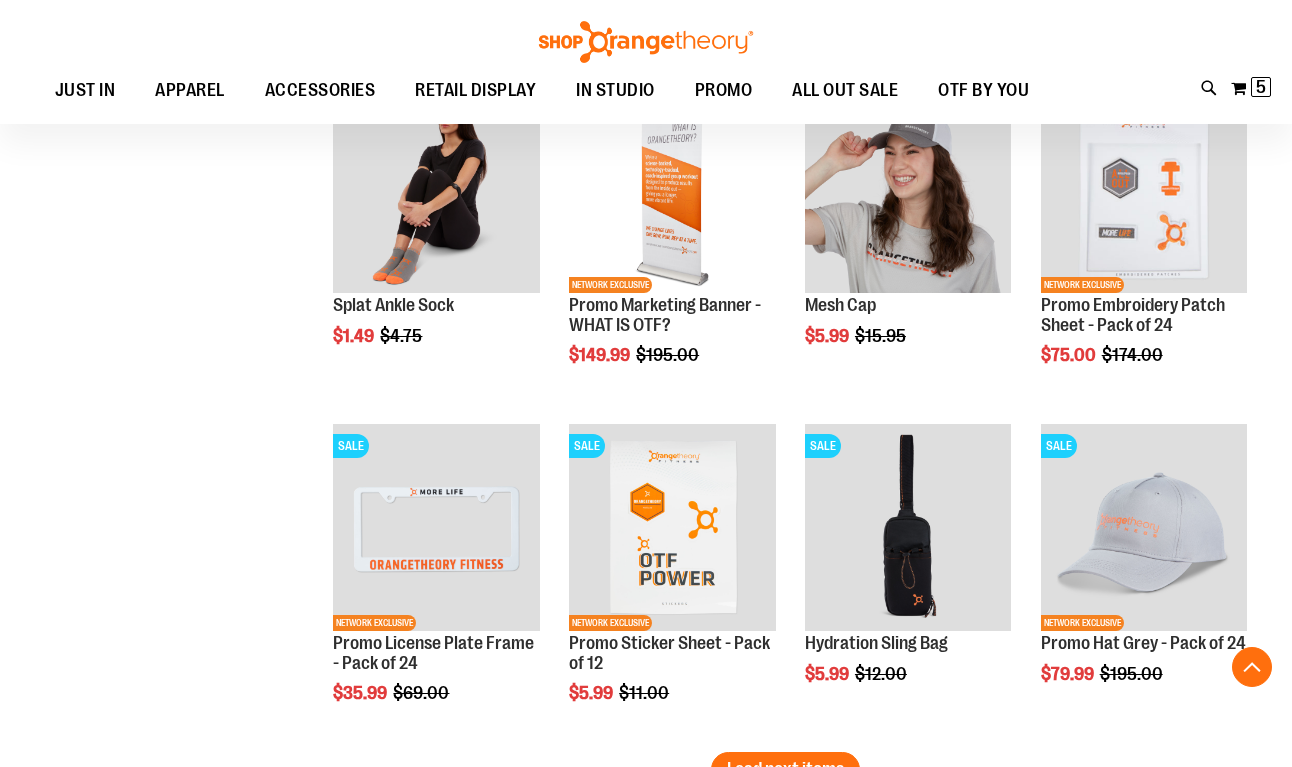 scroll, scrollTop: 3483, scrollLeft: 0, axis: vertical 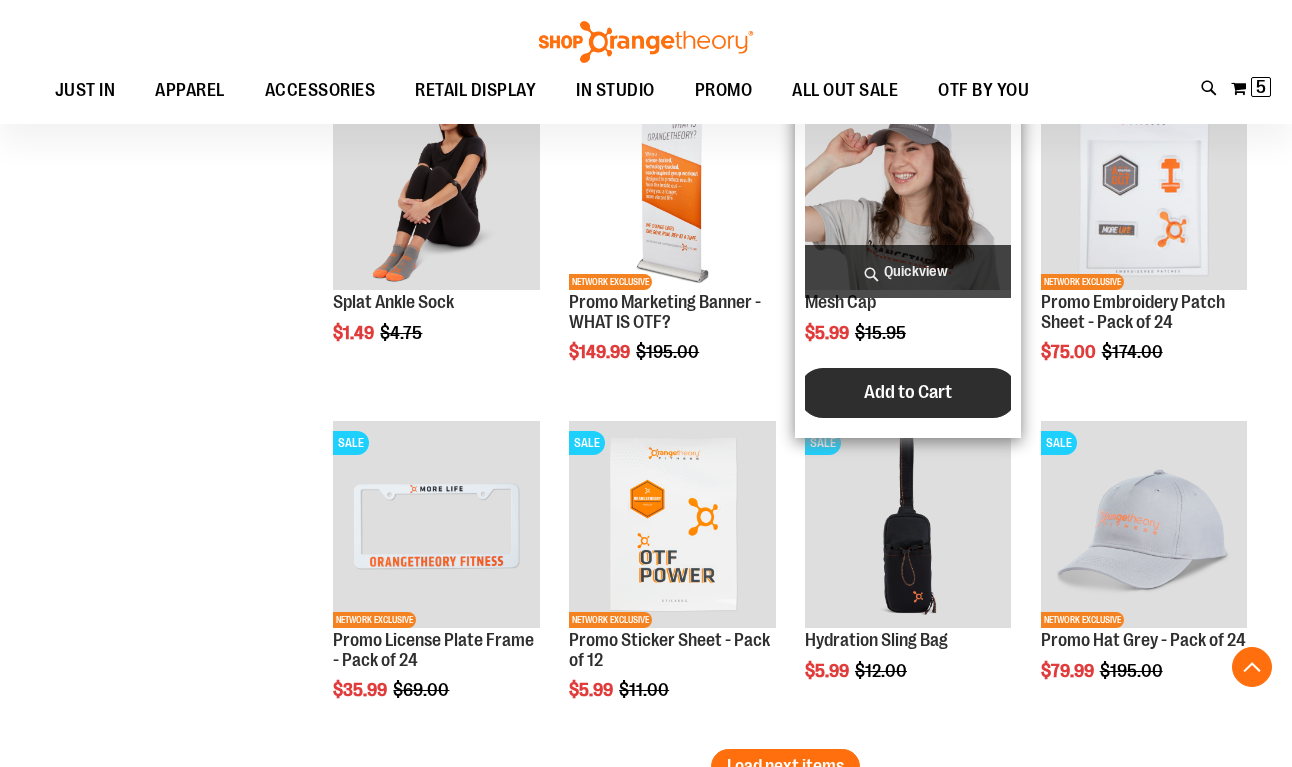 click on "Add to Cart" at bounding box center [908, 392] 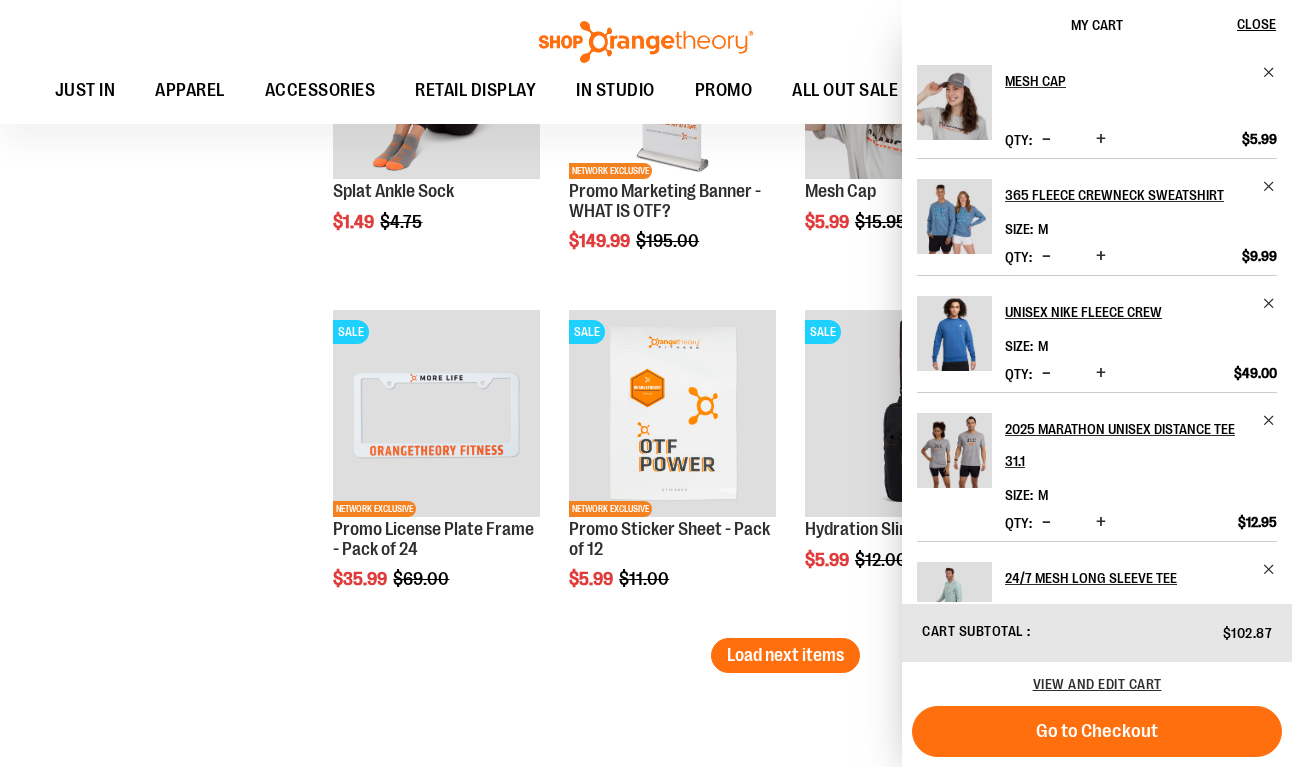 scroll, scrollTop: 3618, scrollLeft: 0, axis: vertical 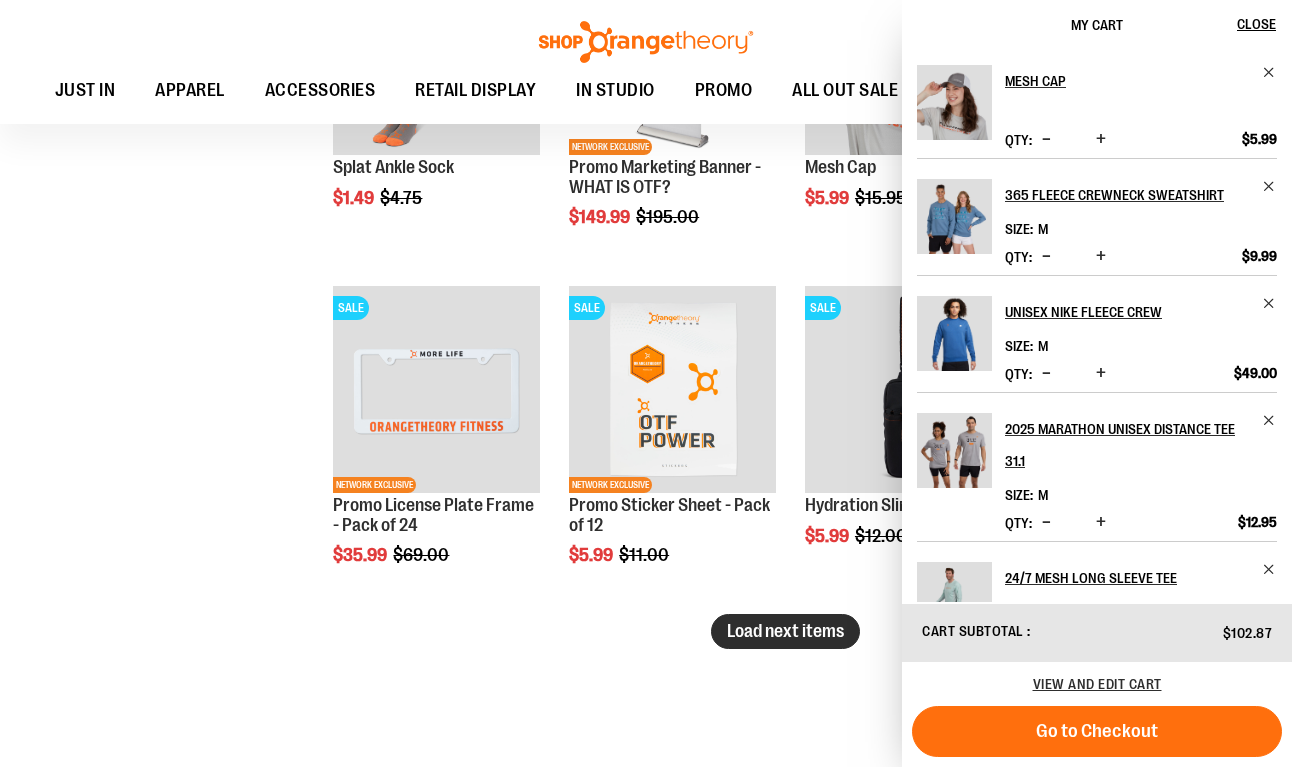 click on "Load next items" at bounding box center [785, 631] 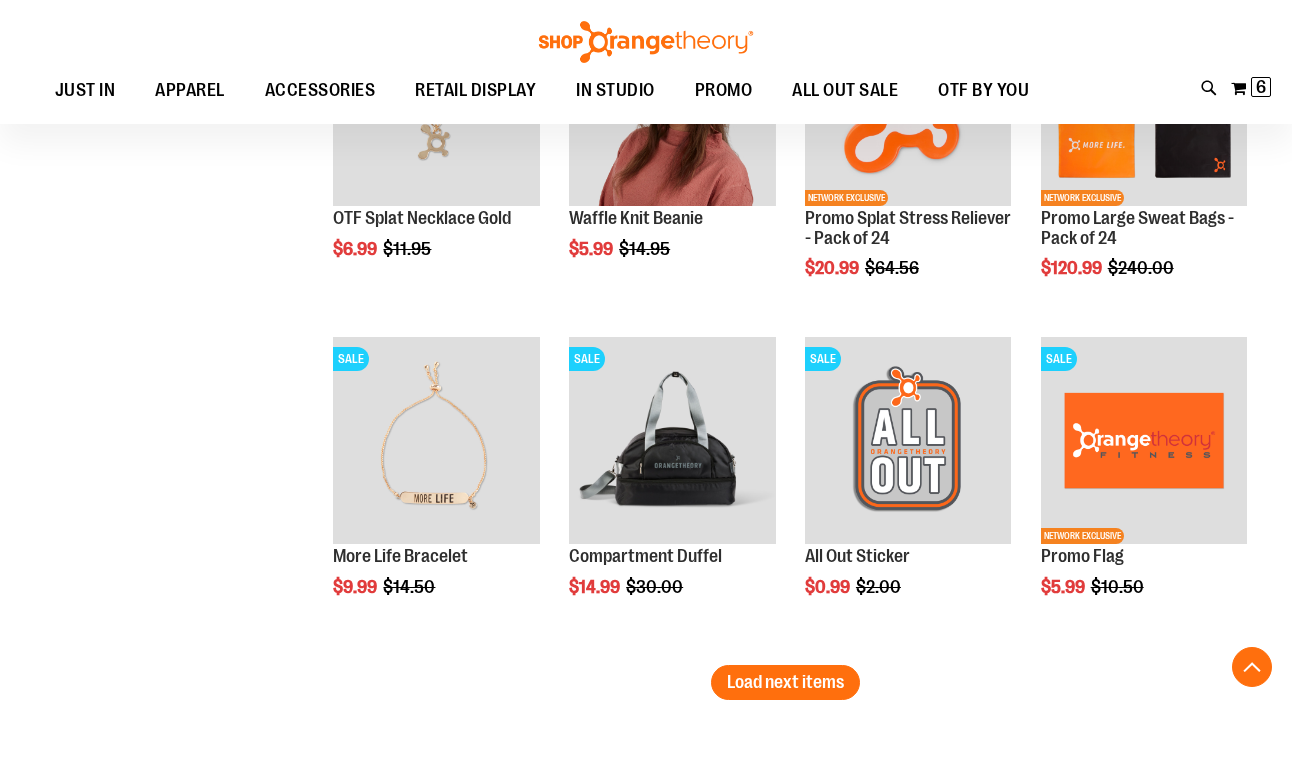 scroll, scrollTop: 4584, scrollLeft: 0, axis: vertical 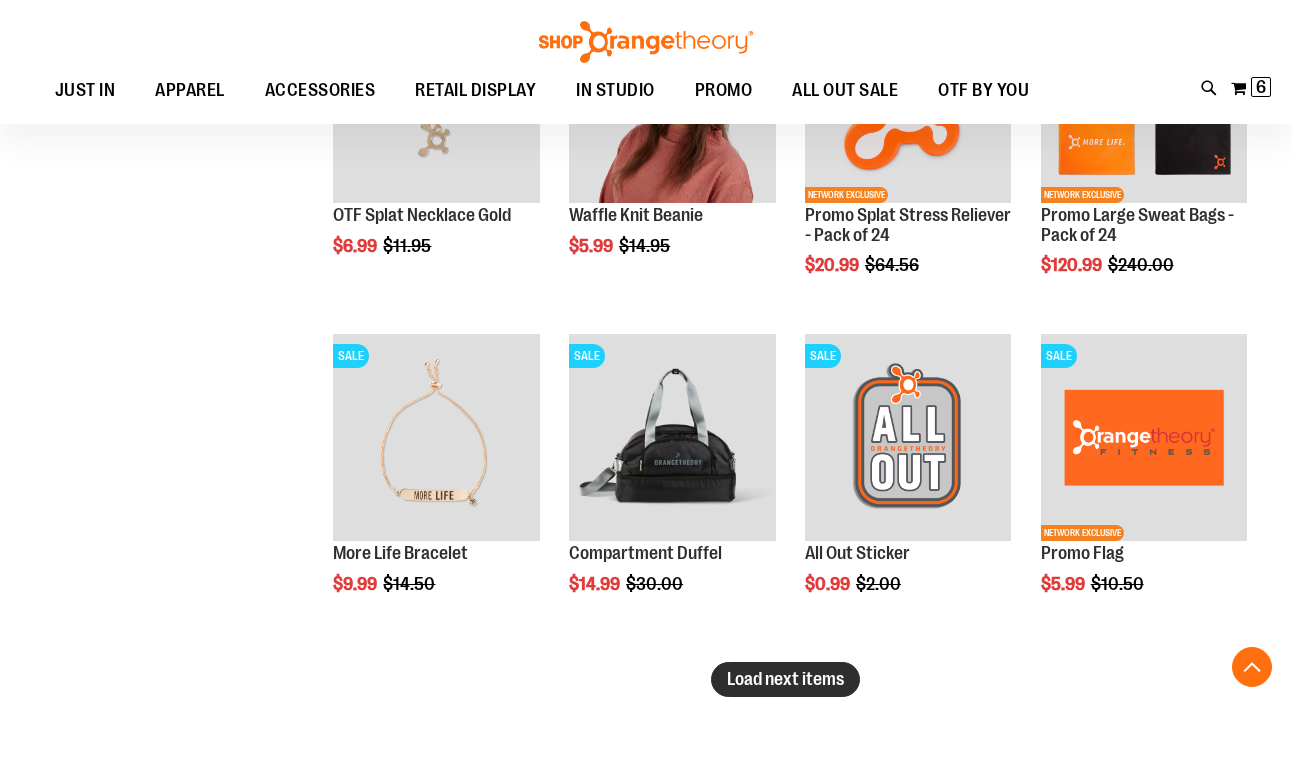 click on "Load next items" at bounding box center [785, 679] 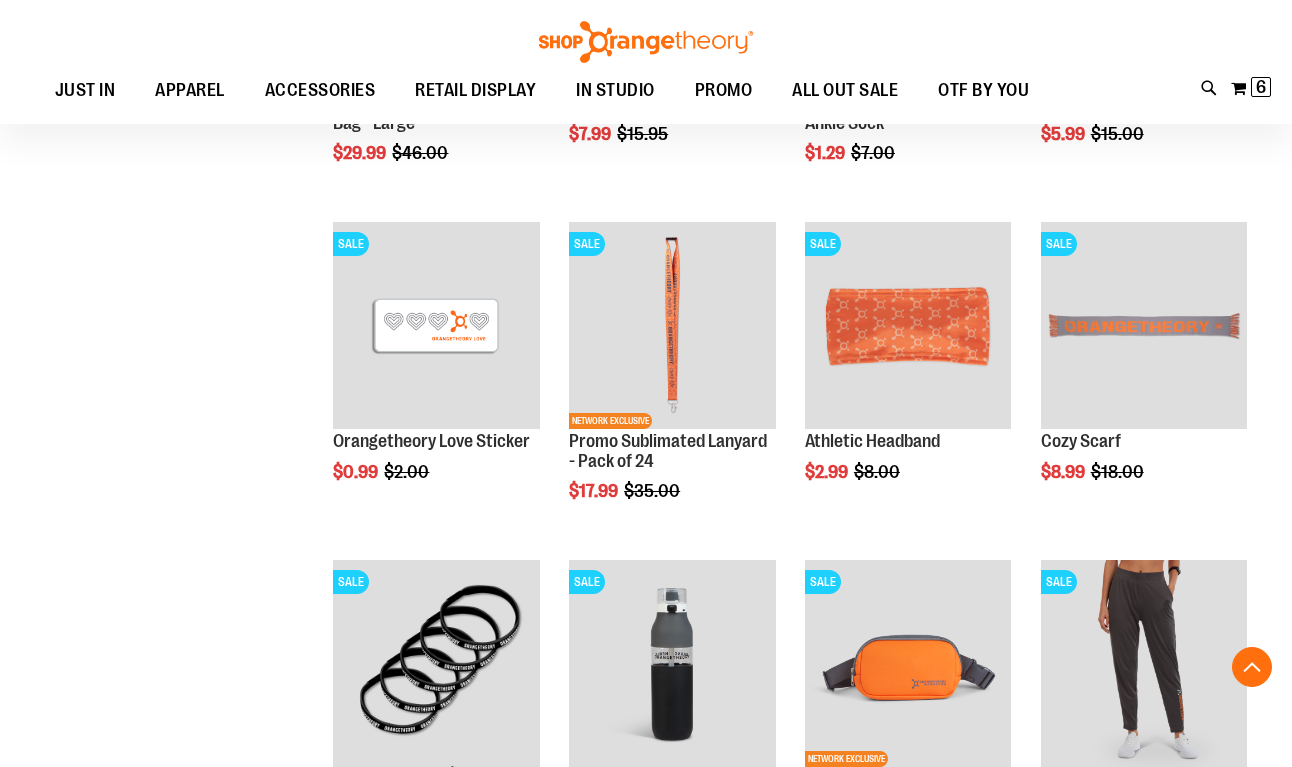 scroll, scrollTop: 5688, scrollLeft: 0, axis: vertical 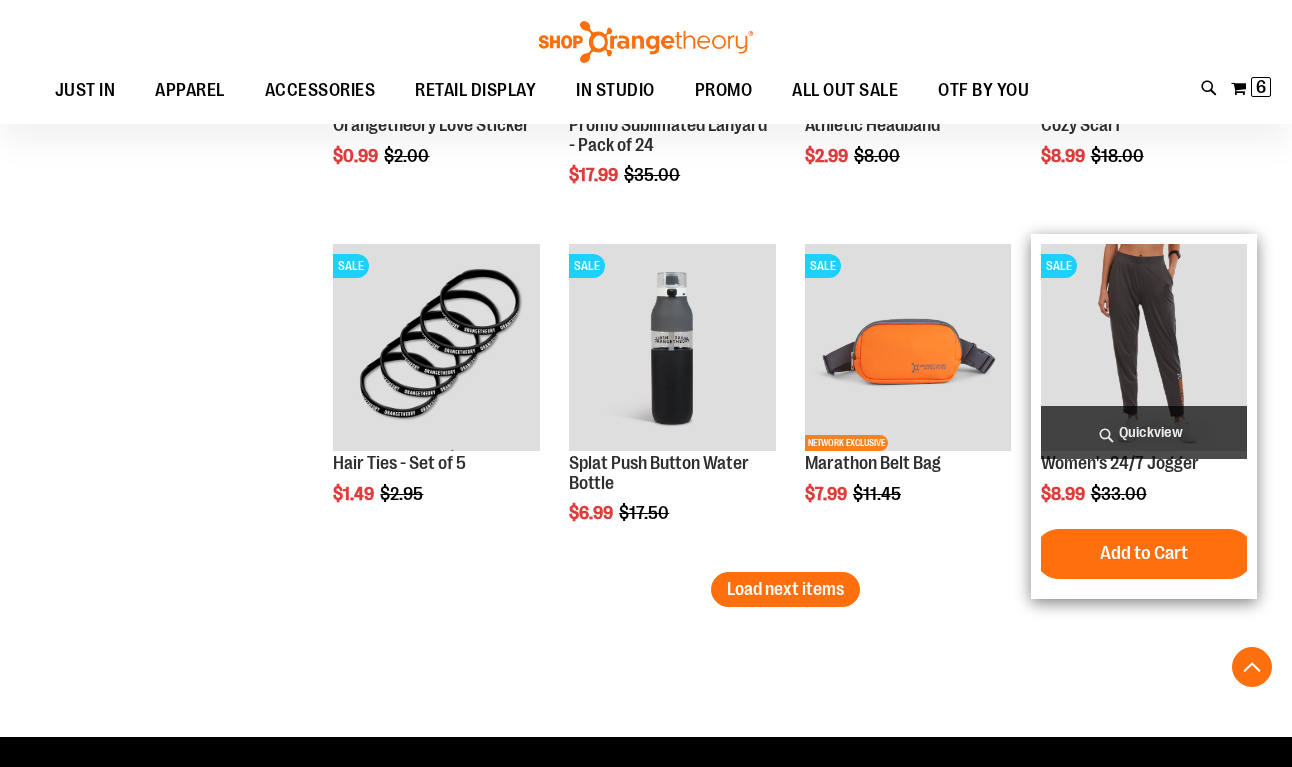 click at bounding box center [1144, 347] 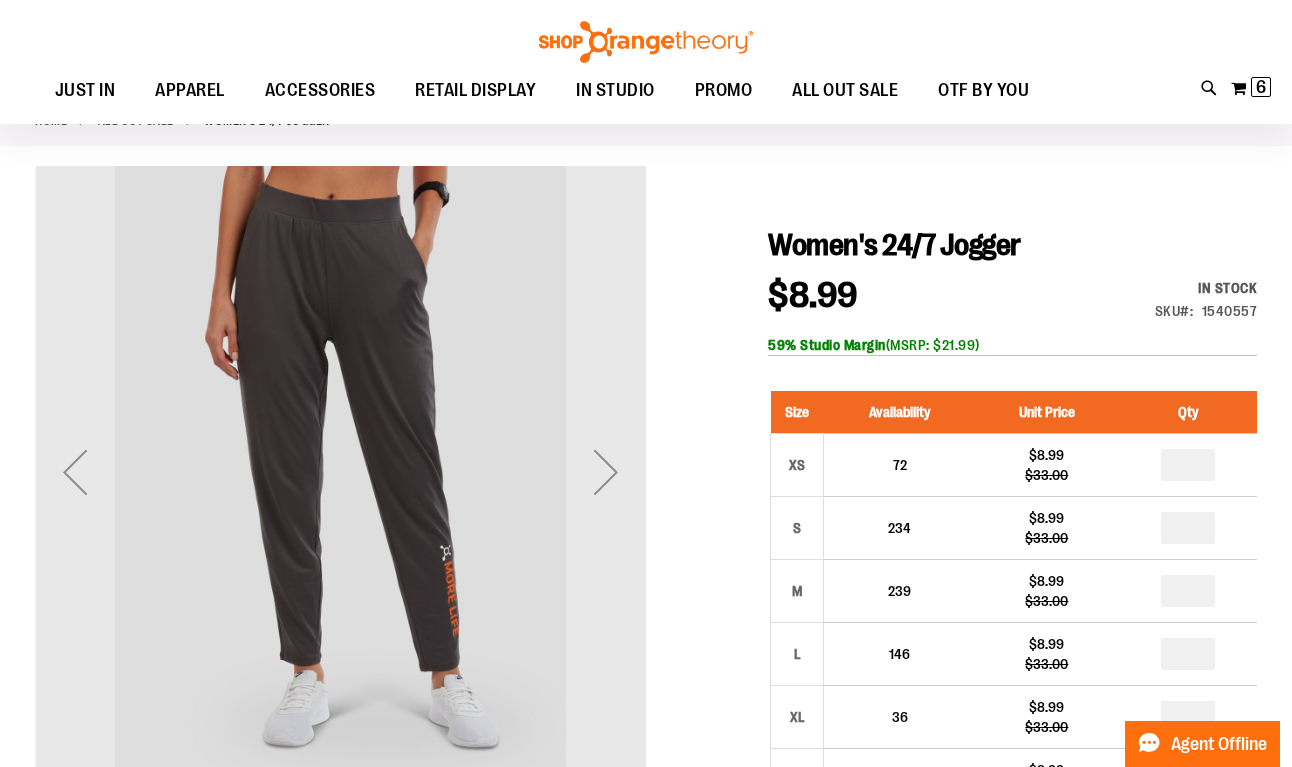 scroll, scrollTop: 114, scrollLeft: 0, axis: vertical 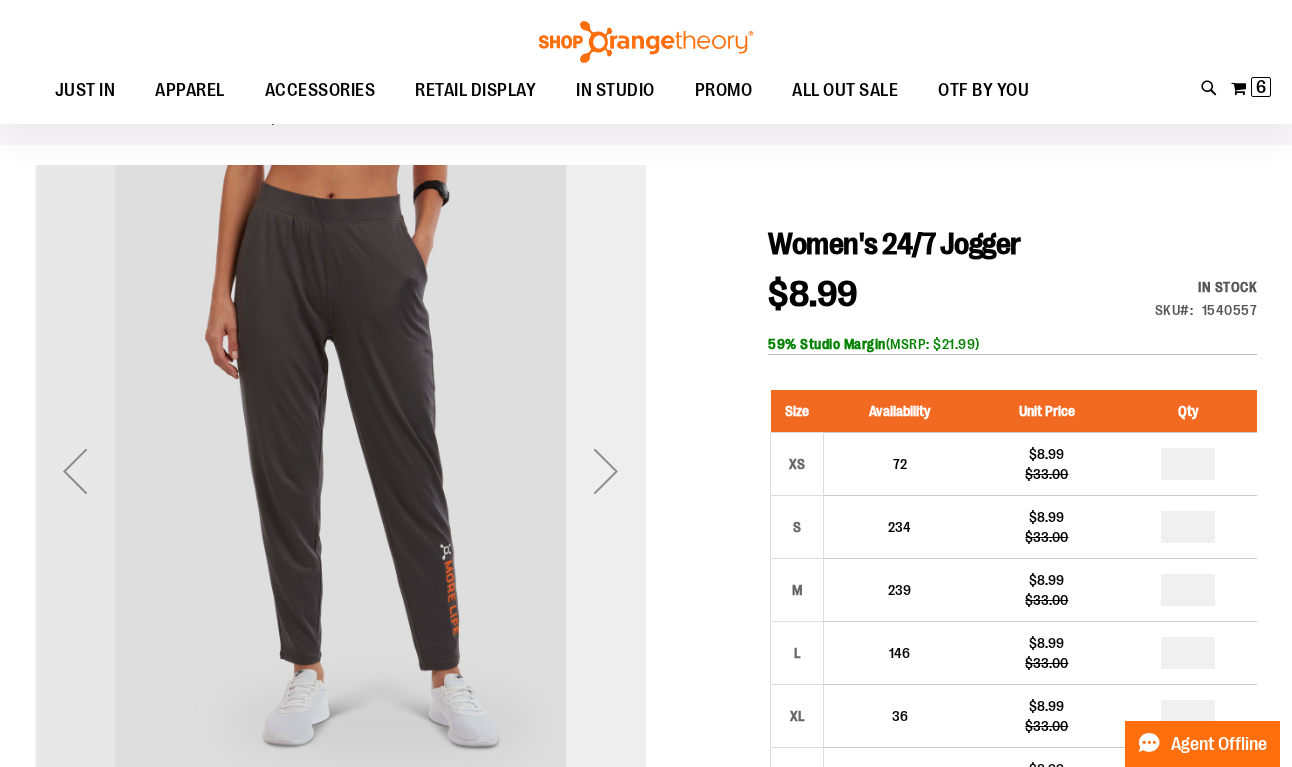 click at bounding box center [606, 471] 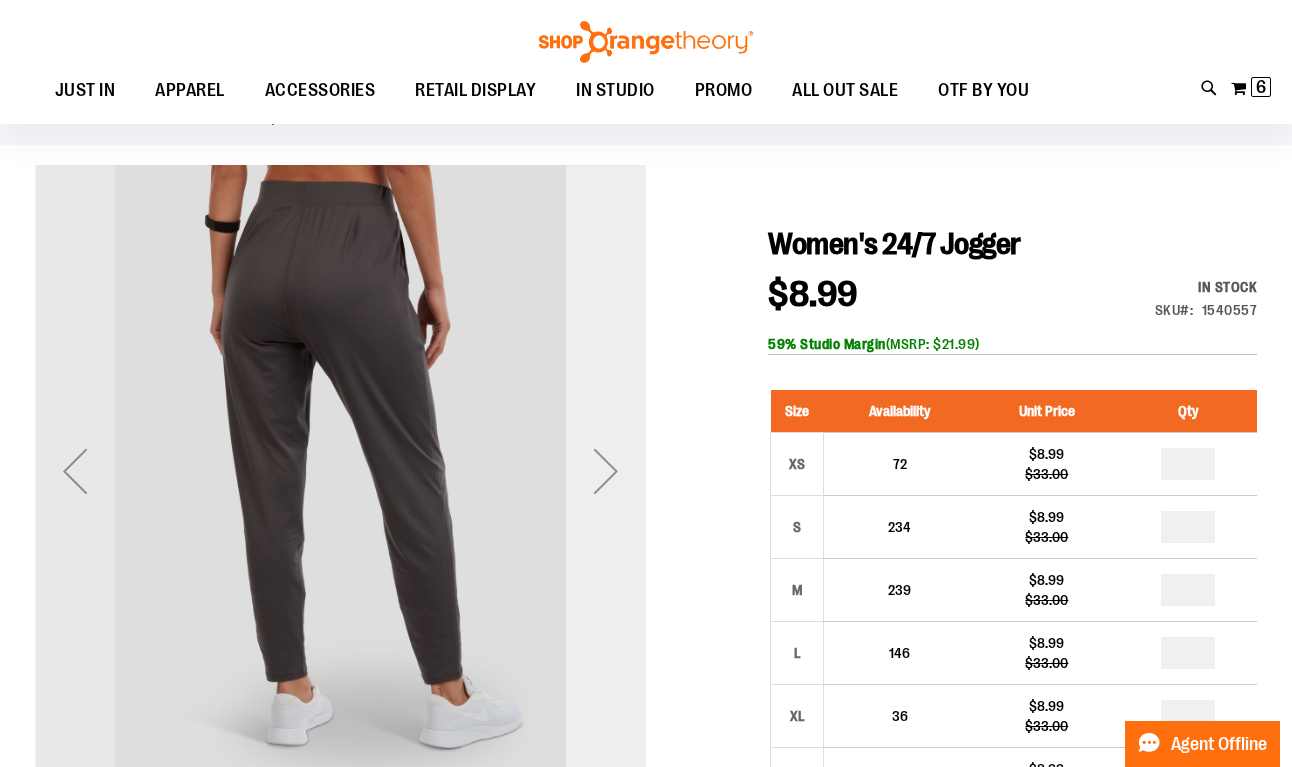click at bounding box center [606, 471] 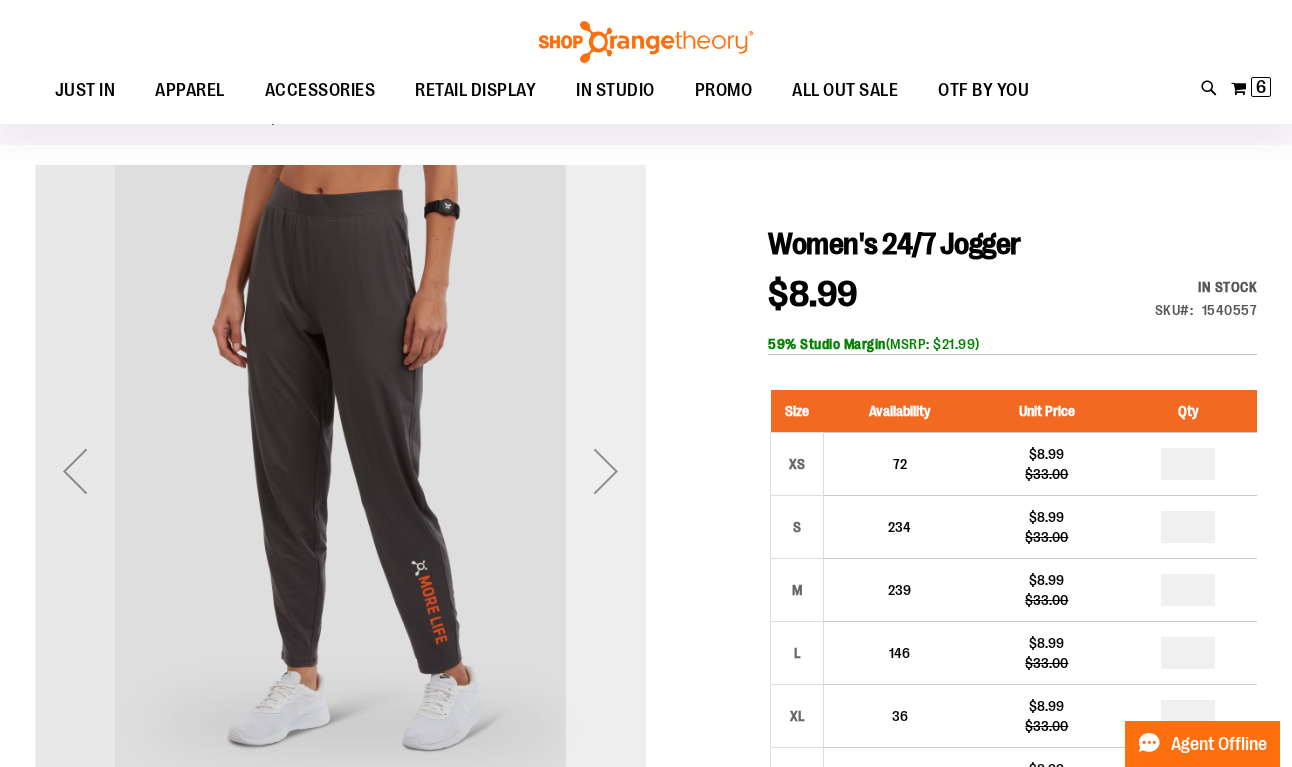 click at bounding box center (606, 471) 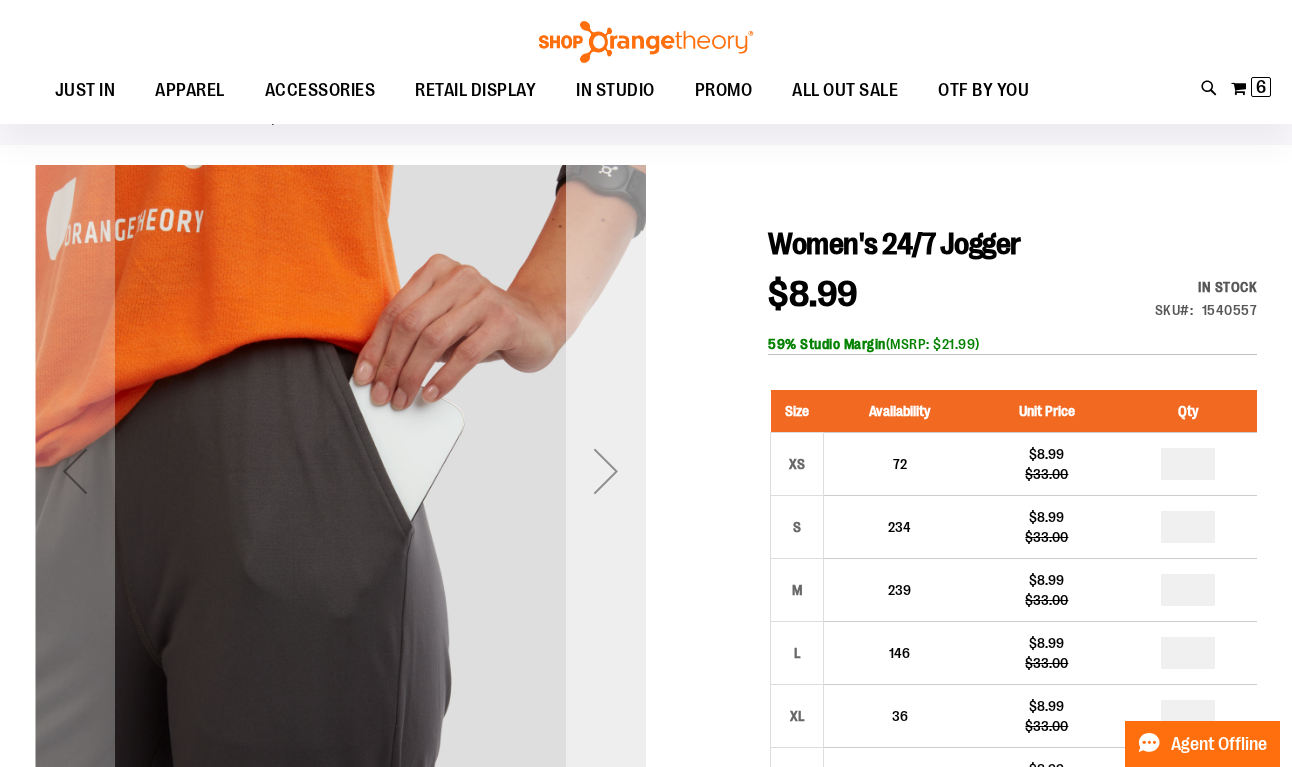 click at bounding box center [606, 471] 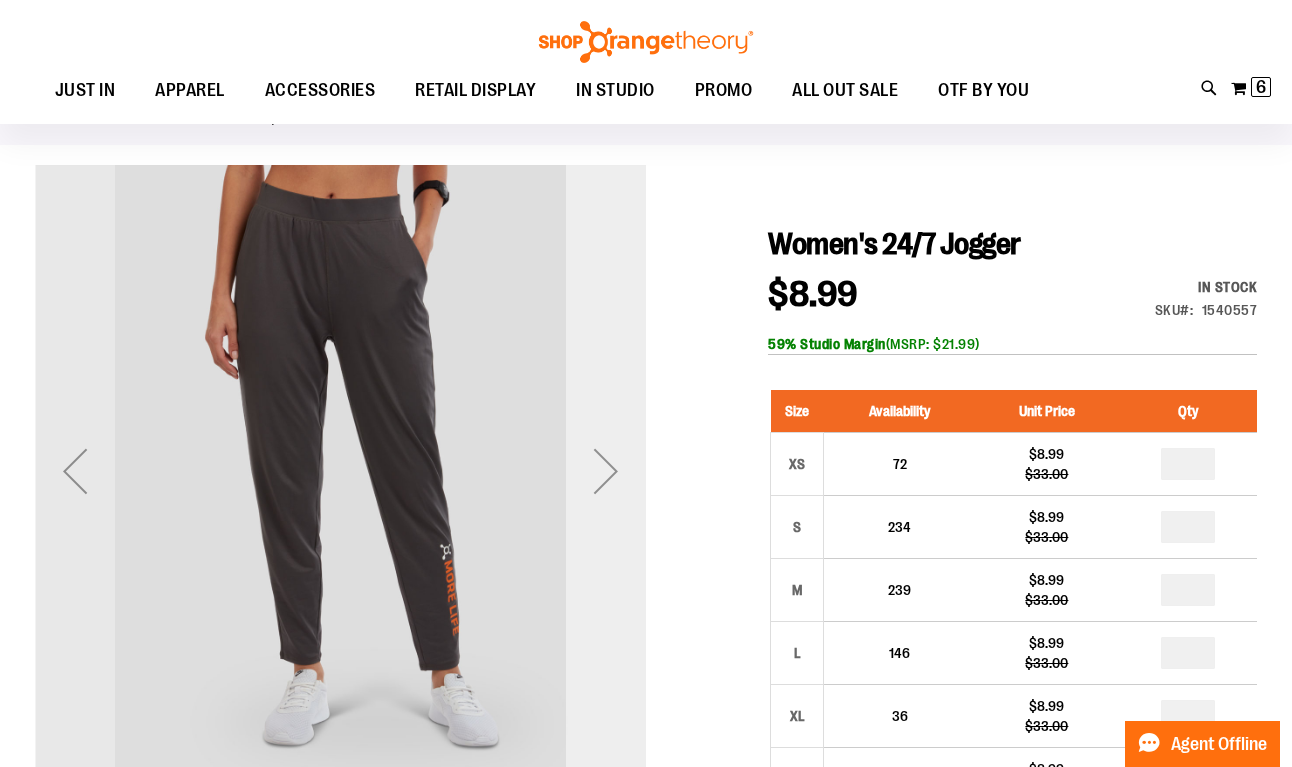 click at bounding box center (606, 471) 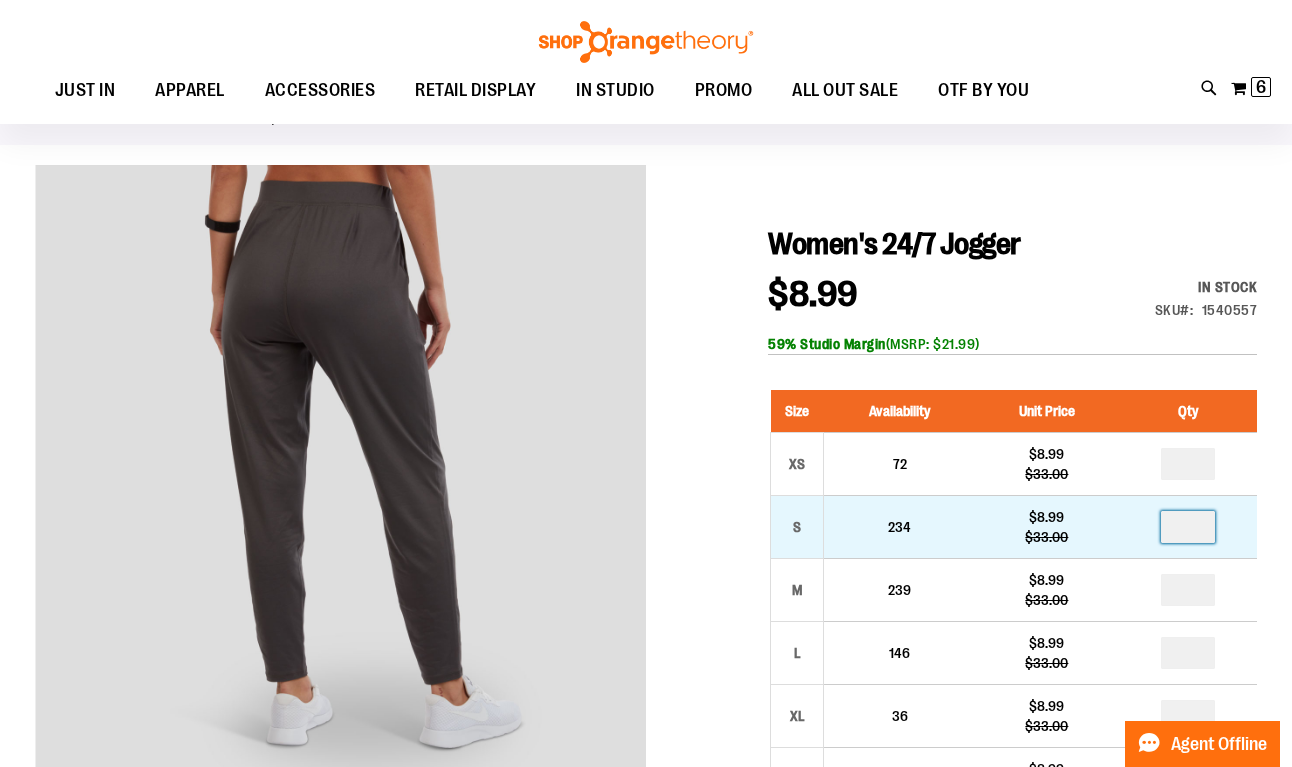 click at bounding box center [1188, 527] 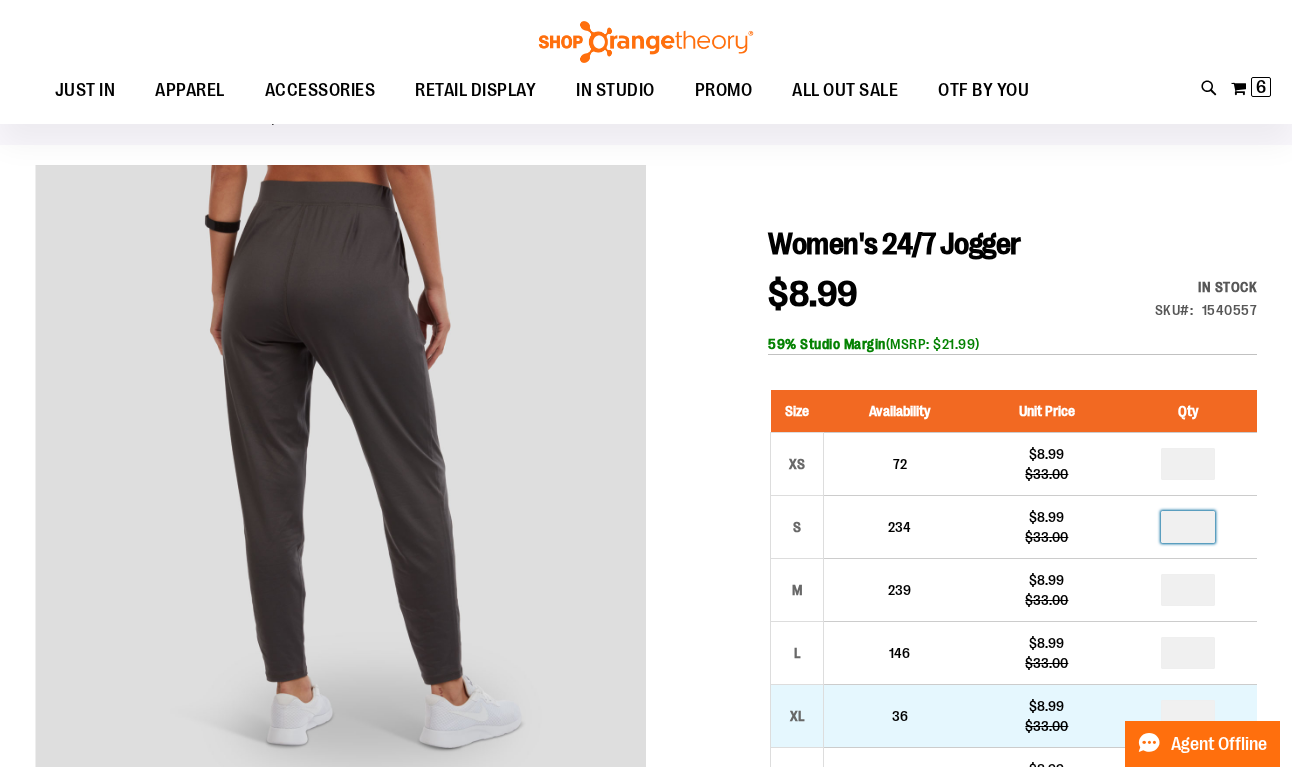 type on "*" 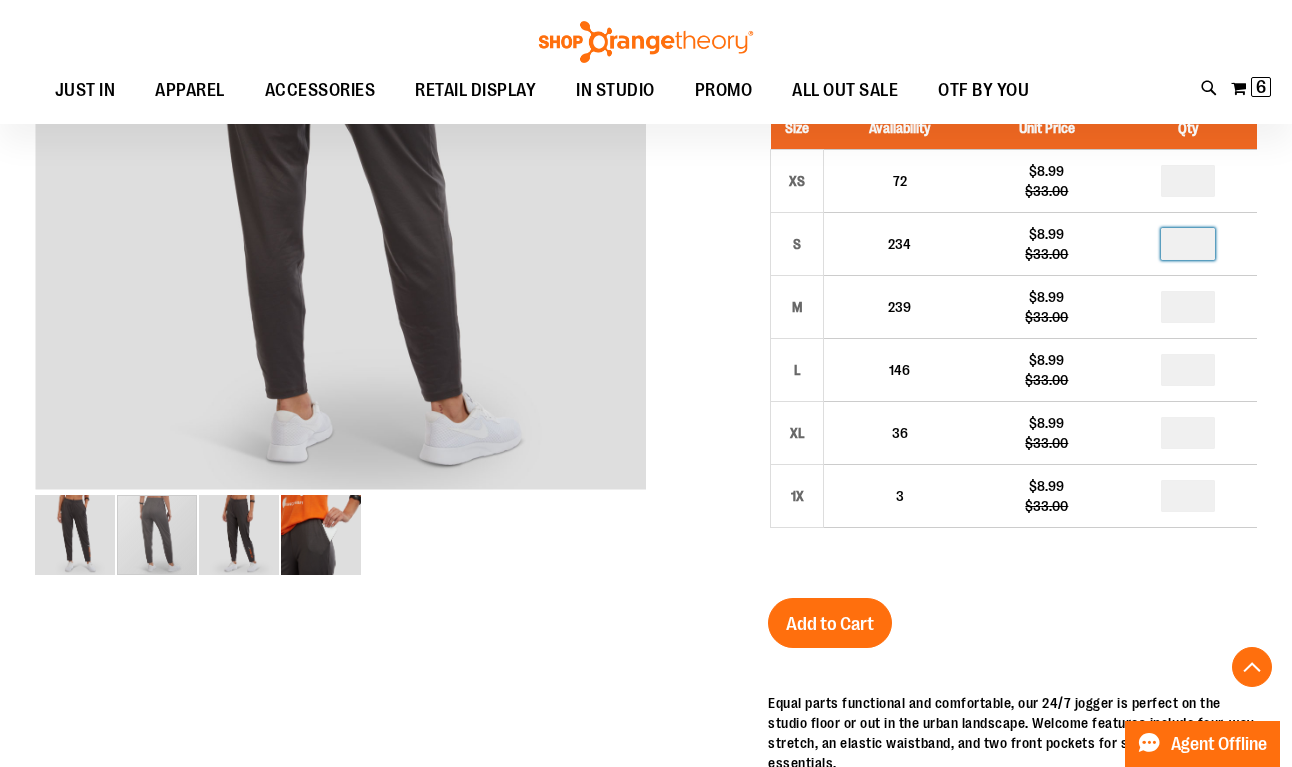 scroll, scrollTop: 464, scrollLeft: 0, axis: vertical 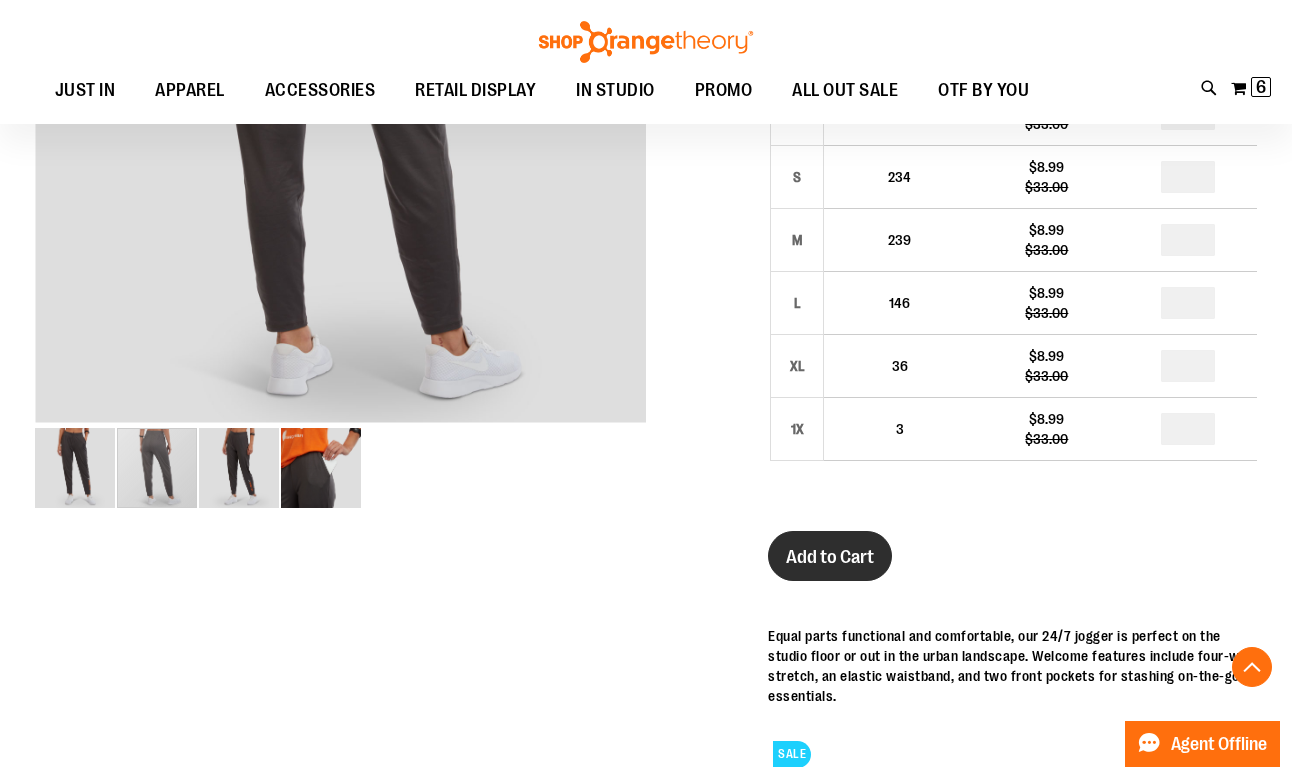click on "Add to Cart" at bounding box center [830, 557] 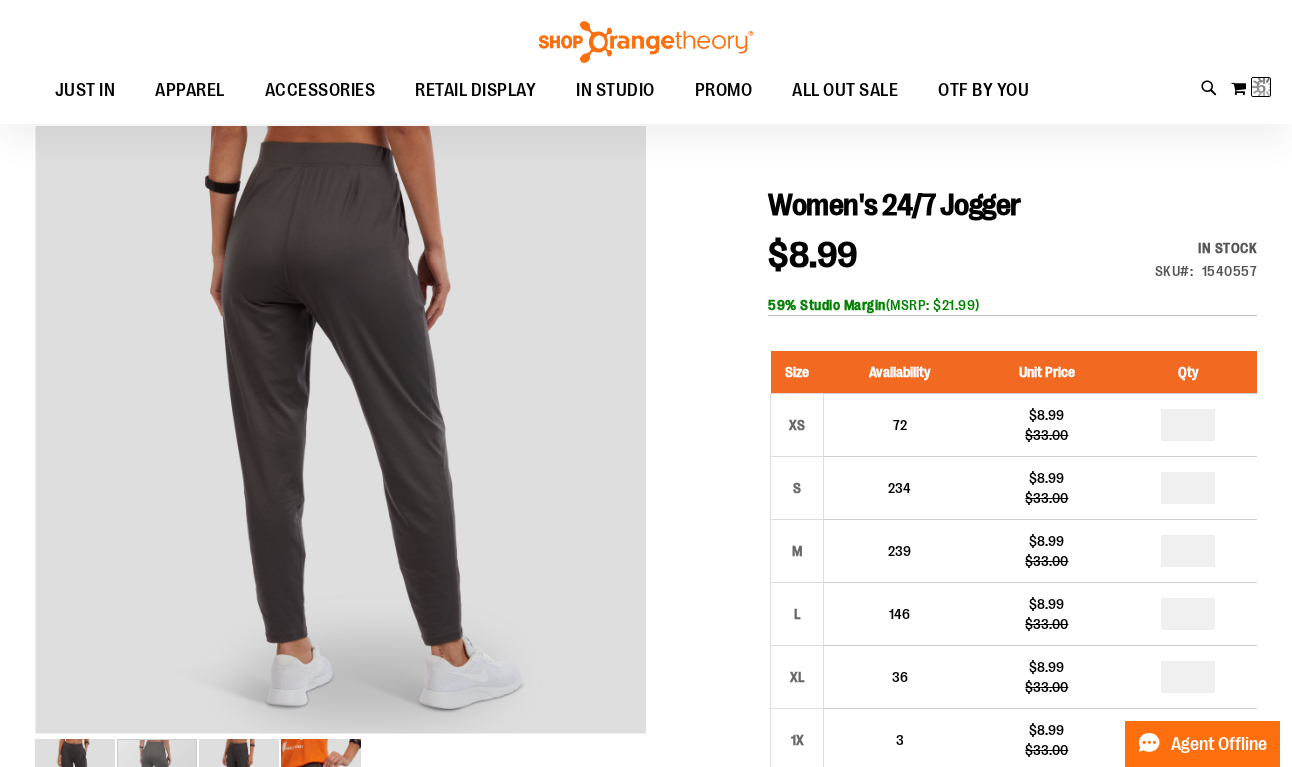 scroll, scrollTop: 151, scrollLeft: 0, axis: vertical 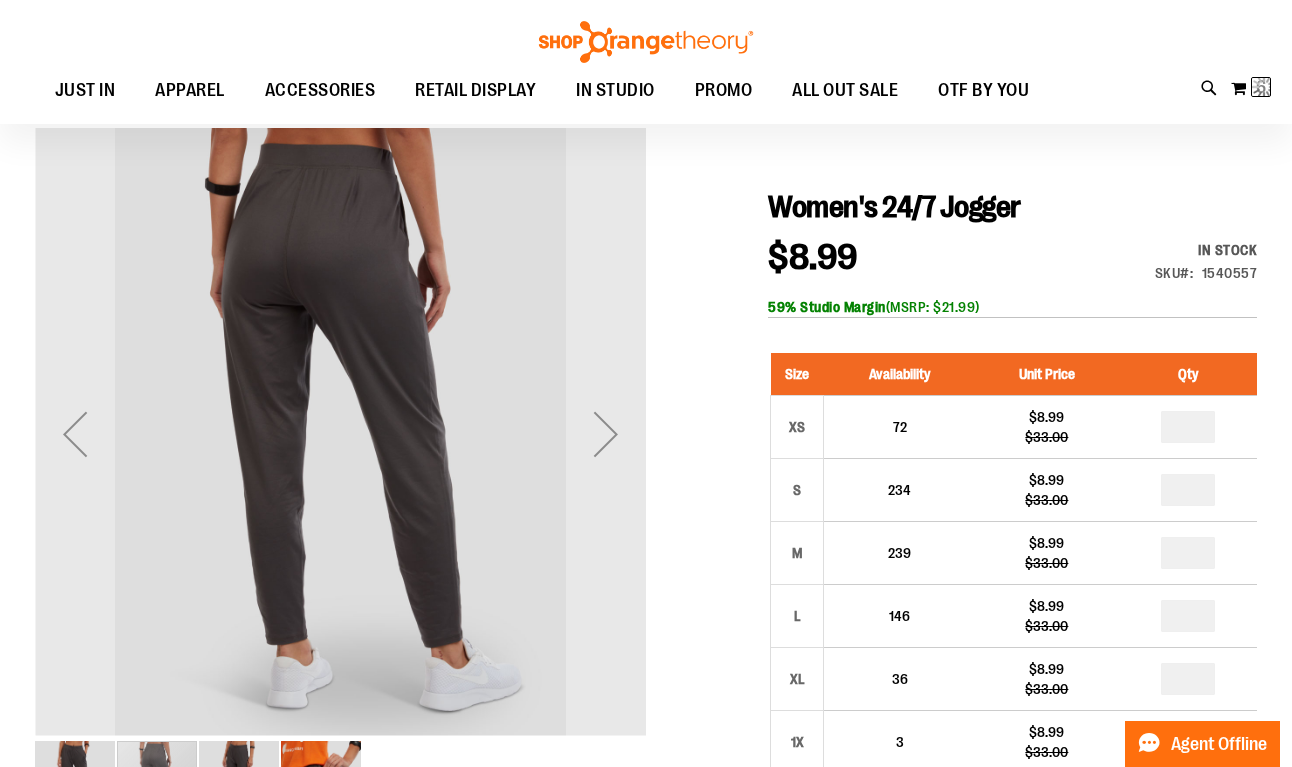 click at bounding box center (606, 434) 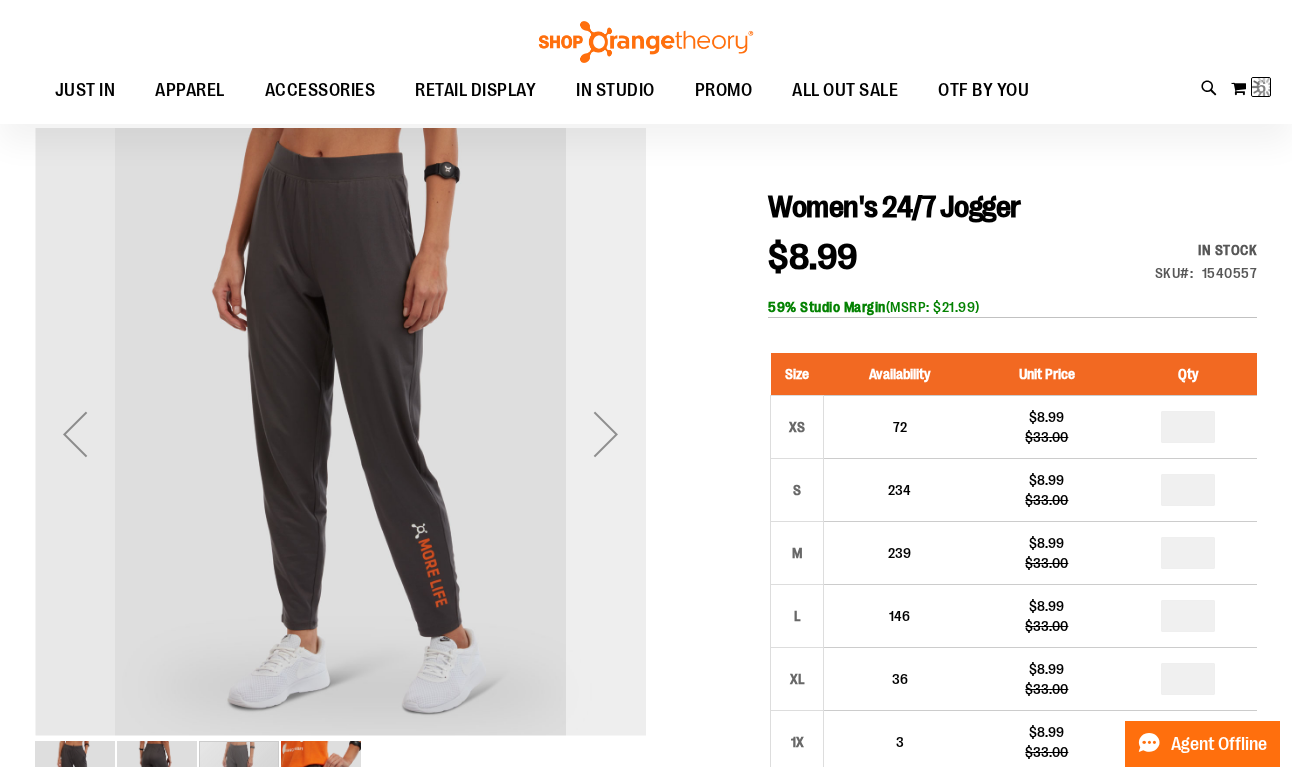 click at bounding box center [606, 434] 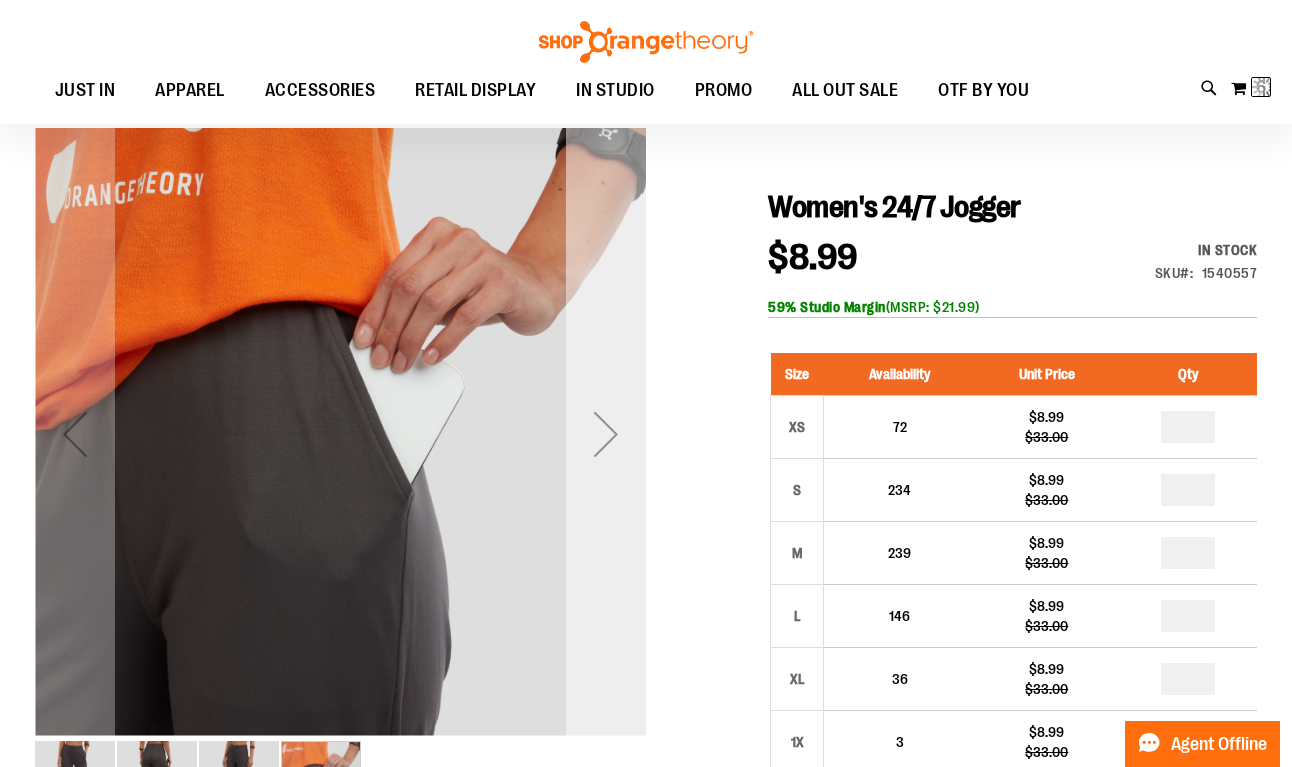 click at bounding box center (606, 434) 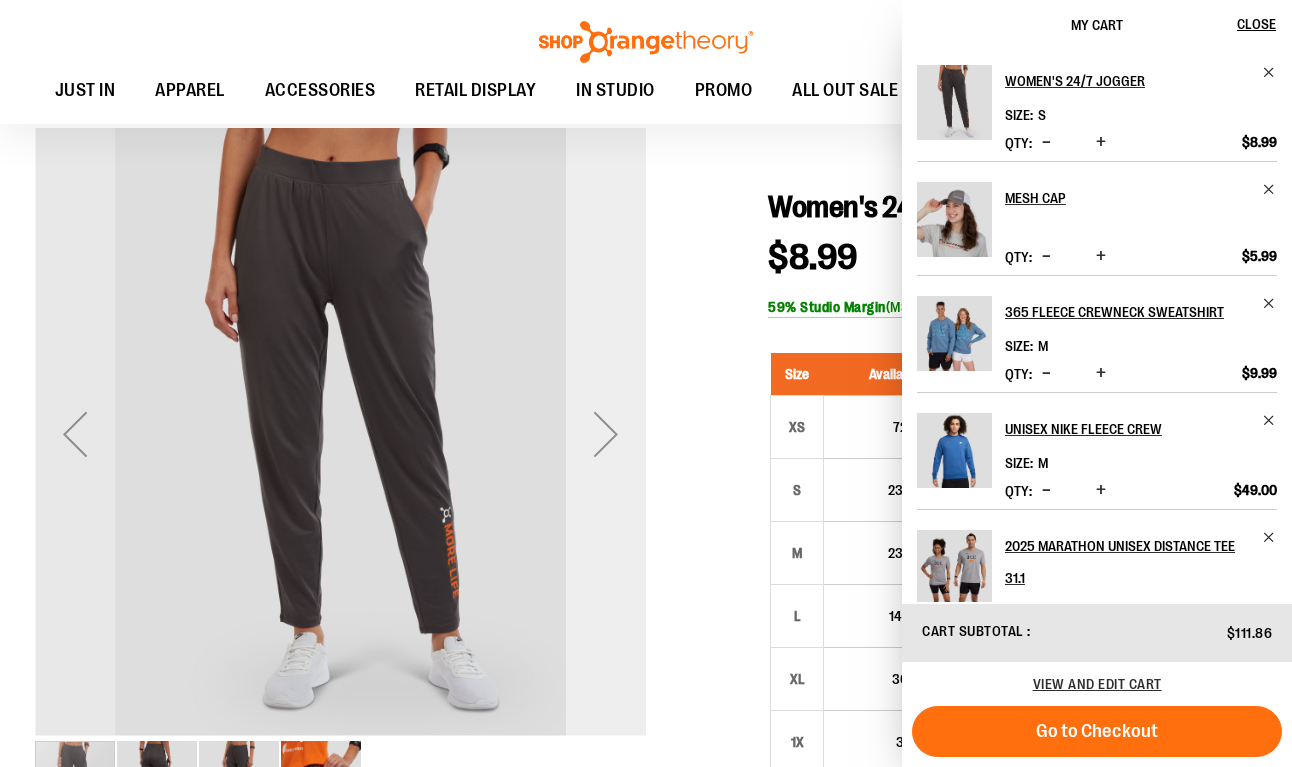 click at bounding box center [606, 434] 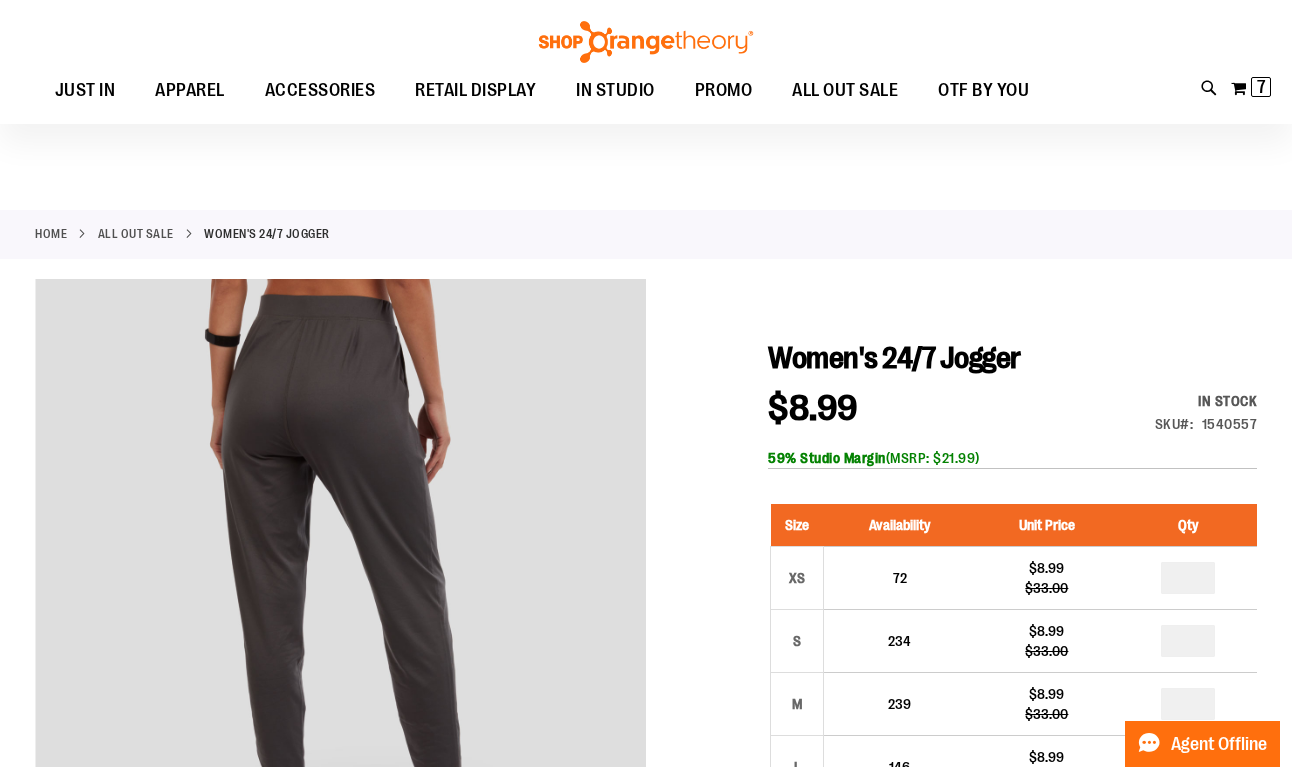 scroll, scrollTop: 0, scrollLeft: 0, axis: both 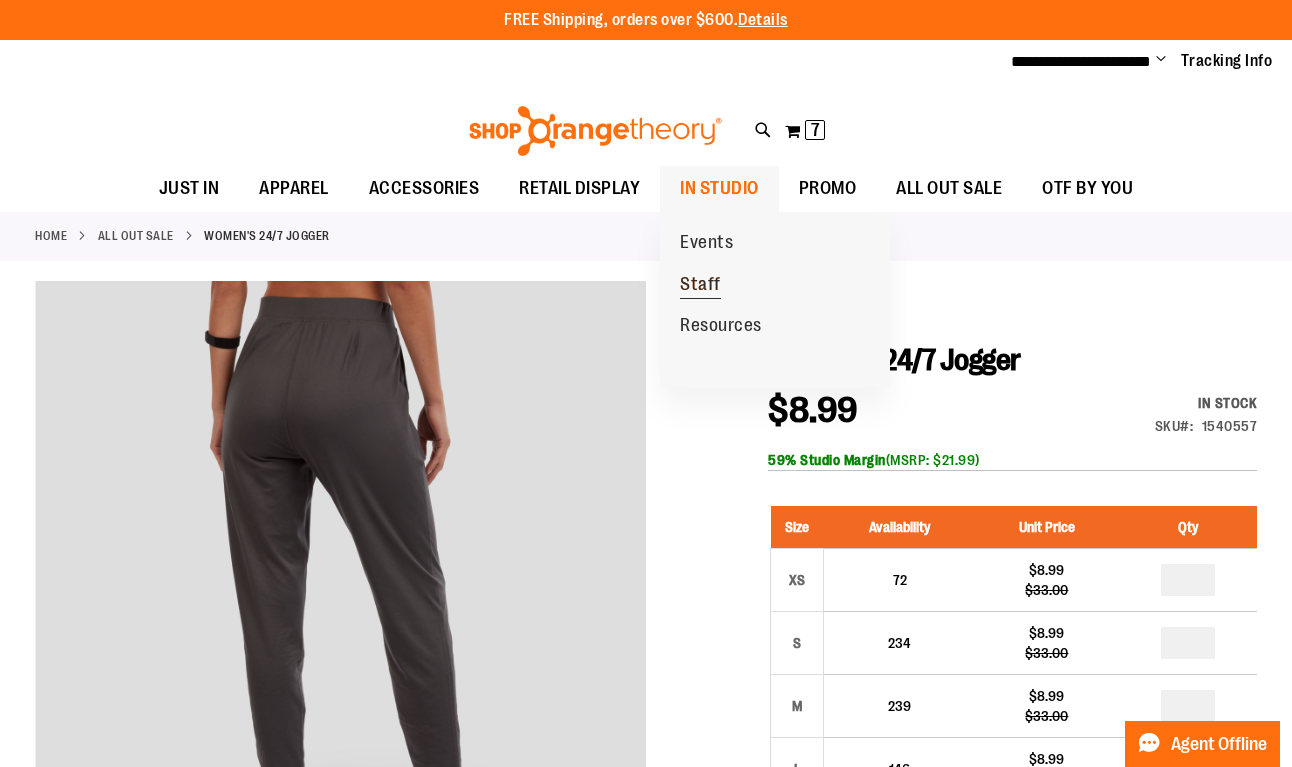 click on "Staff" at bounding box center [700, 286] 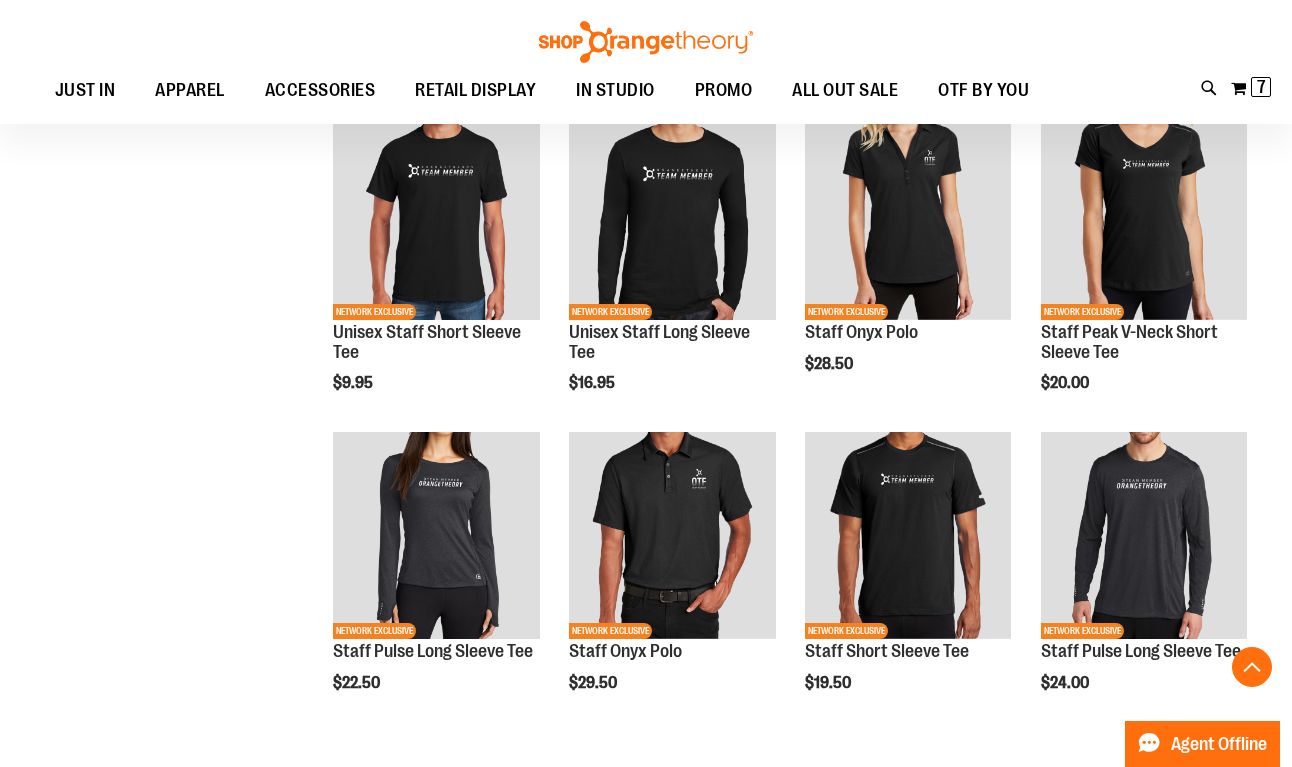 scroll, scrollTop: 610, scrollLeft: 0, axis: vertical 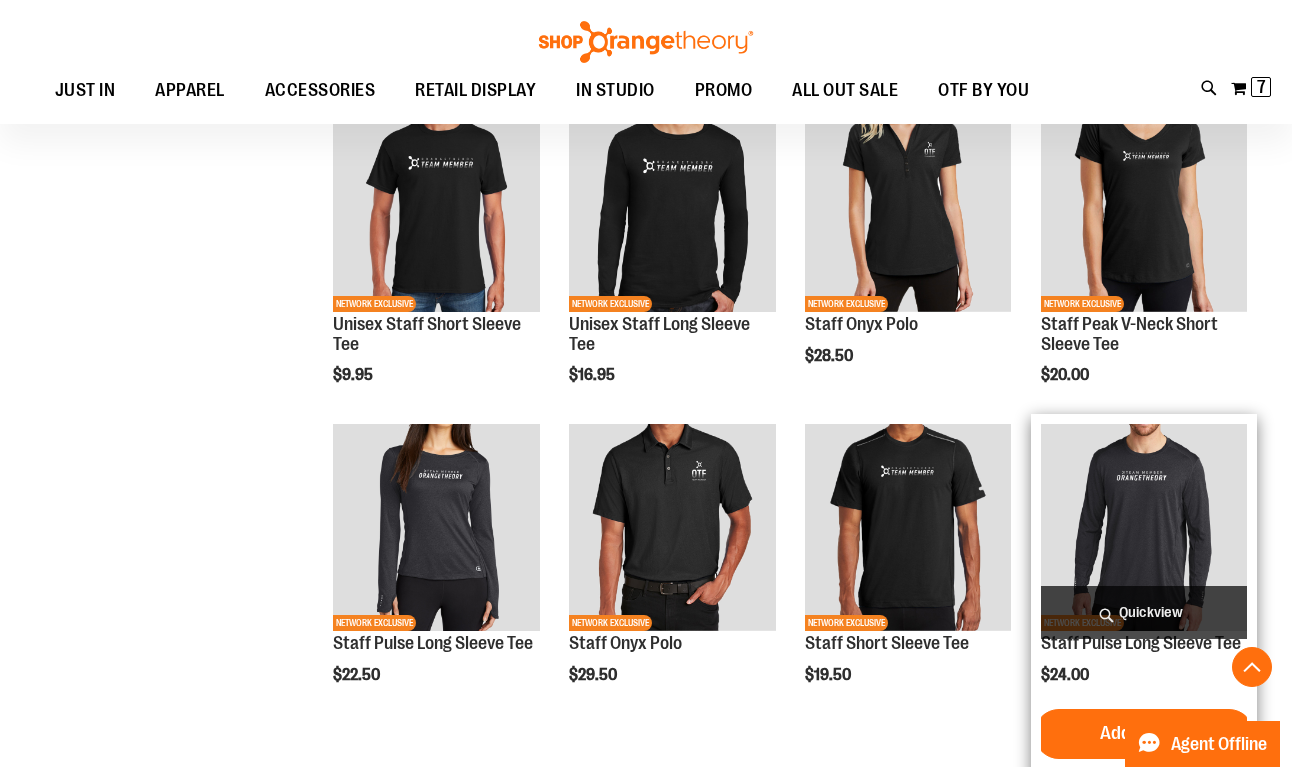 click at bounding box center [1144, 527] 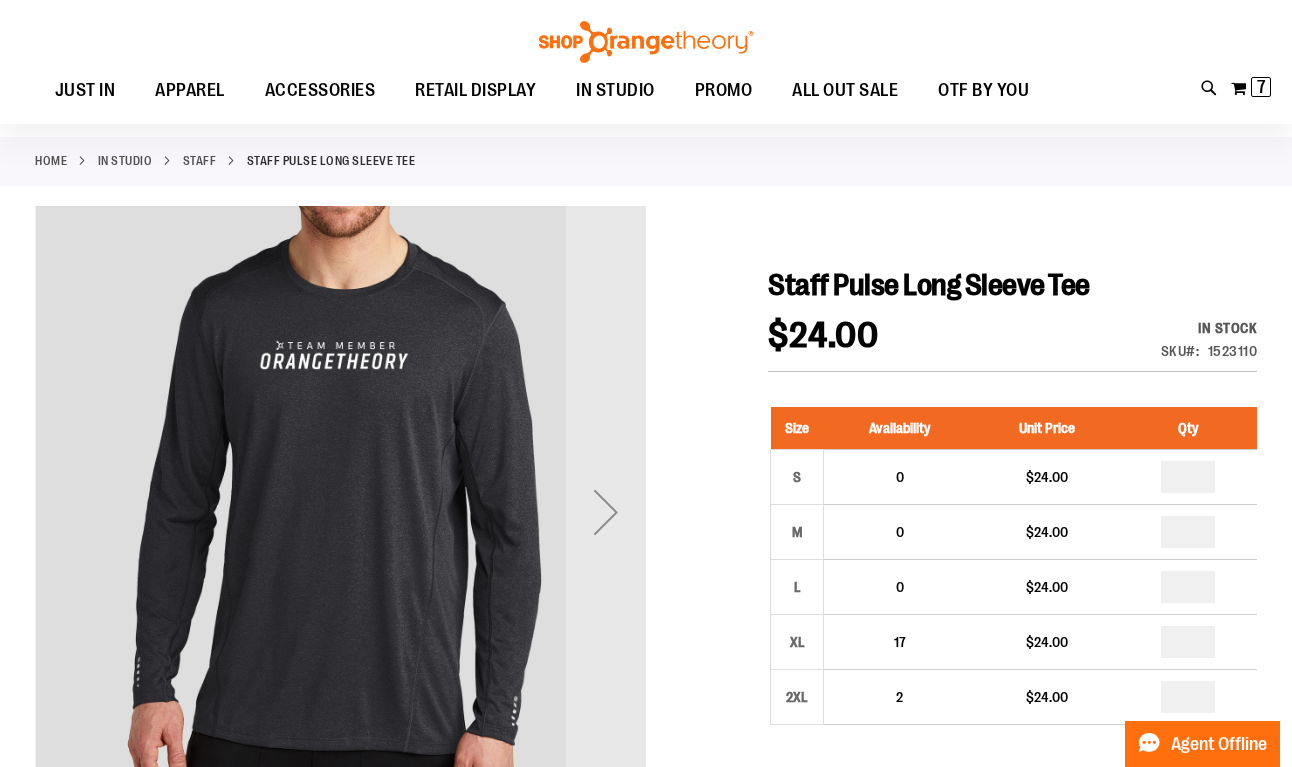 scroll, scrollTop: 79, scrollLeft: 0, axis: vertical 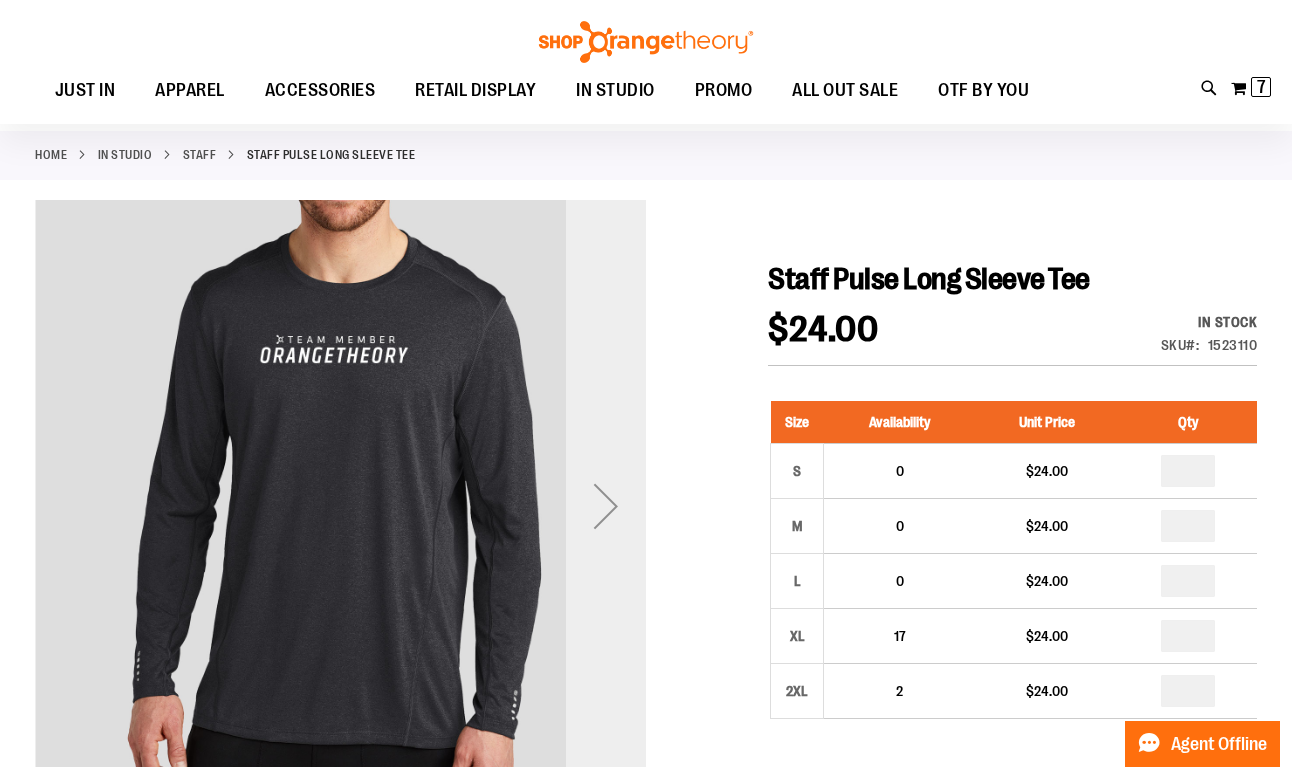 click at bounding box center (606, 506) 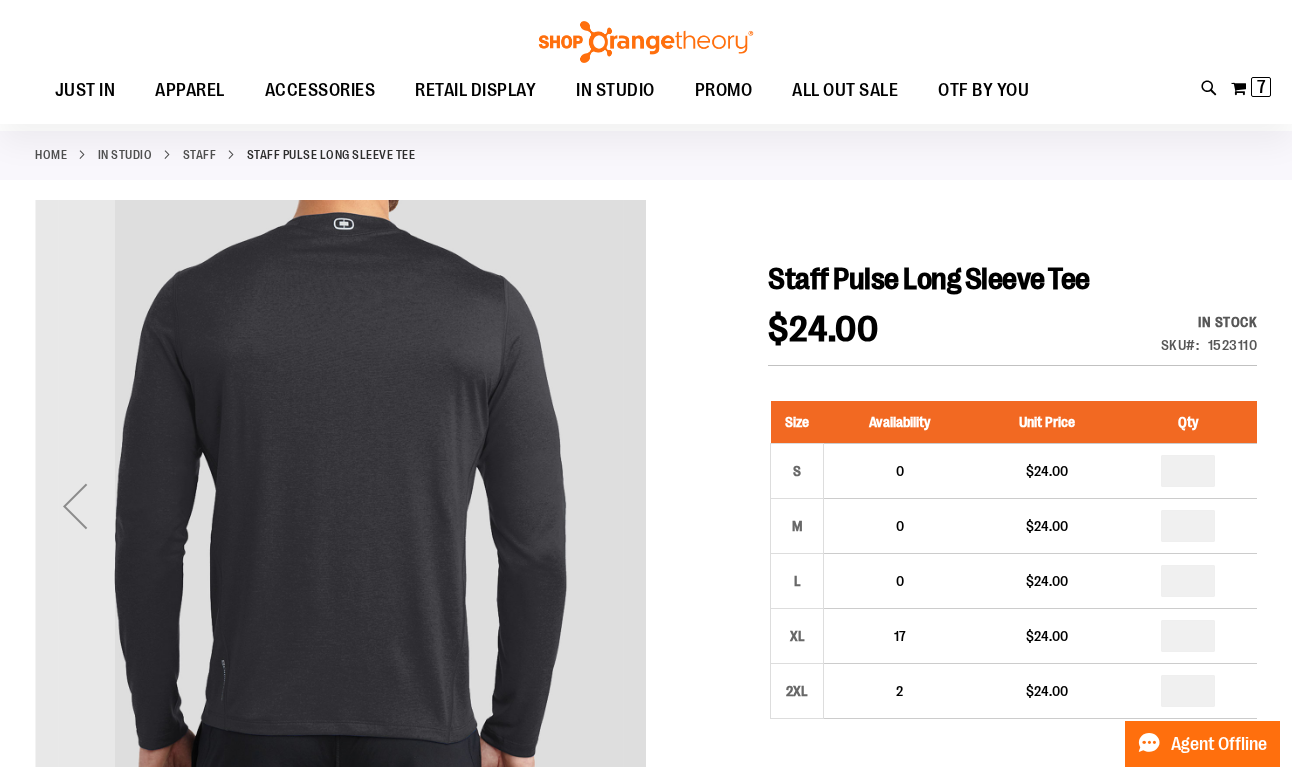 scroll, scrollTop: 0, scrollLeft: 0, axis: both 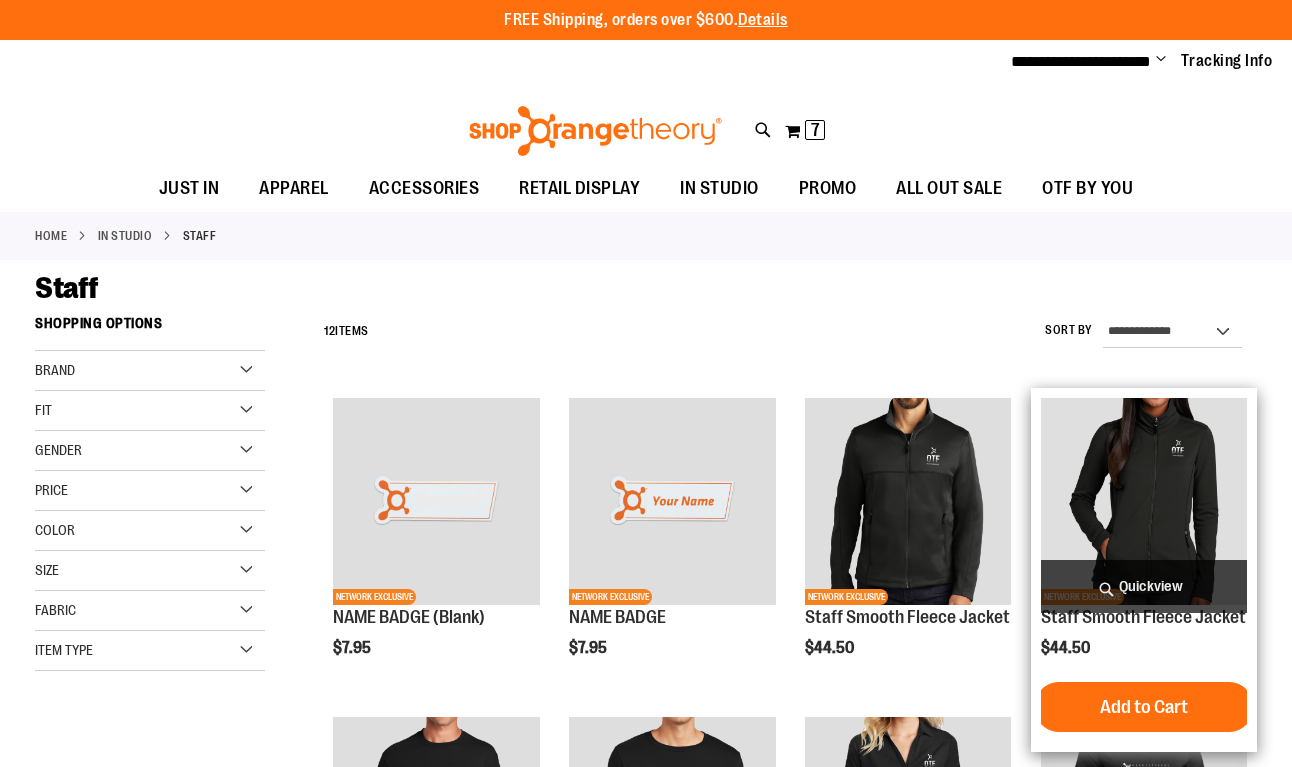 click at bounding box center (1144, 501) 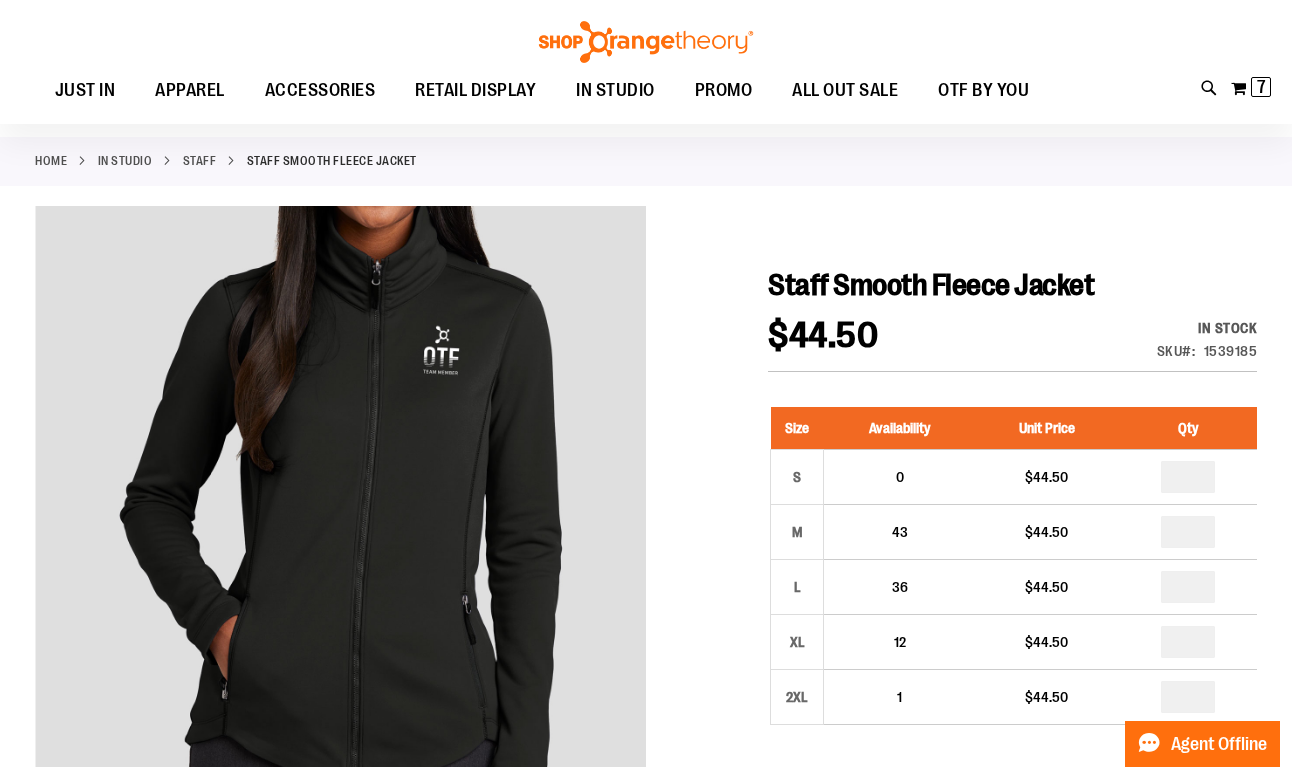 scroll, scrollTop: 98, scrollLeft: 0, axis: vertical 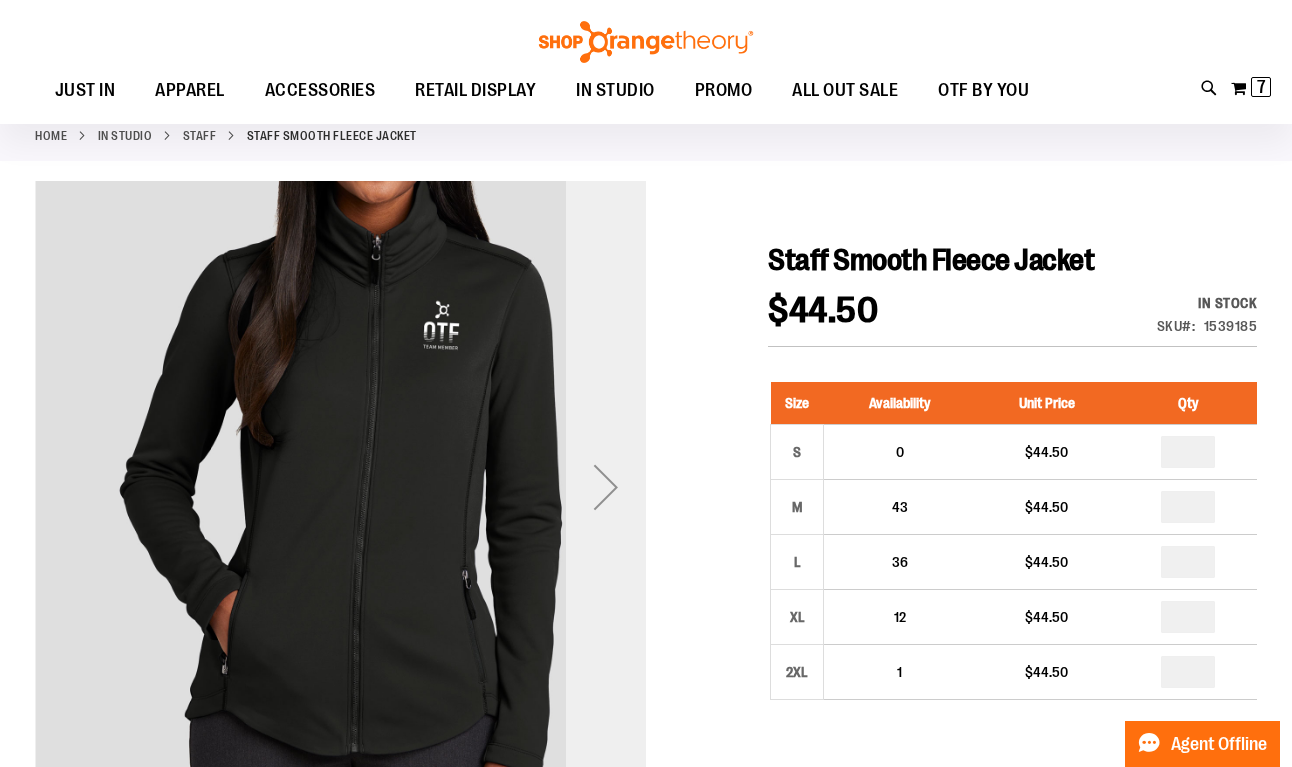 click at bounding box center [606, 487] 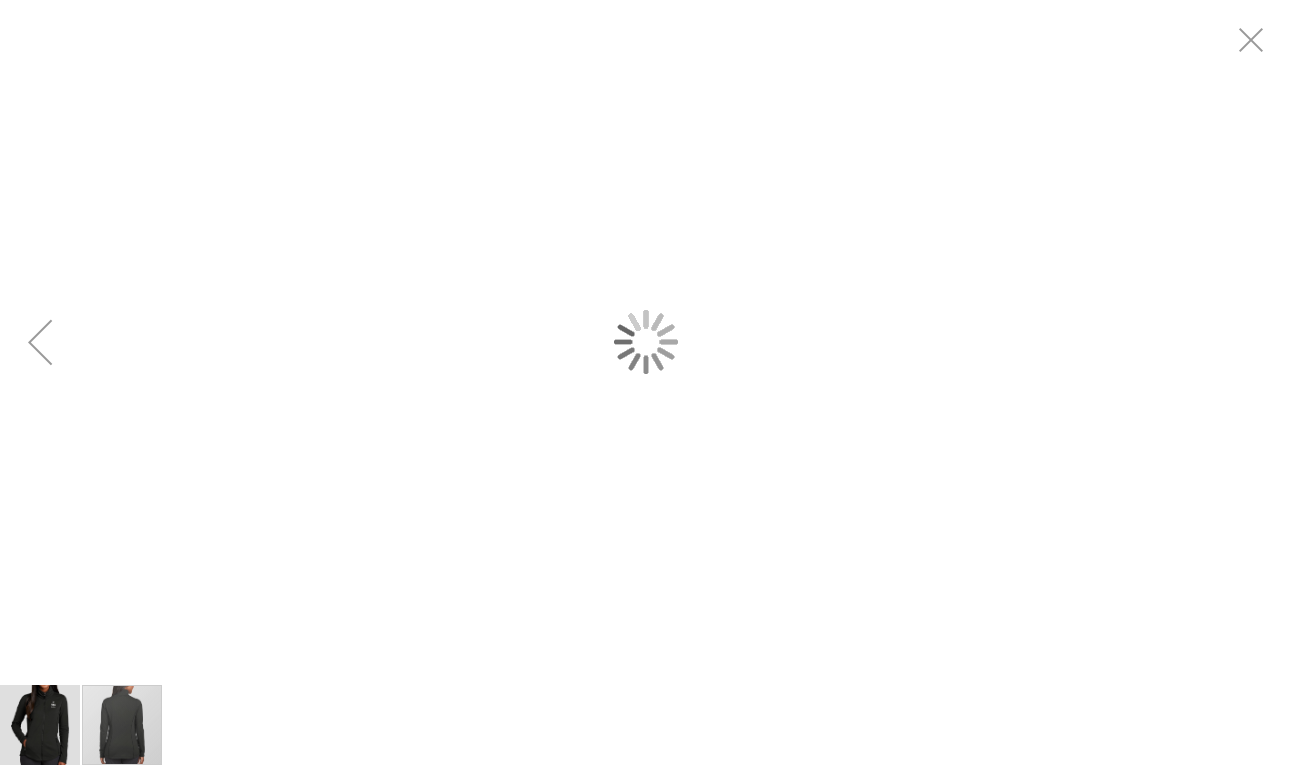 scroll, scrollTop: 0, scrollLeft: 0, axis: both 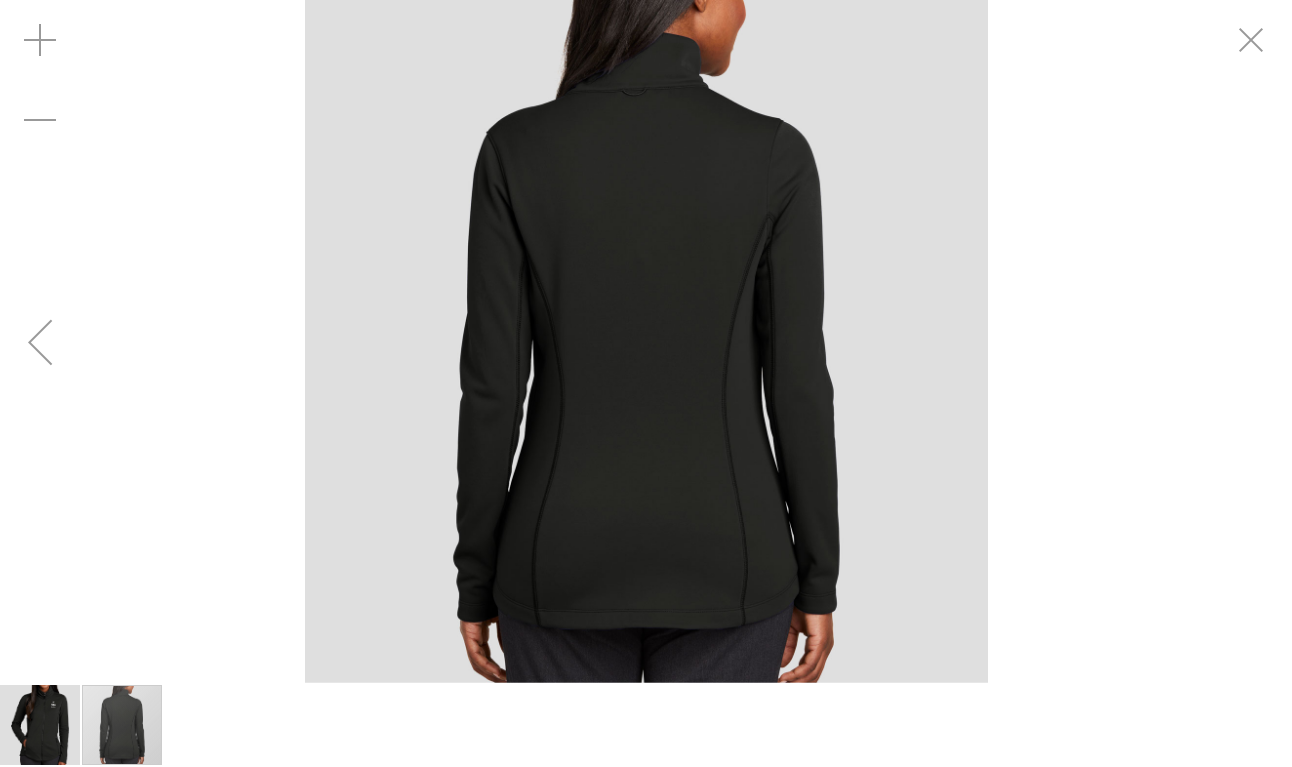 click at bounding box center [40, 725] 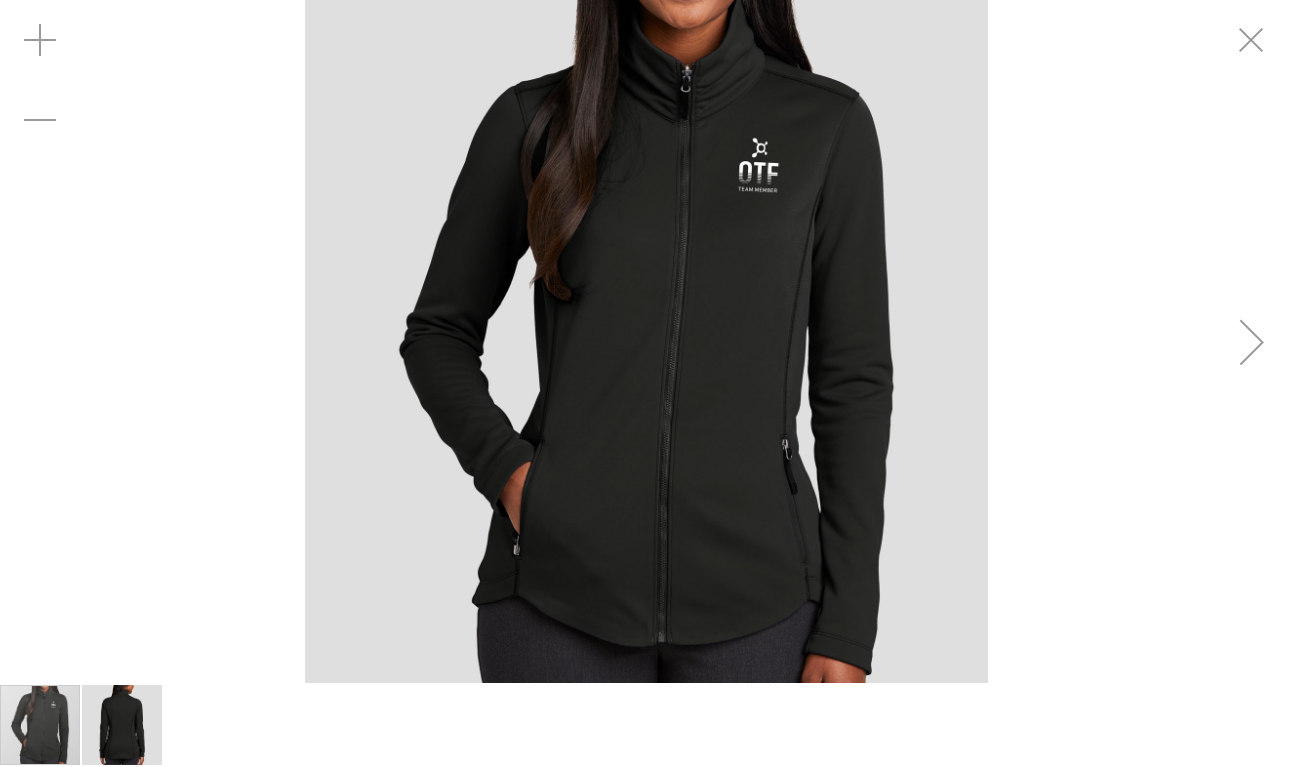scroll, scrollTop: 98, scrollLeft: 0, axis: vertical 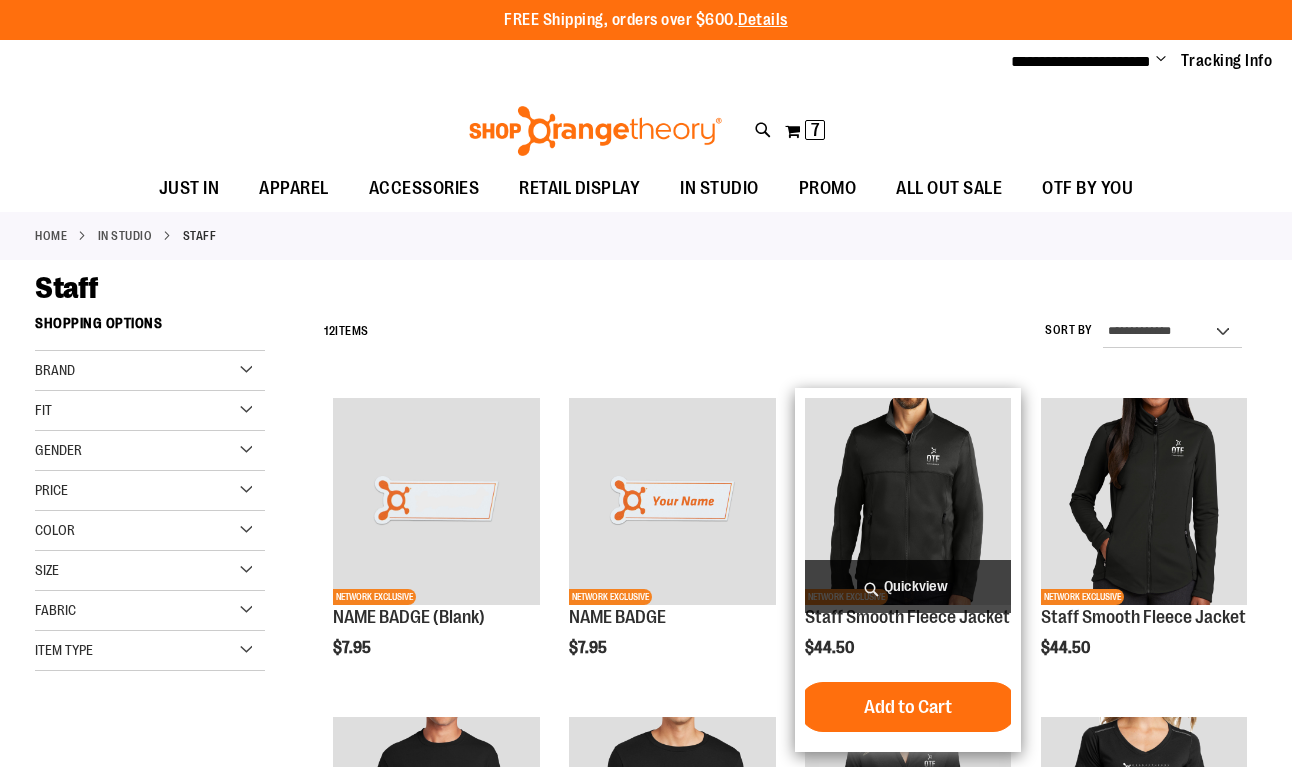 click at bounding box center (908, 501) 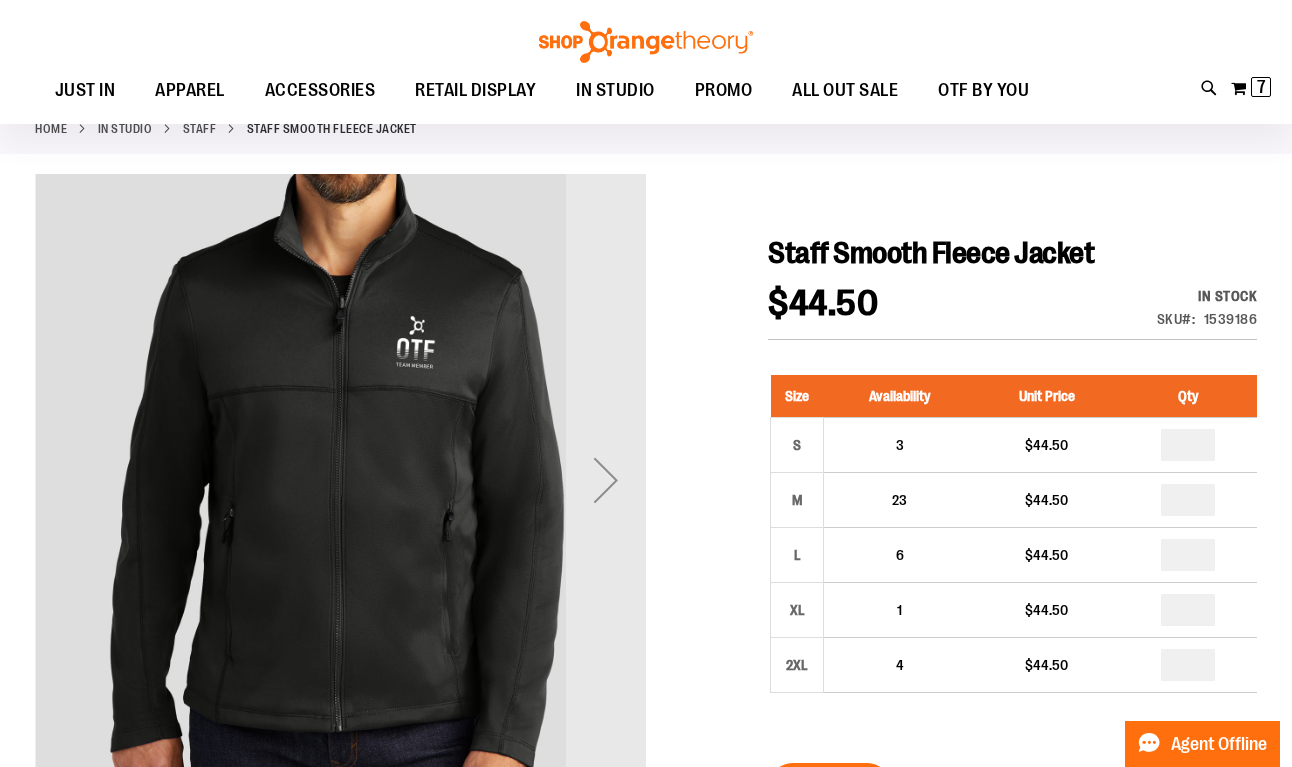 scroll, scrollTop: 108, scrollLeft: 0, axis: vertical 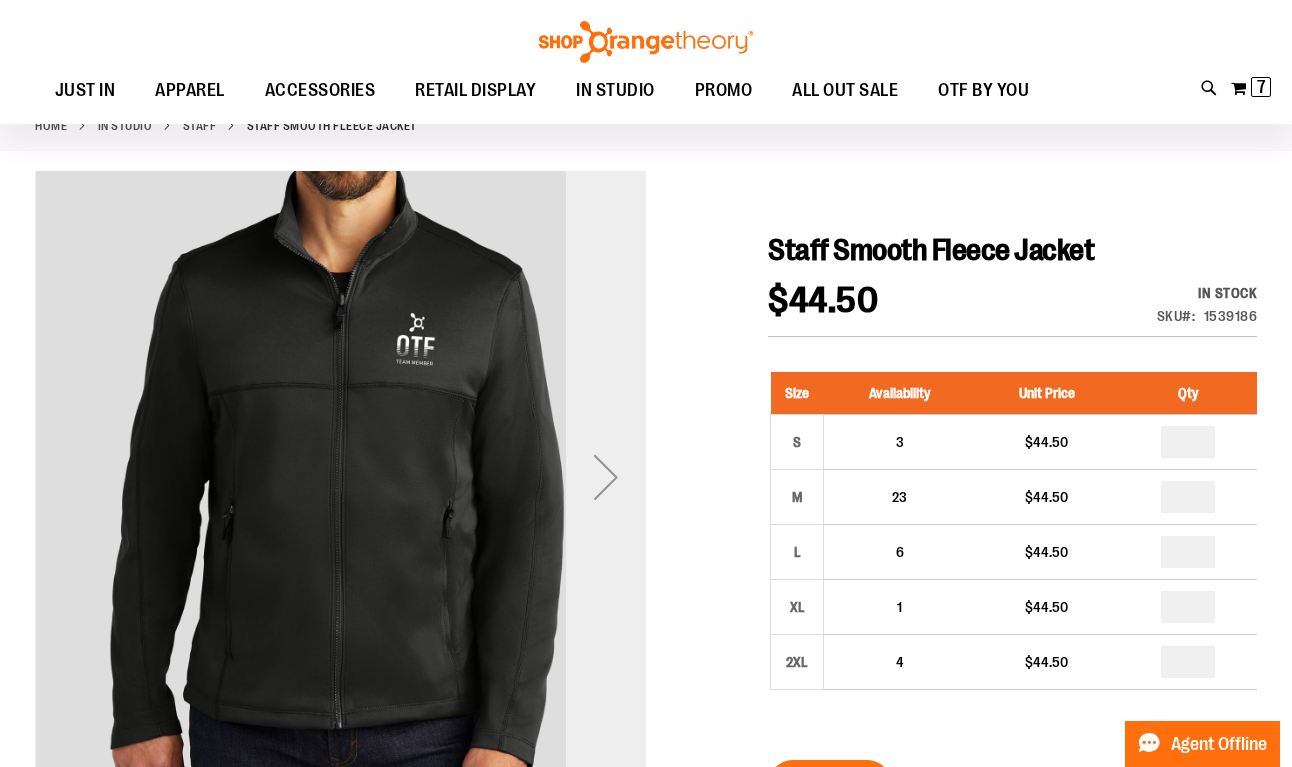 click at bounding box center (606, 477) 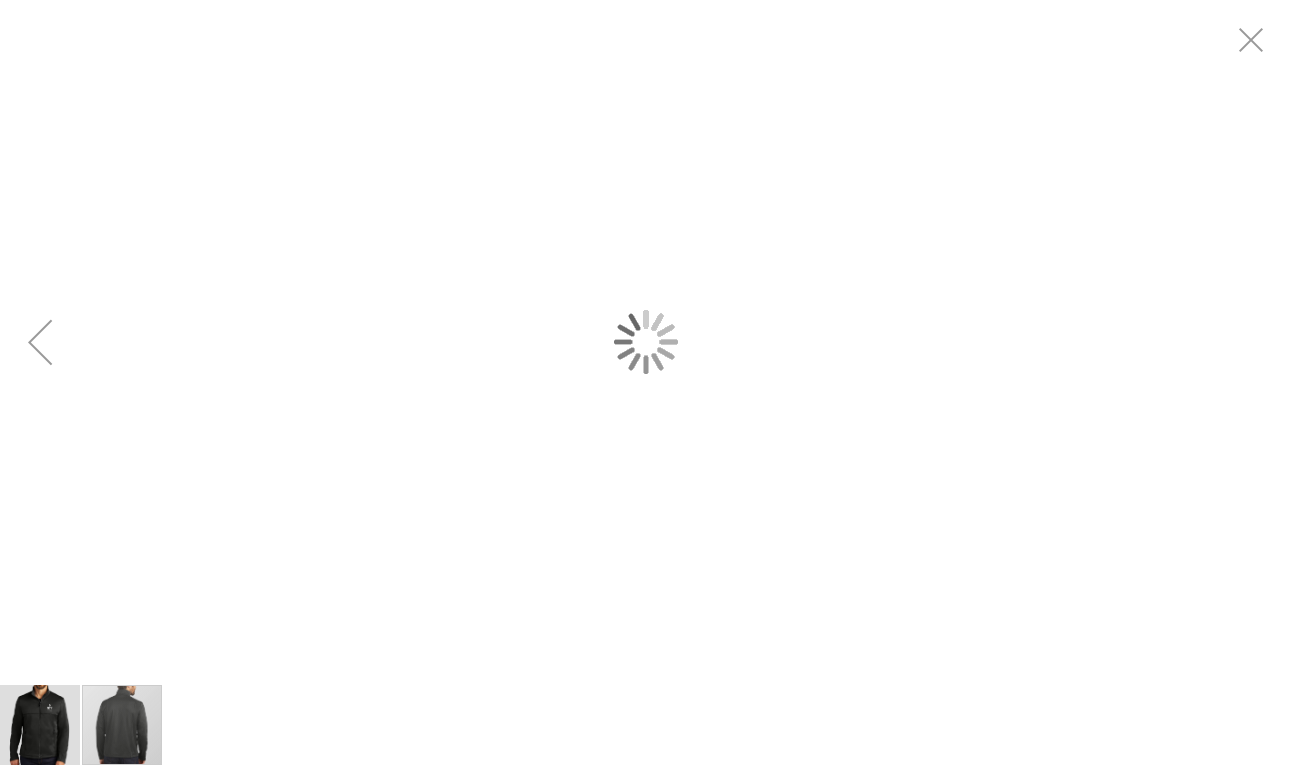scroll, scrollTop: 0, scrollLeft: 0, axis: both 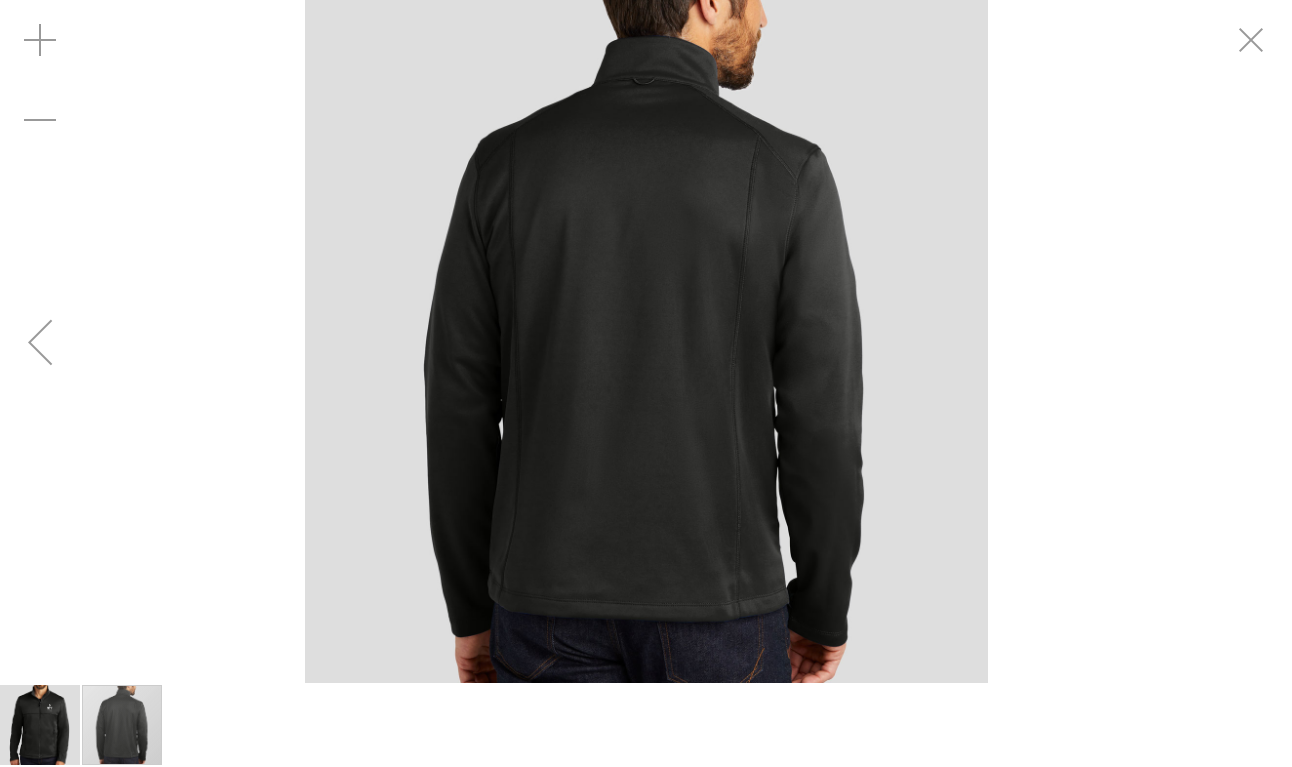 click at bounding box center [40, 342] 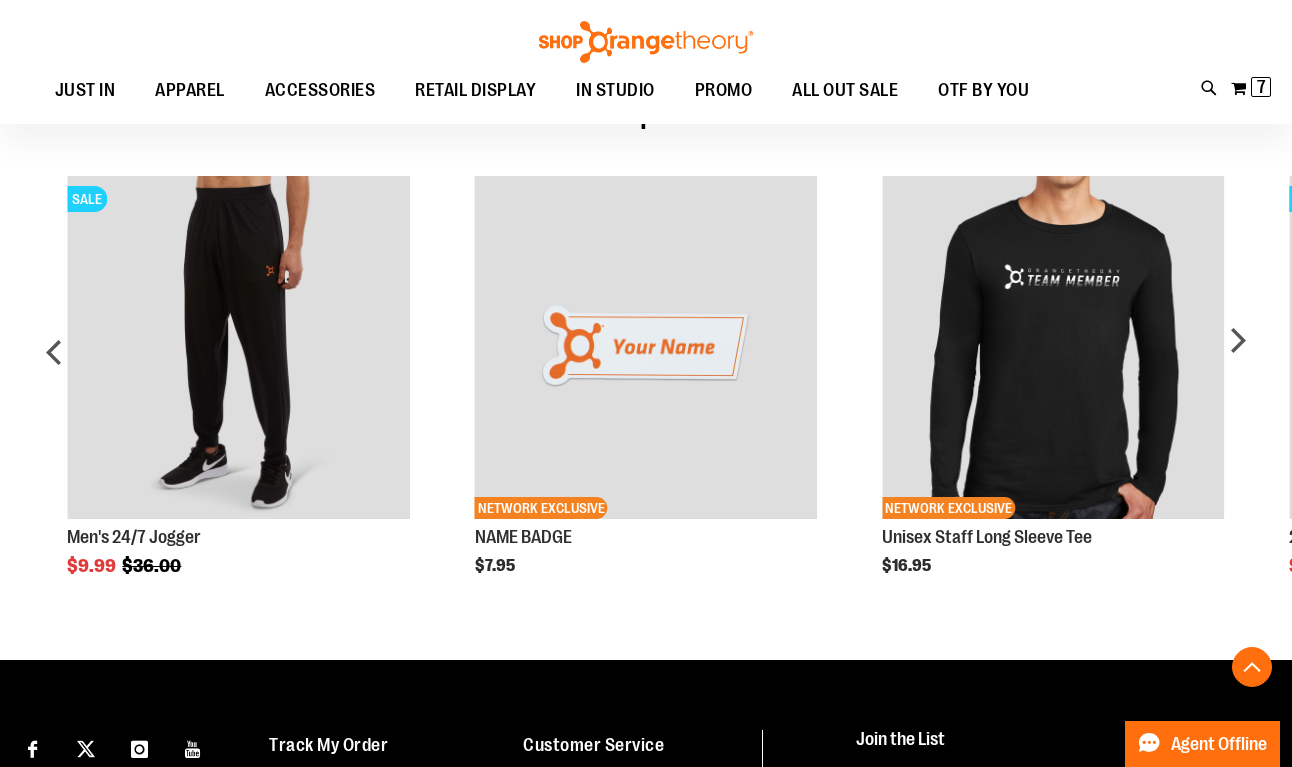 scroll, scrollTop: 1288, scrollLeft: 0, axis: vertical 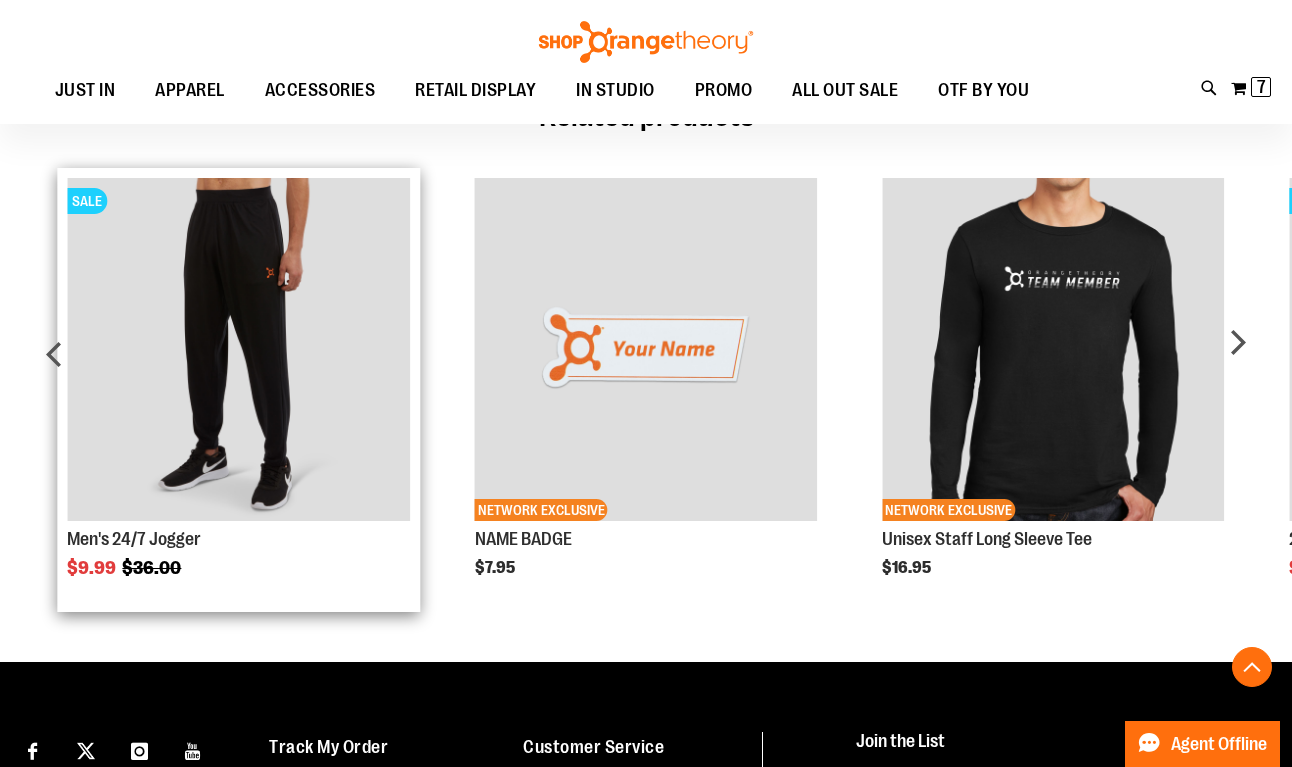 click at bounding box center (238, 349) 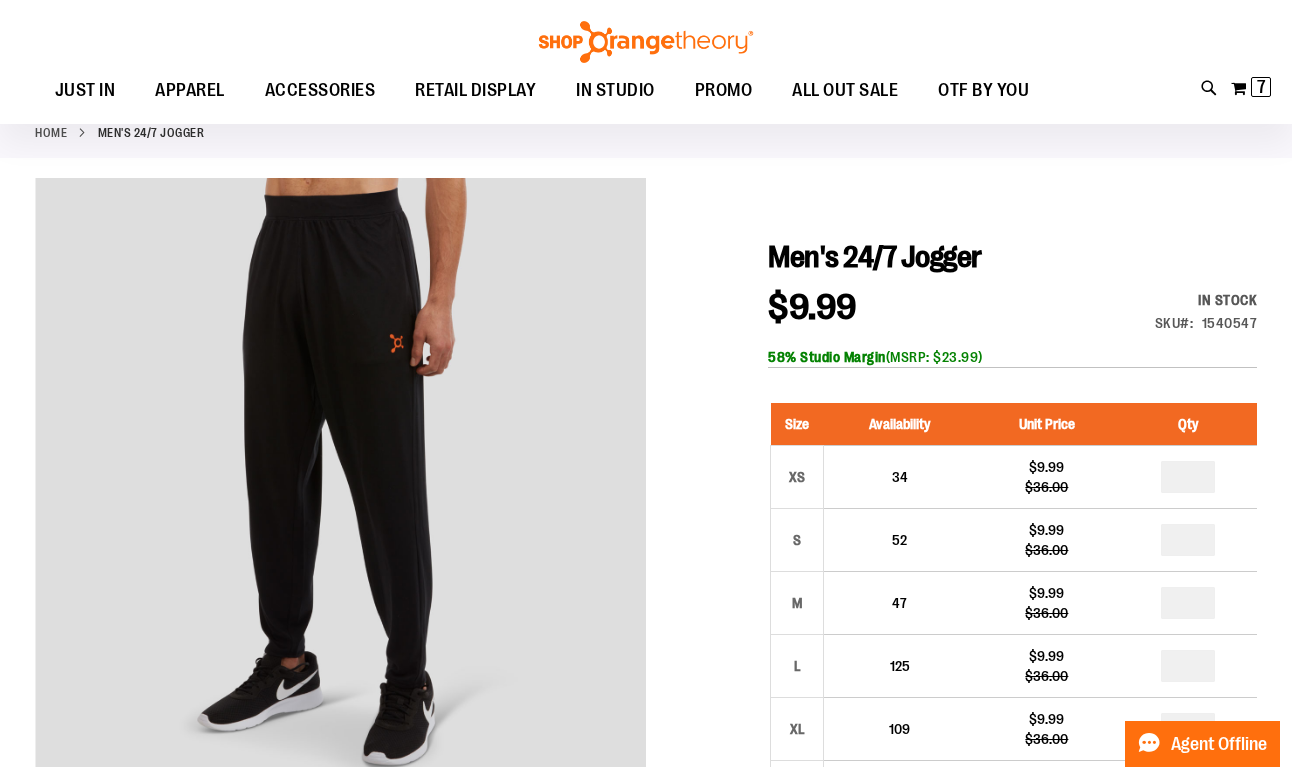 scroll, scrollTop: 103, scrollLeft: 0, axis: vertical 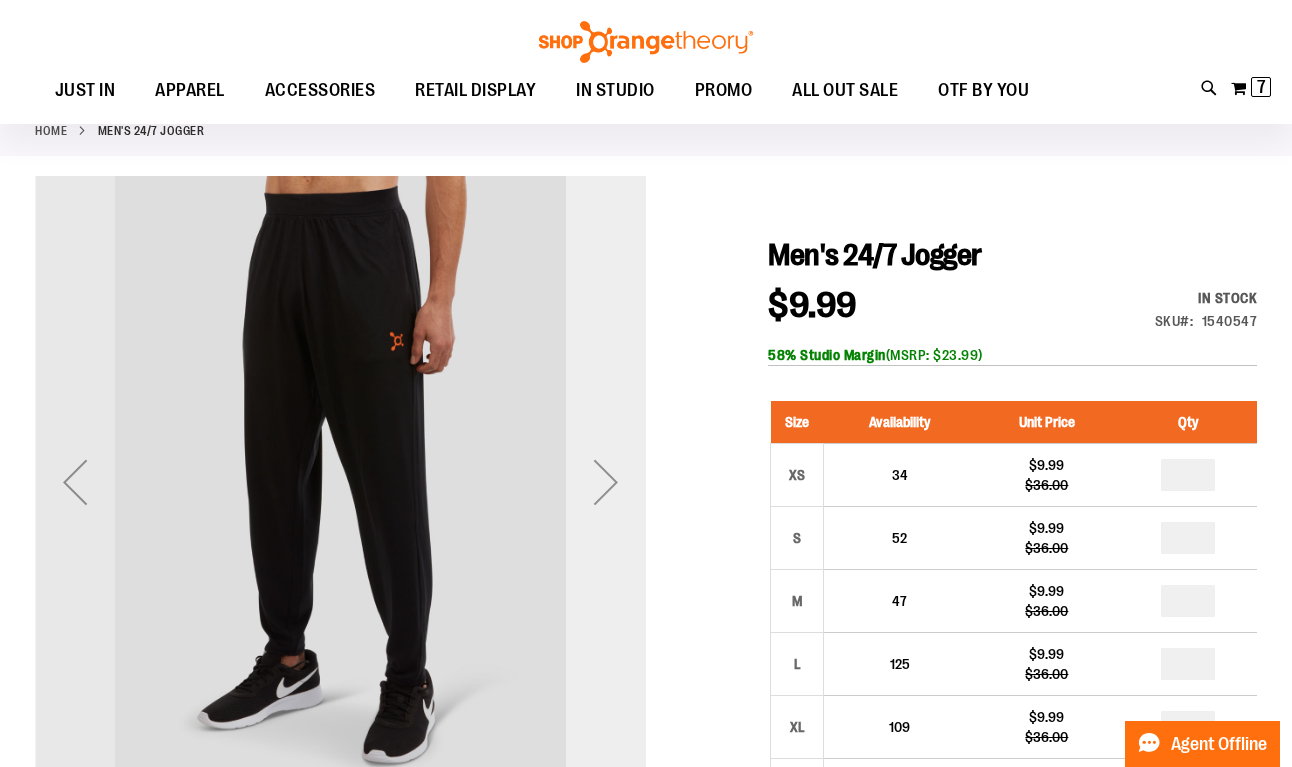 click at bounding box center (606, 482) 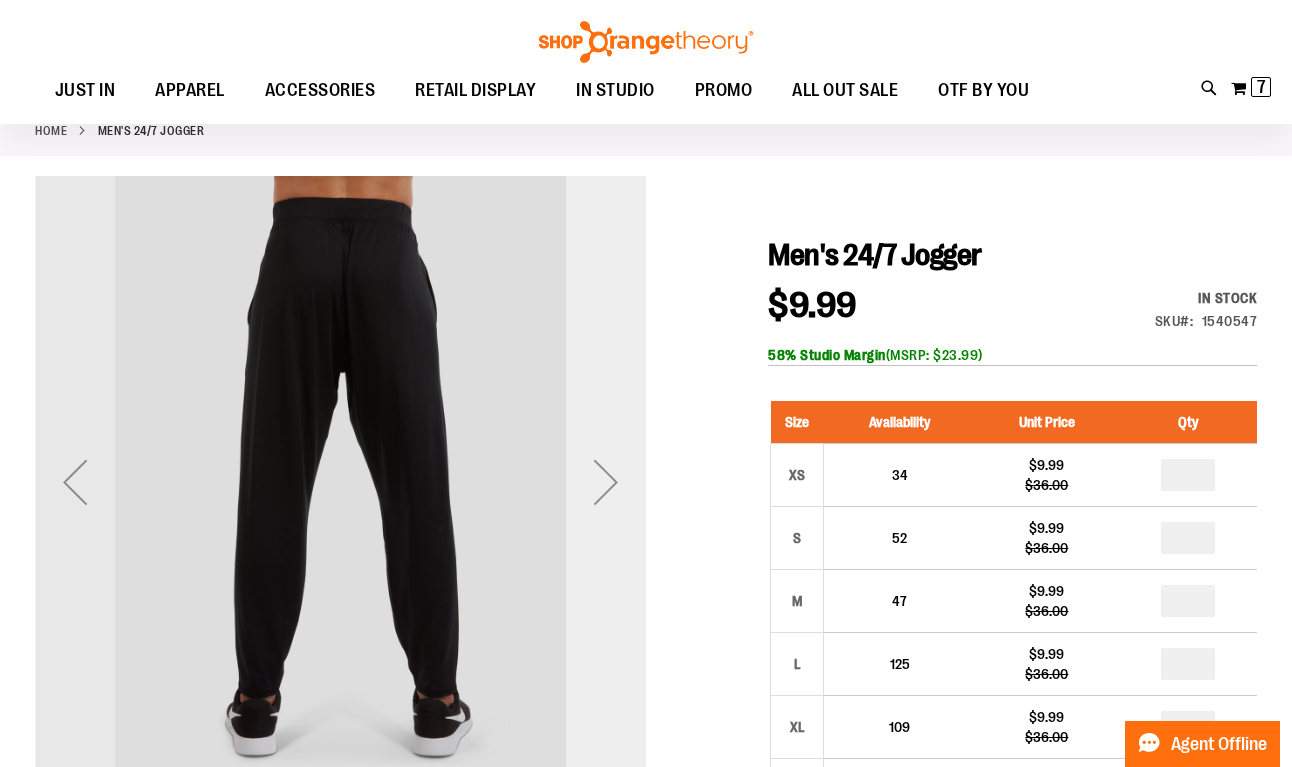 click at bounding box center [606, 482] 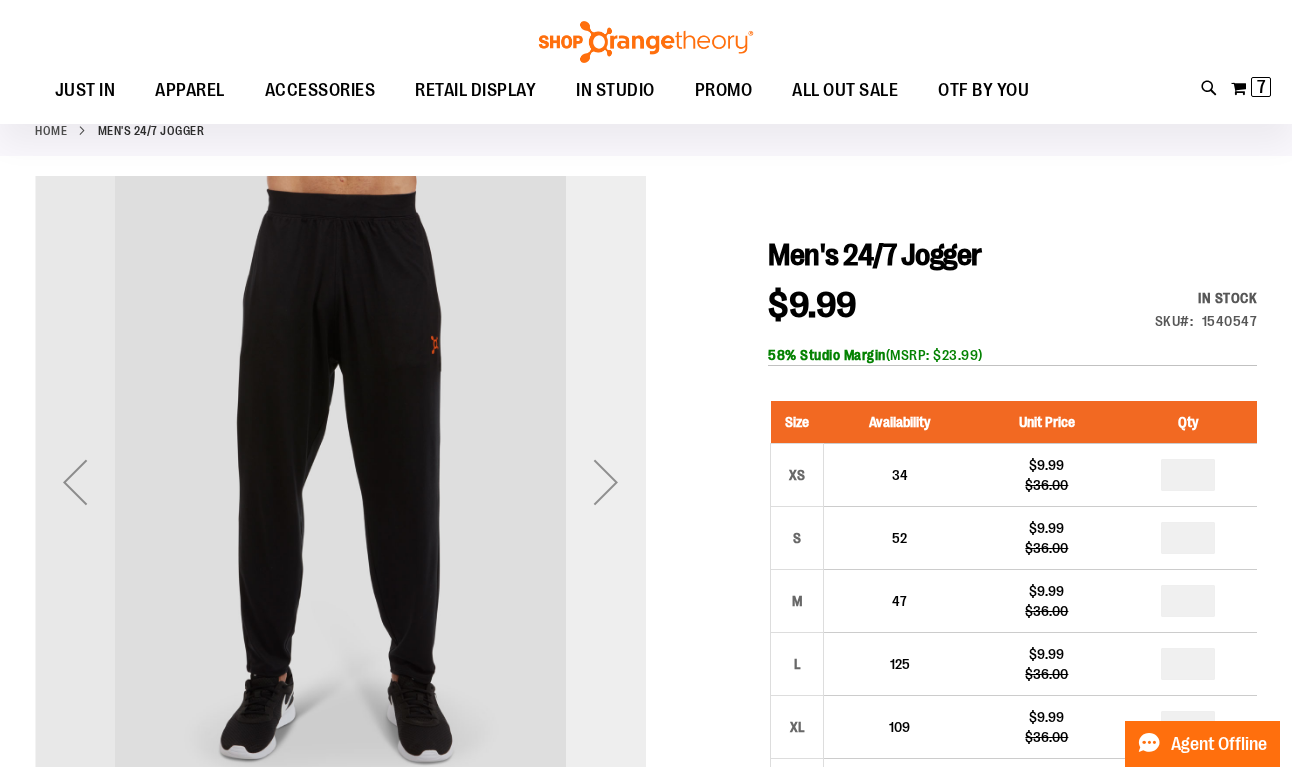 click at bounding box center (606, 482) 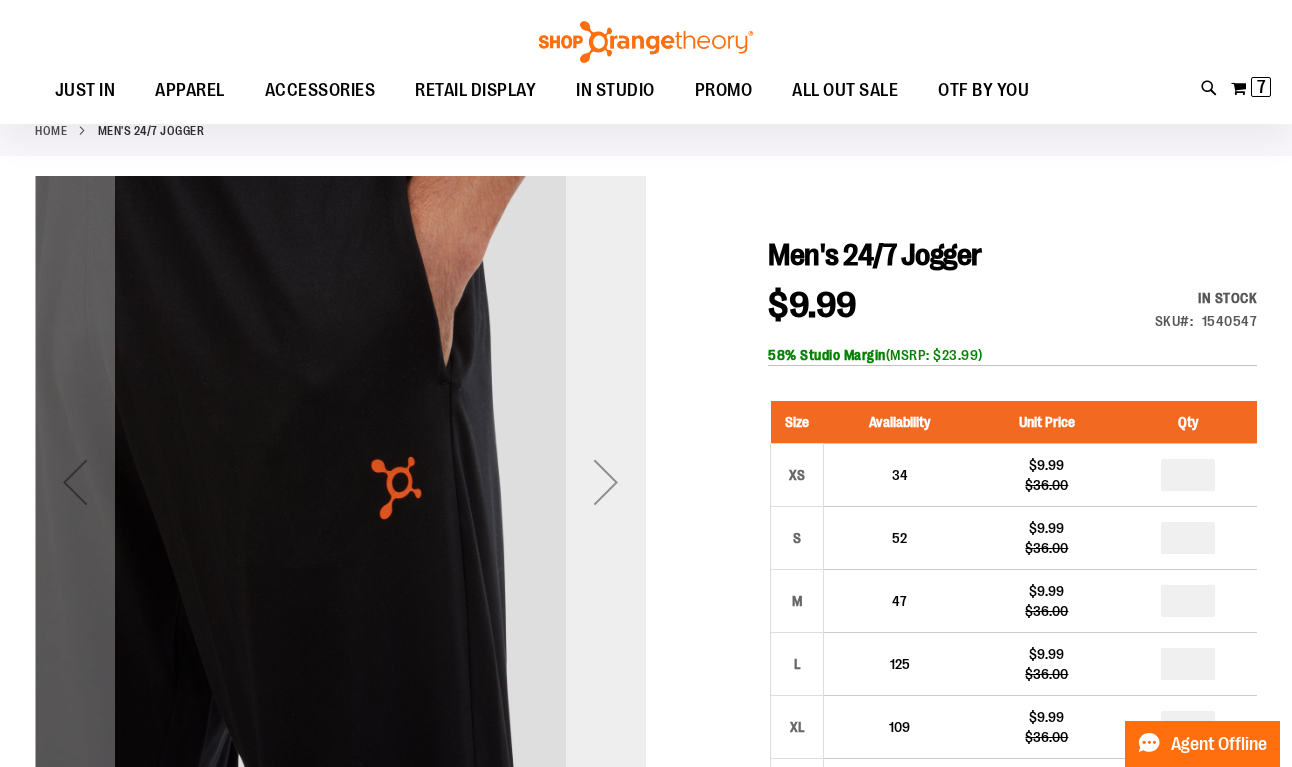 click at bounding box center [606, 482] 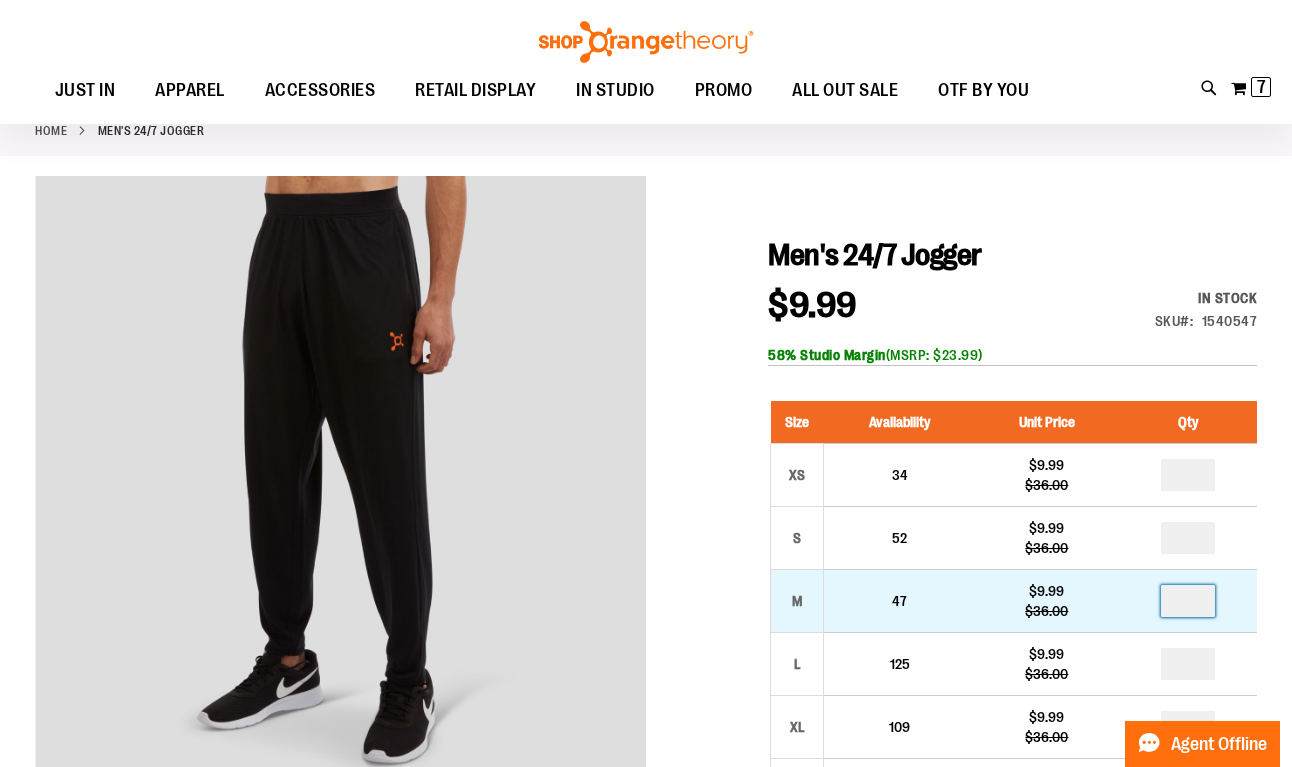 click at bounding box center (1188, 601) 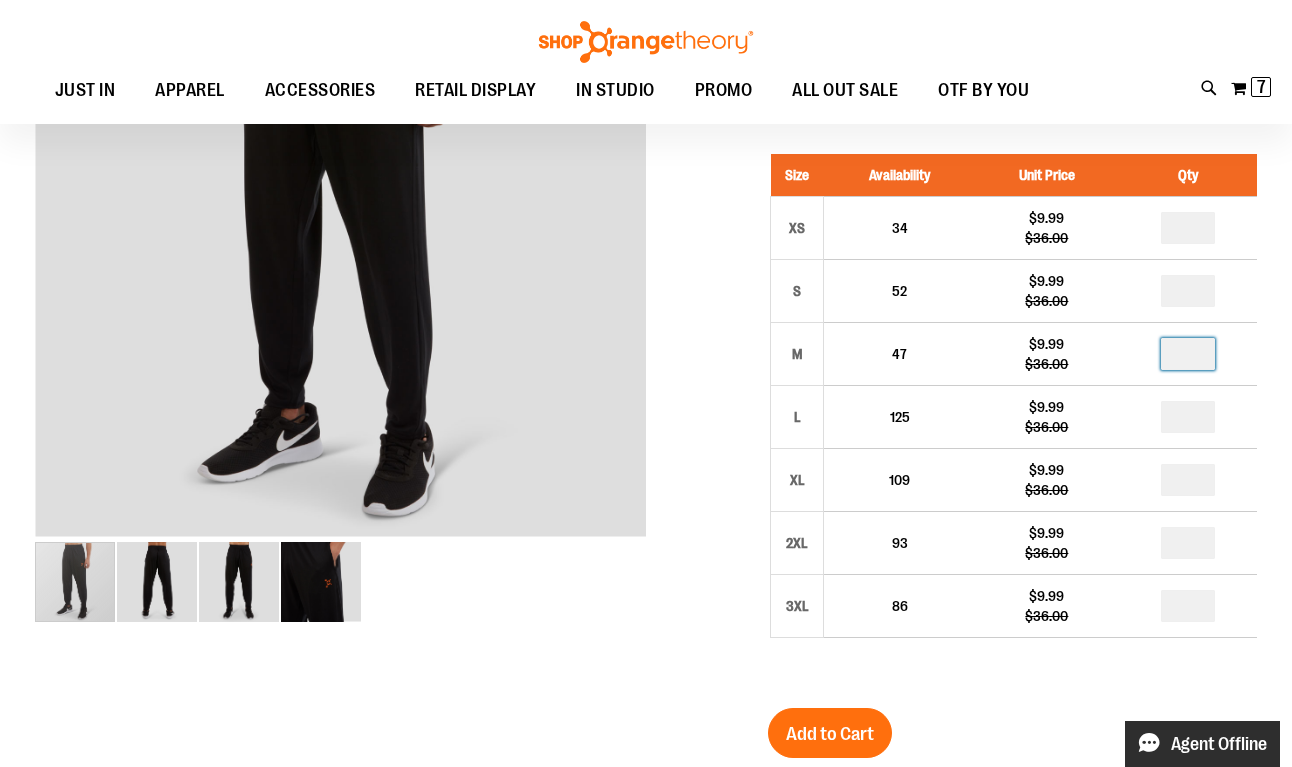 scroll, scrollTop: 475, scrollLeft: 0, axis: vertical 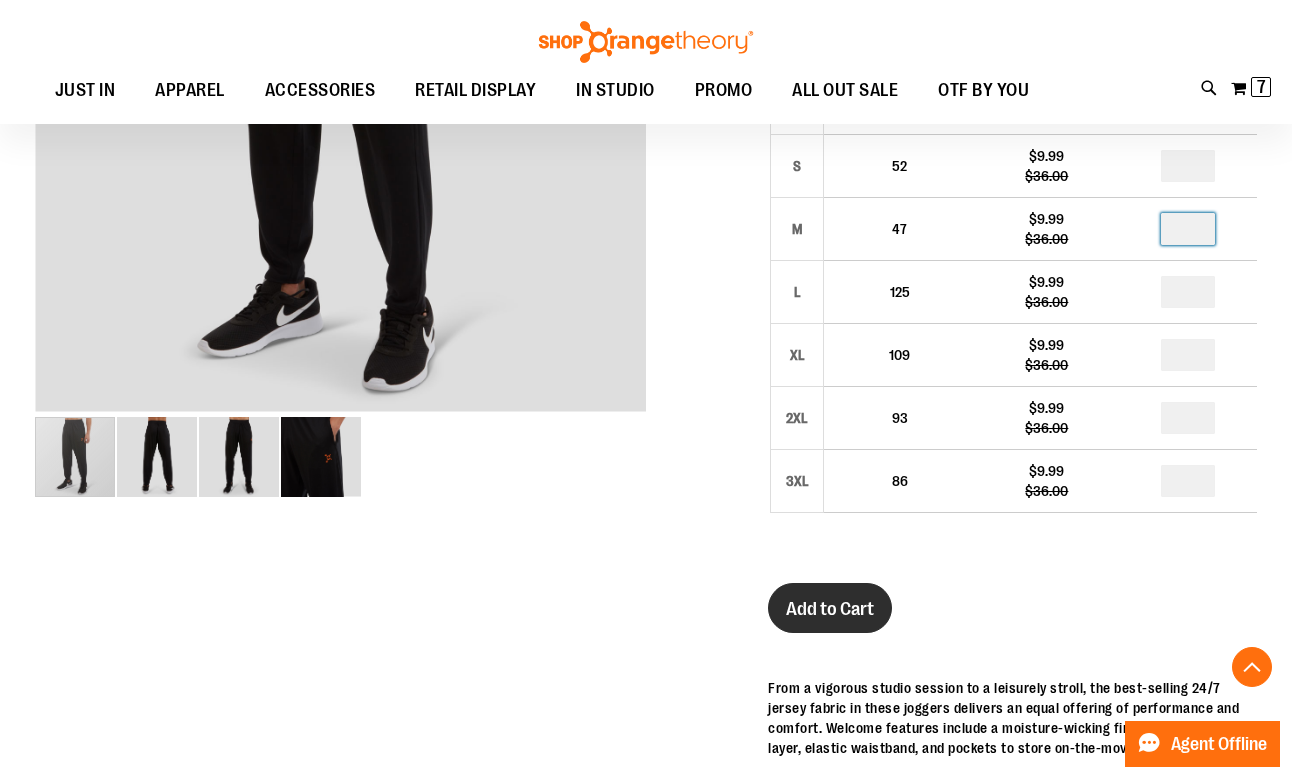 click on "Add to Cart" at bounding box center [830, 609] 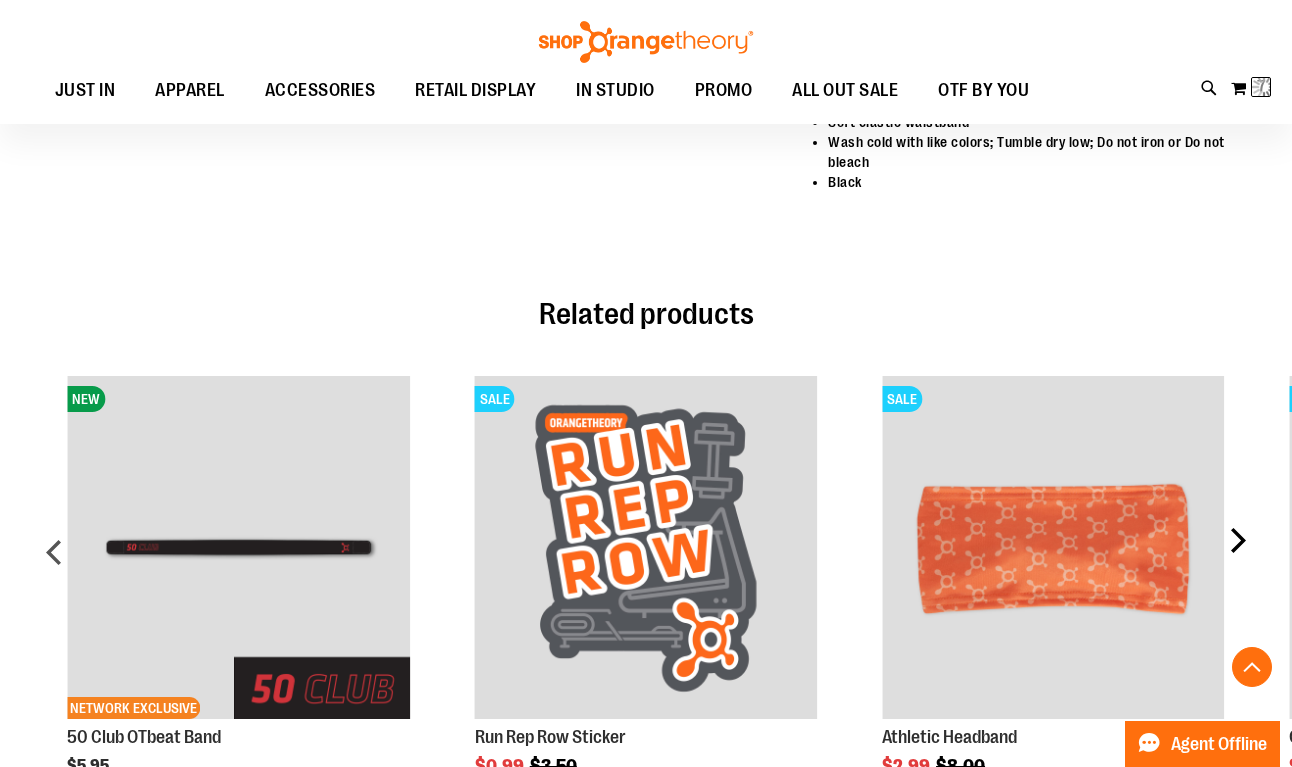 scroll, scrollTop: 1354, scrollLeft: 0, axis: vertical 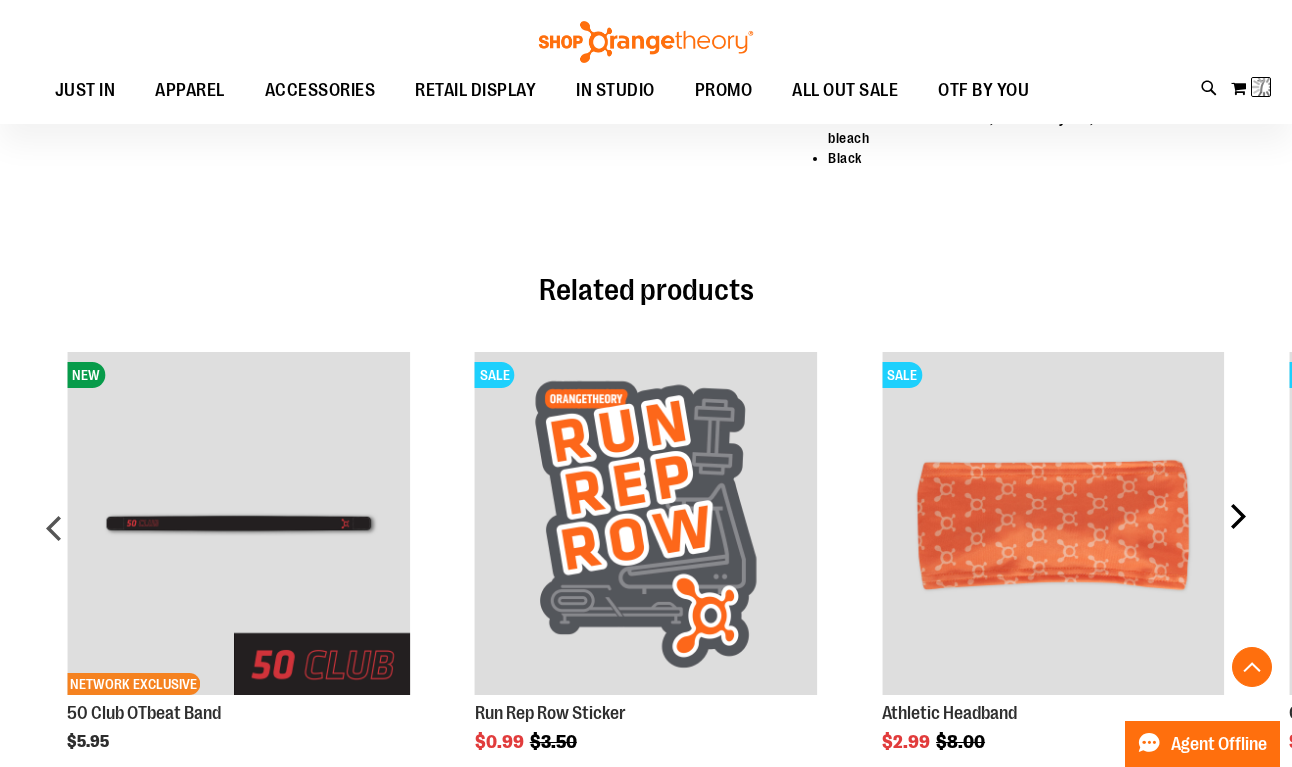 click on "next" at bounding box center (1237, 536) 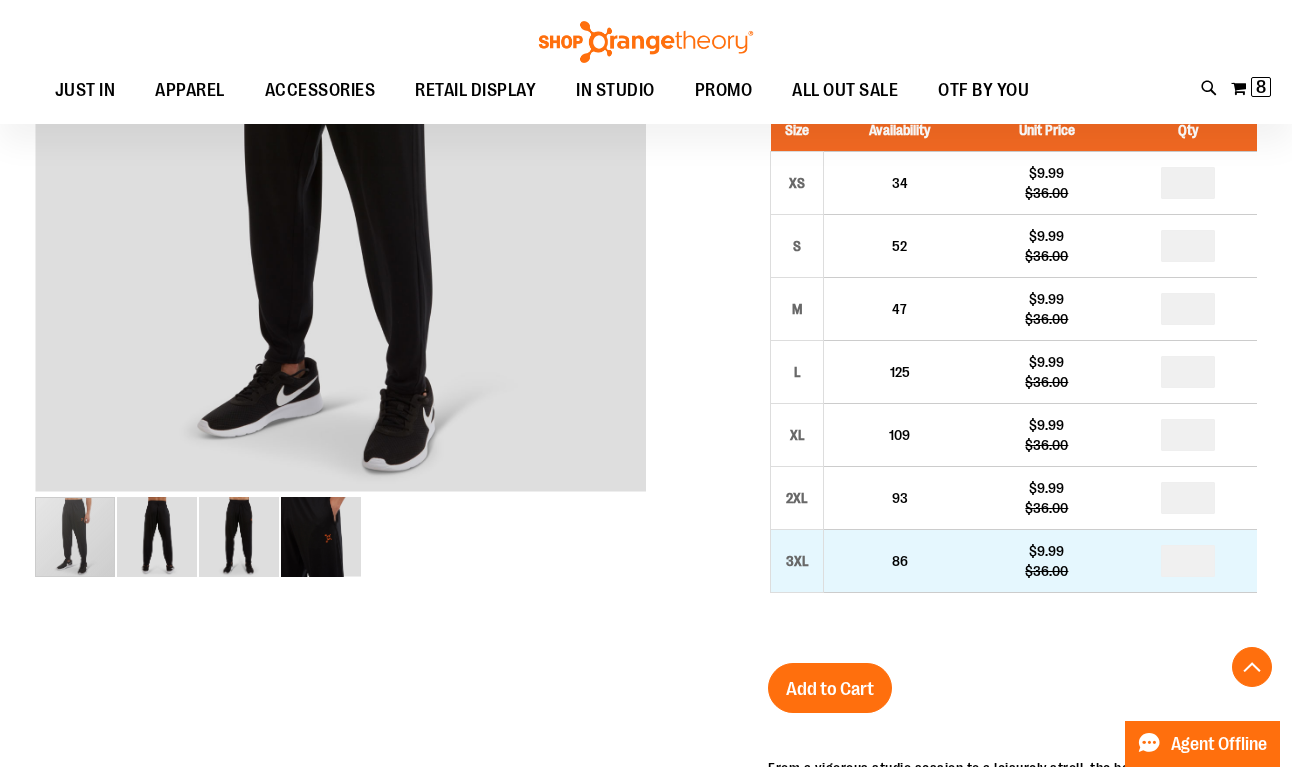 scroll, scrollTop: 318, scrollLeft: 0, axis: vertical 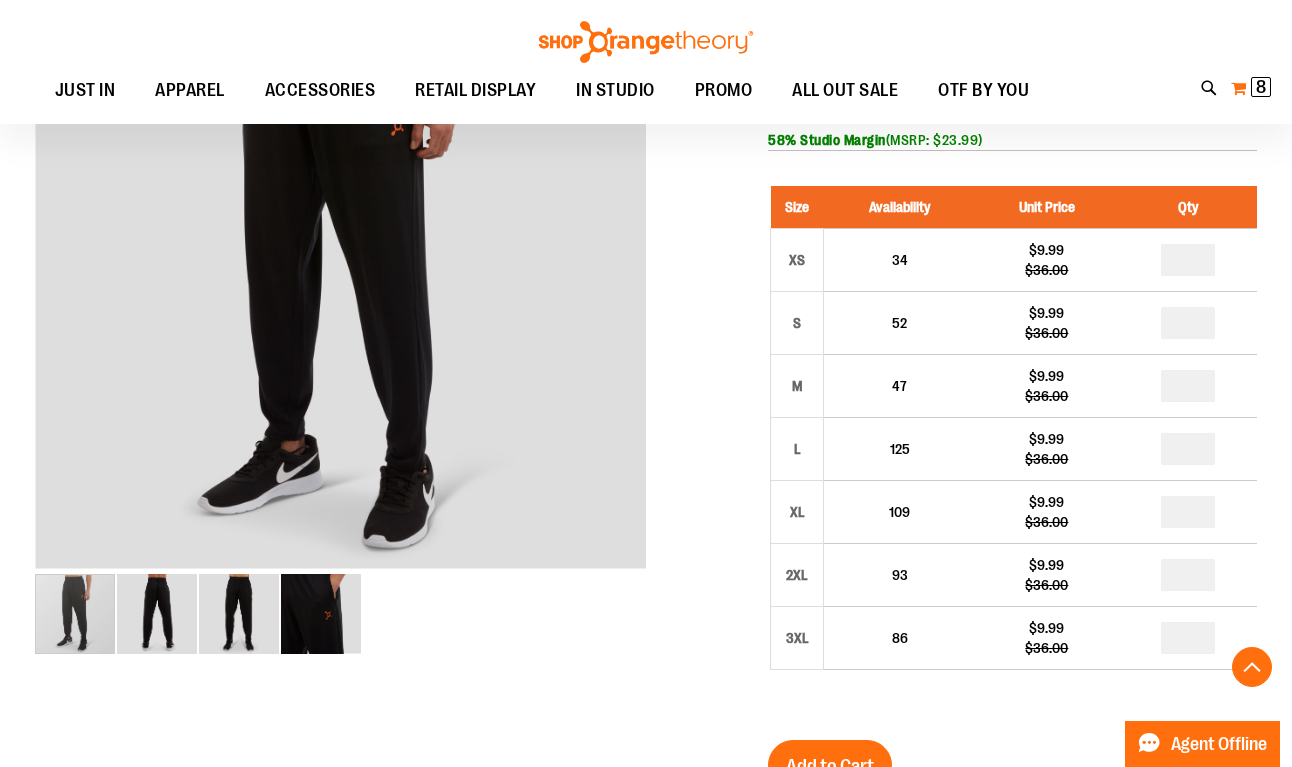 click on "8" at bounding box center [1261, 87] 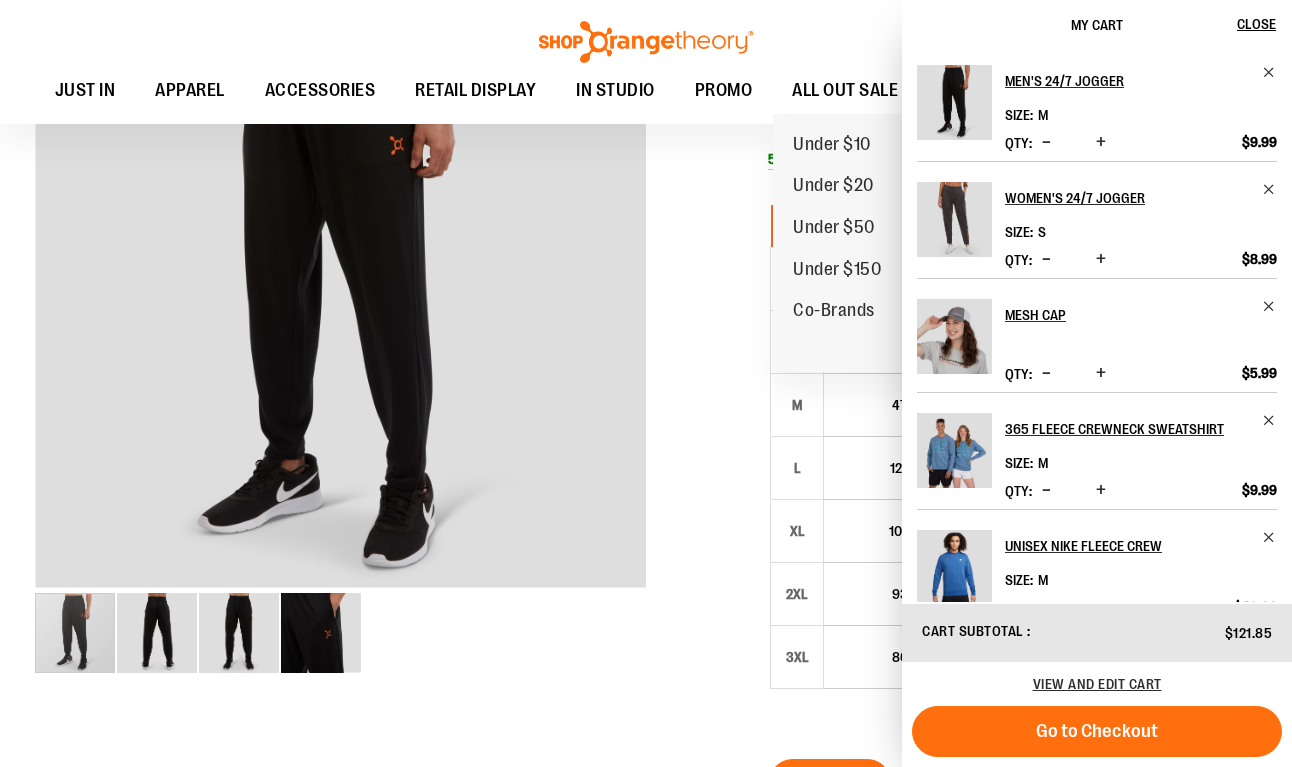 scroll, scrollTop: 299, scrollLeft: 0, axis: vertical 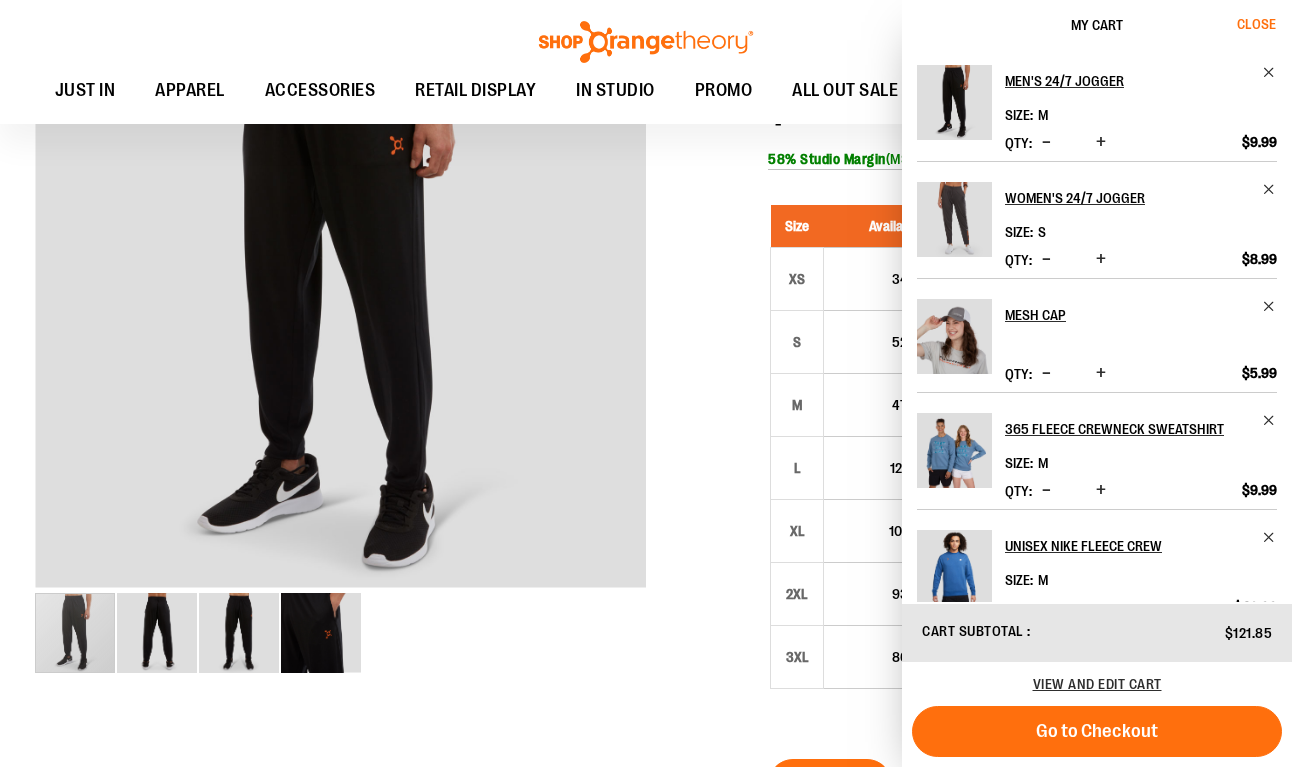 click on "Close" at bounding box center (1256, 24) 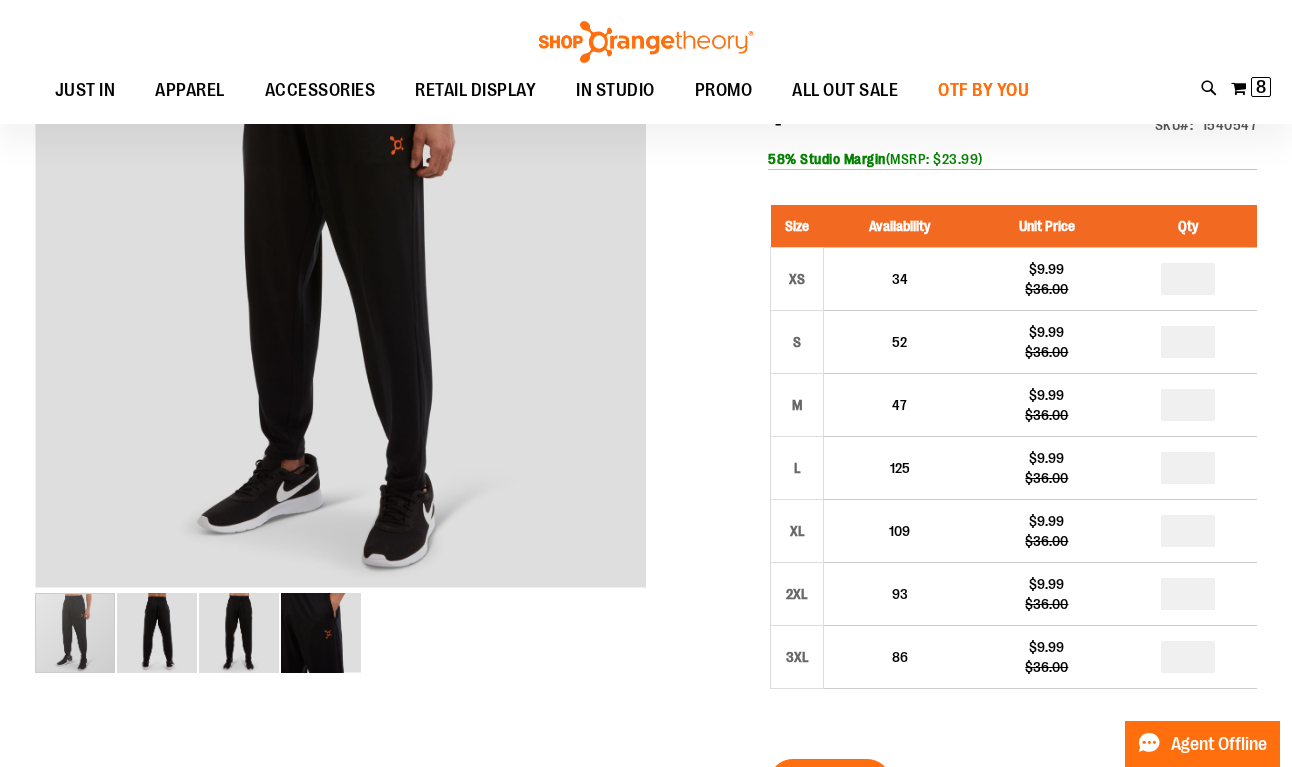 click on "OTF BY YOU" at bounding box center (983, 90) 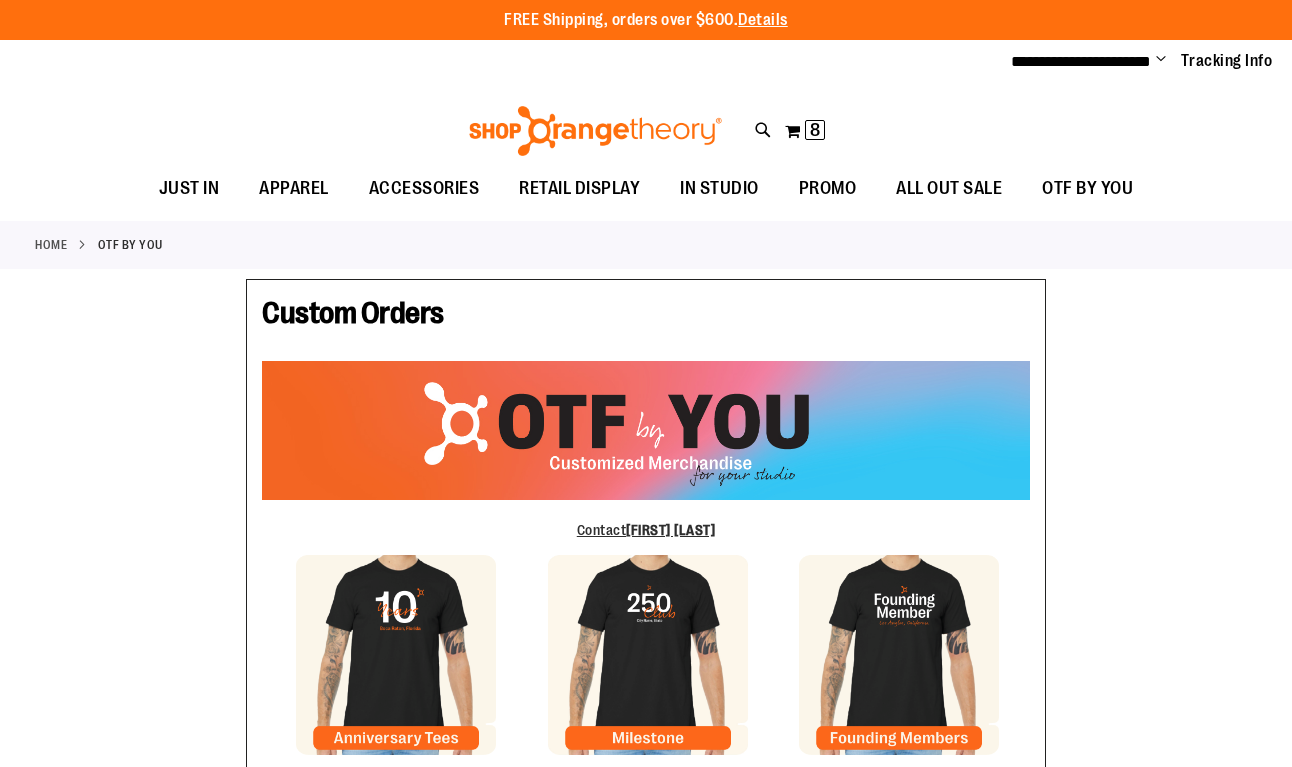 scroll, scrollTop: 0, scrollLeft: 0, axis: both 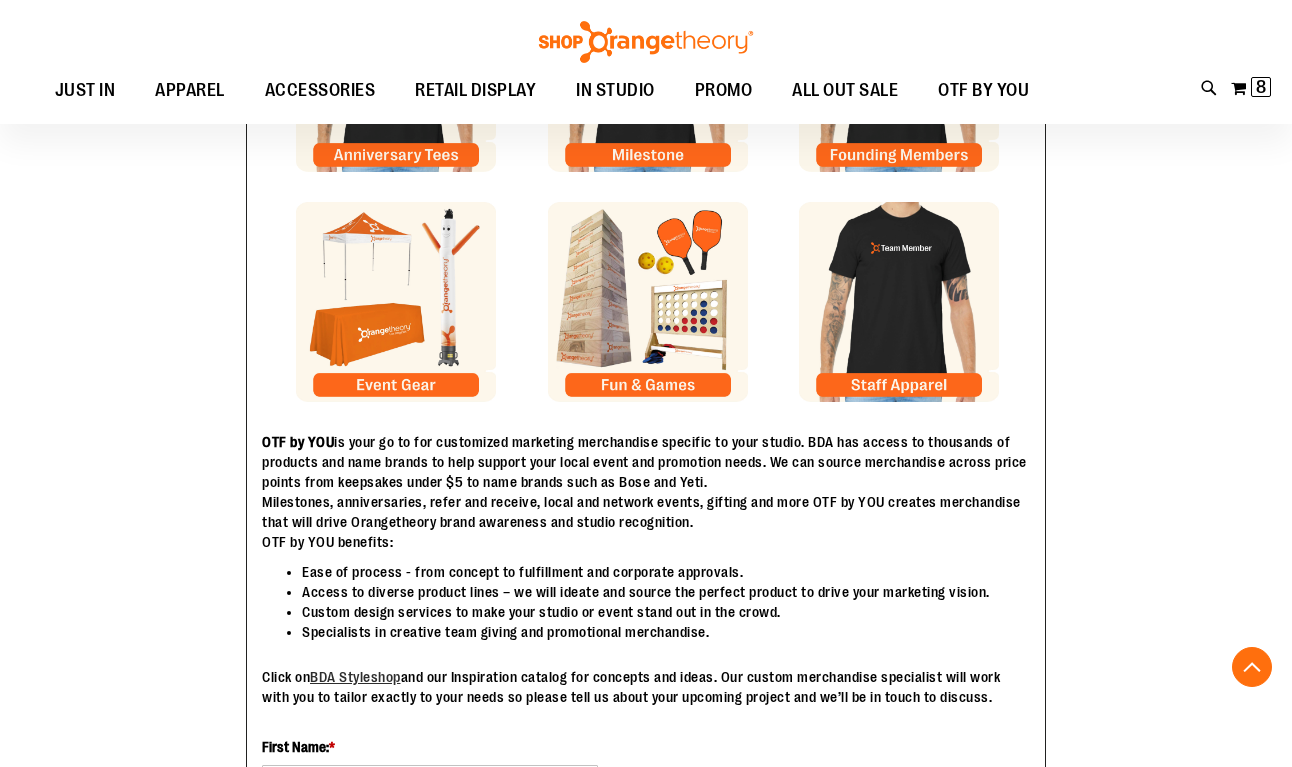 click at bounding box center (899, 302) 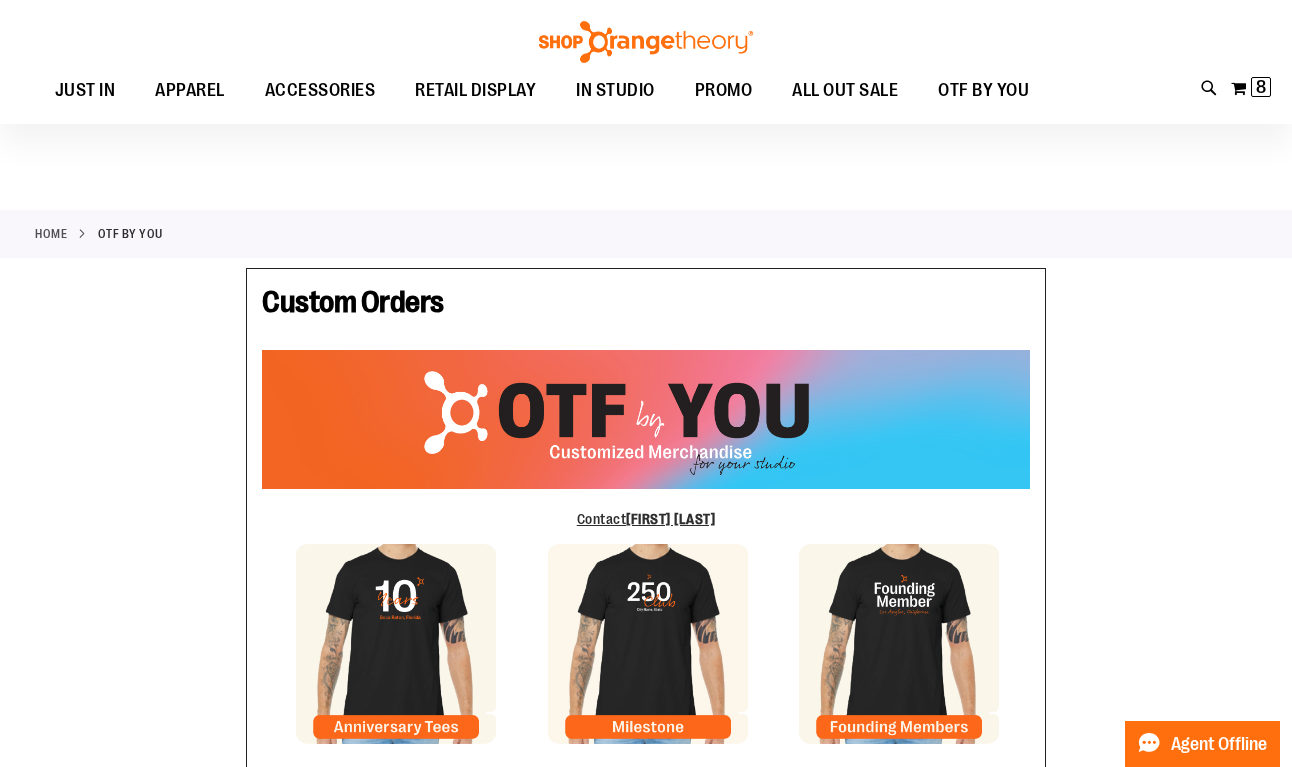 scroll, scrollTop: 0, scrollLeft: 0, axis: both 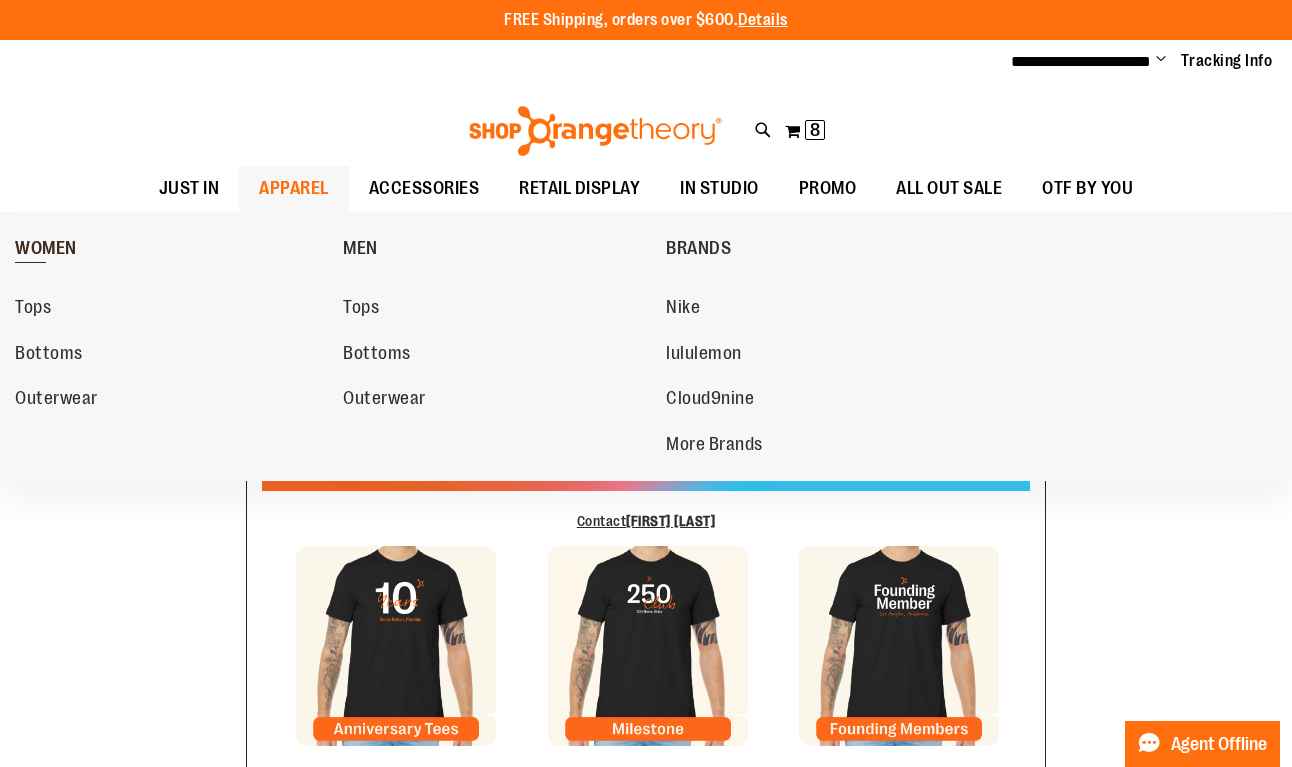 click on "WOMEN" at bounding box center (174, 248) 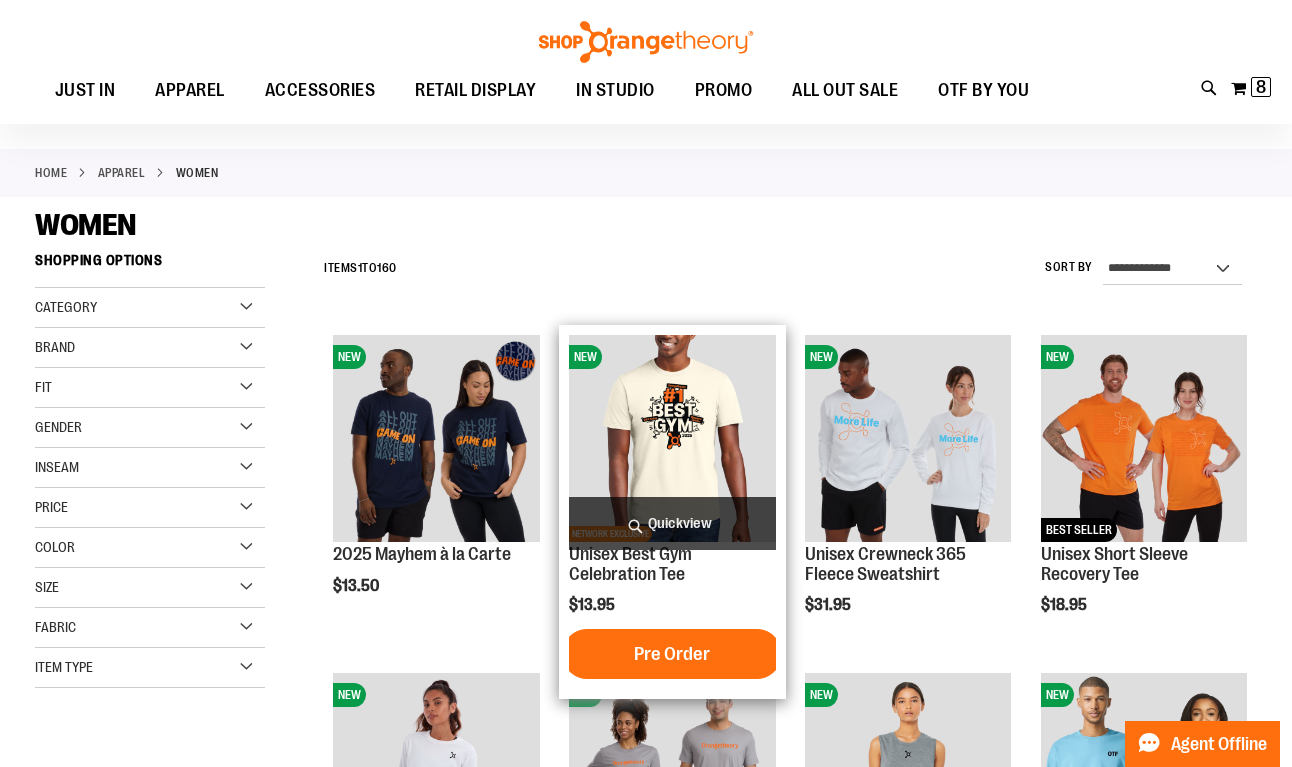 scroll, scrollTop: 61, scrollLeft: 0, axis: vertical 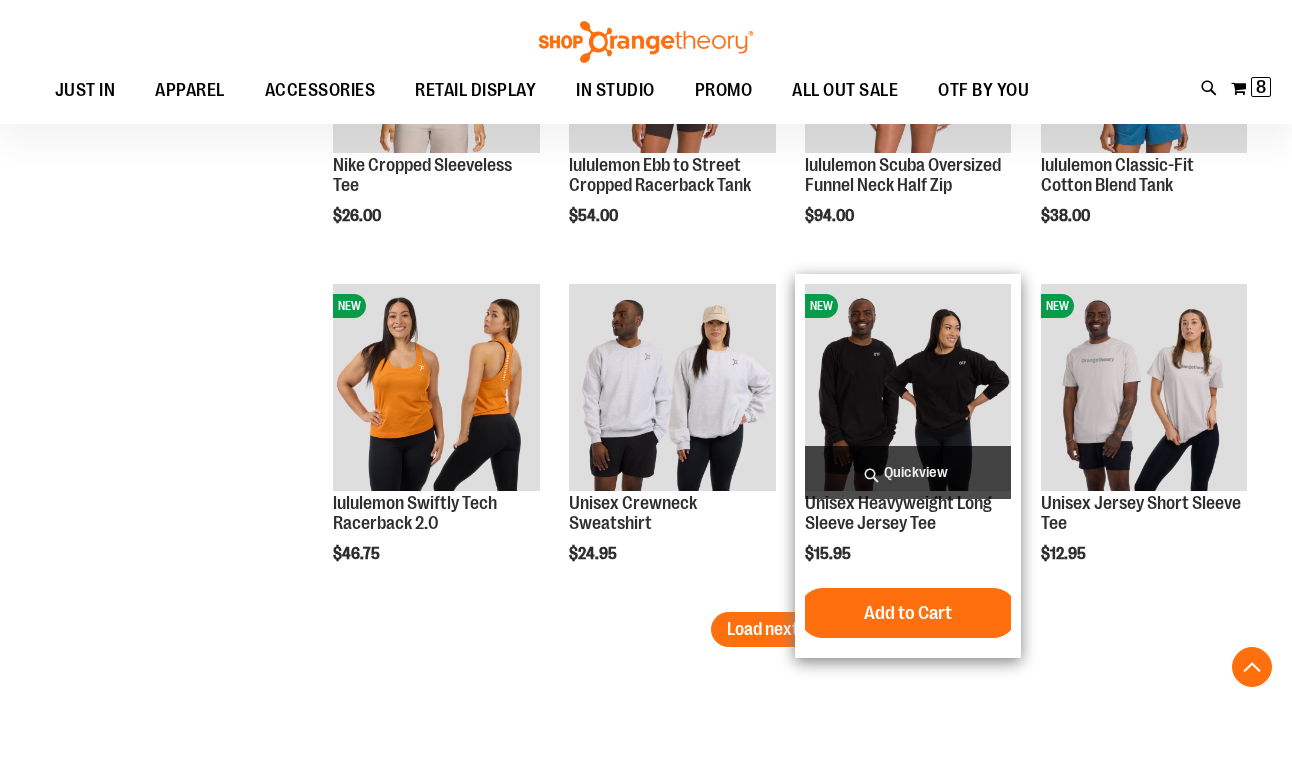 click at bounding box center [908, 387] 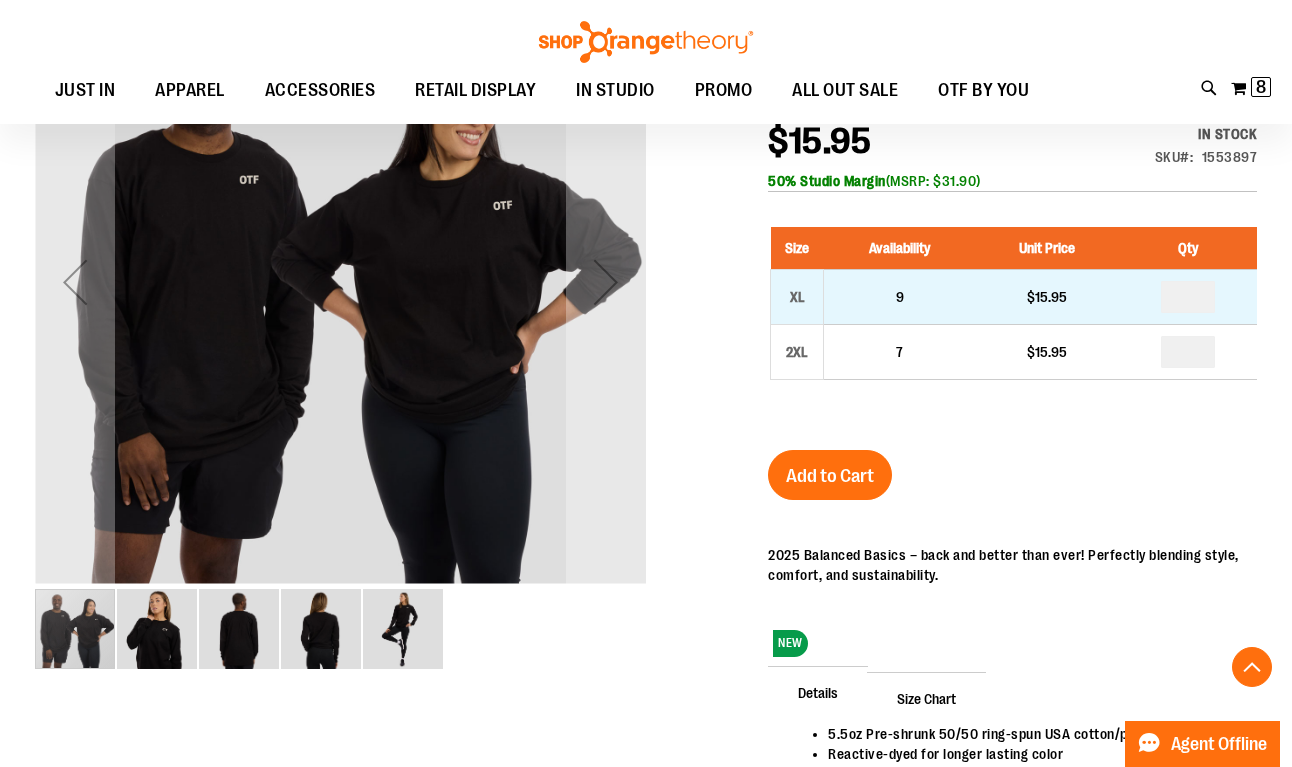 scroll, scrollTop: 304, scrollLeft: 0, axis: vertical 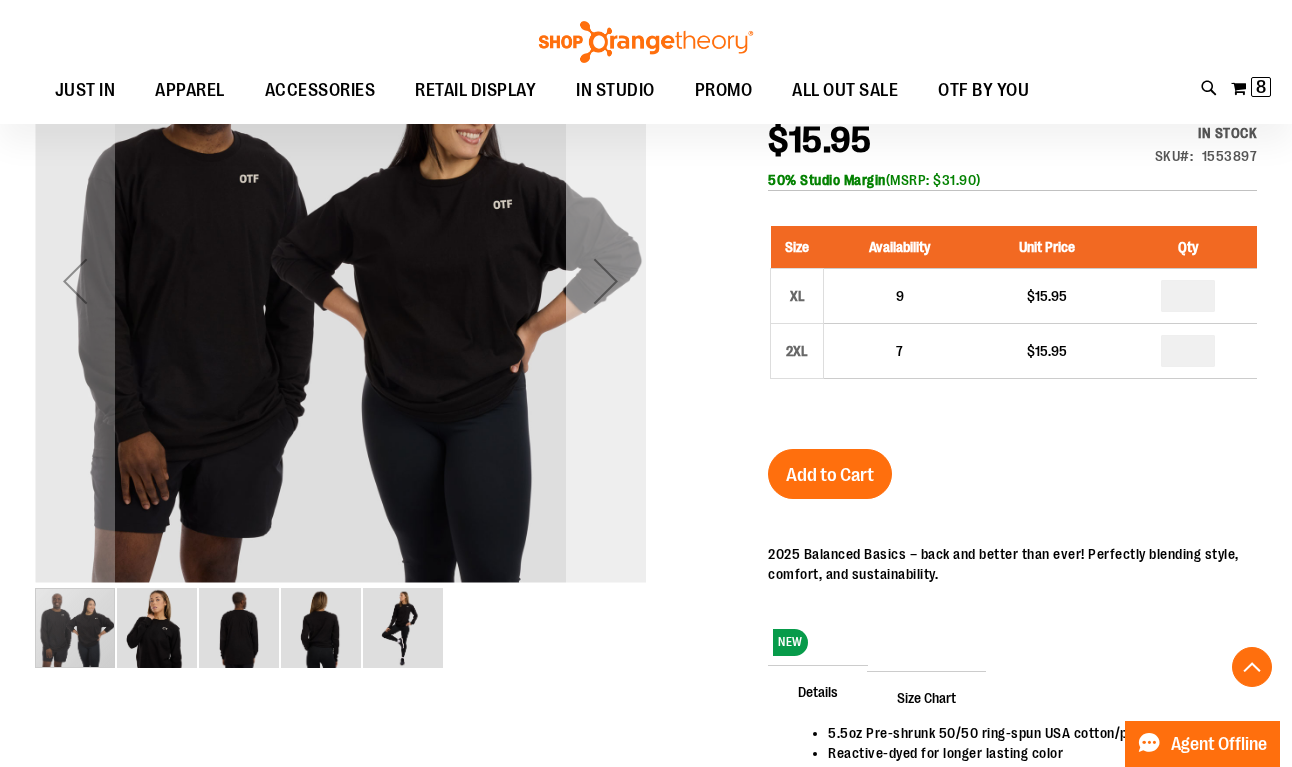 click at bounding box center (606, 281) 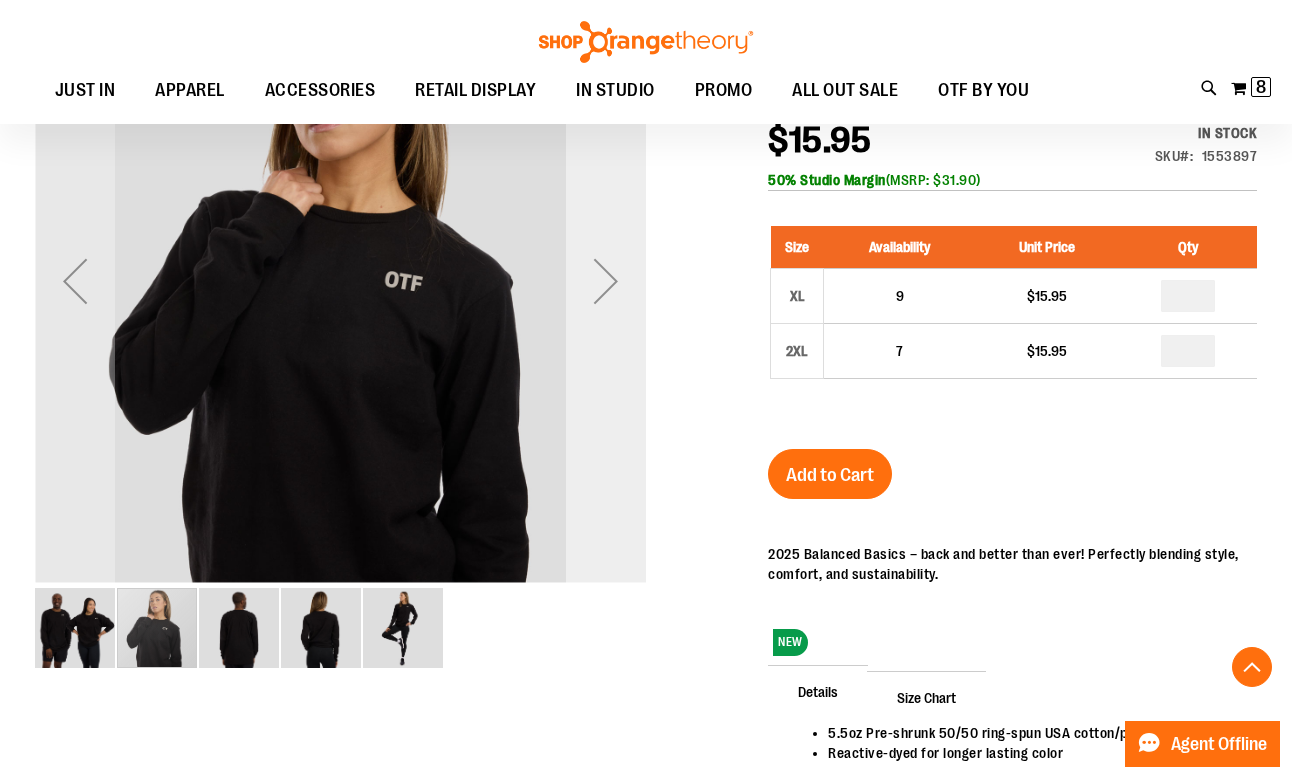 click at bounding box center [606, 281] 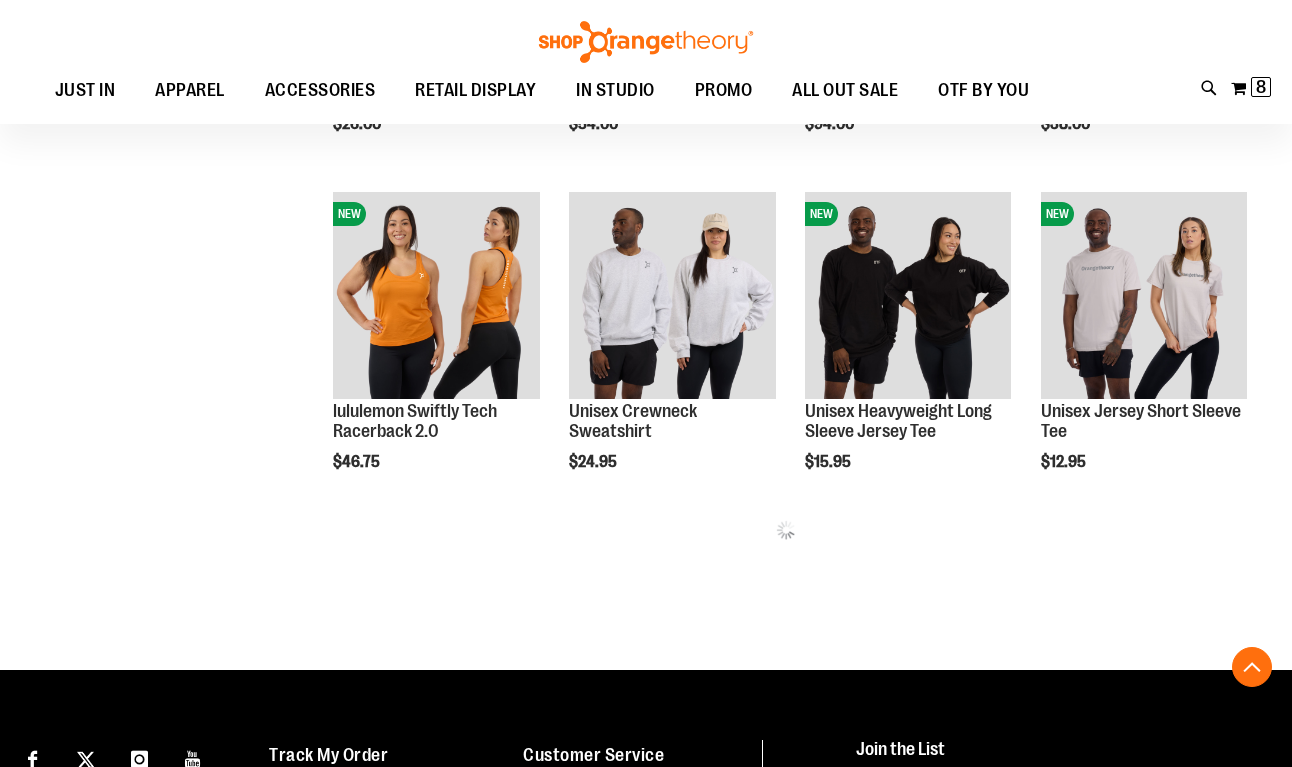 scroll, scrollTop: 726, scrollLeft: 0, axis: vertical 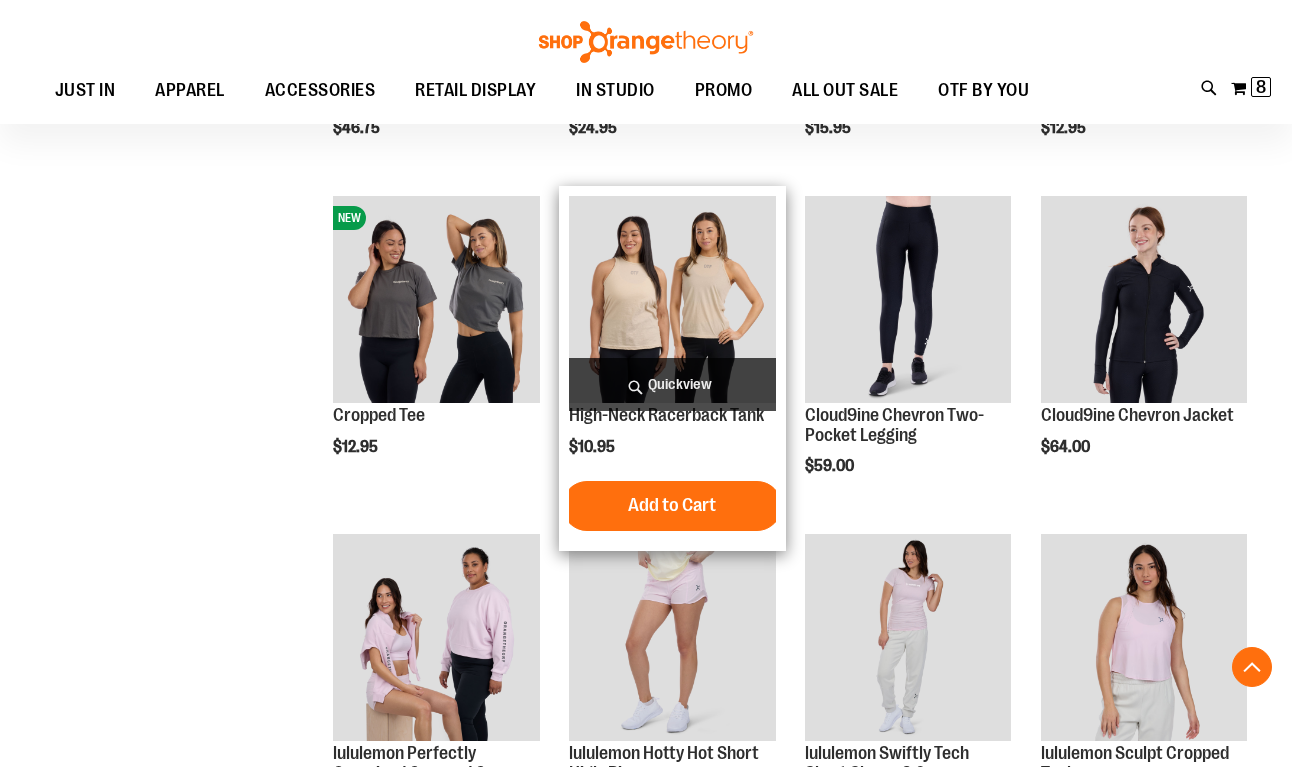 click at bounding box center [672, 299] 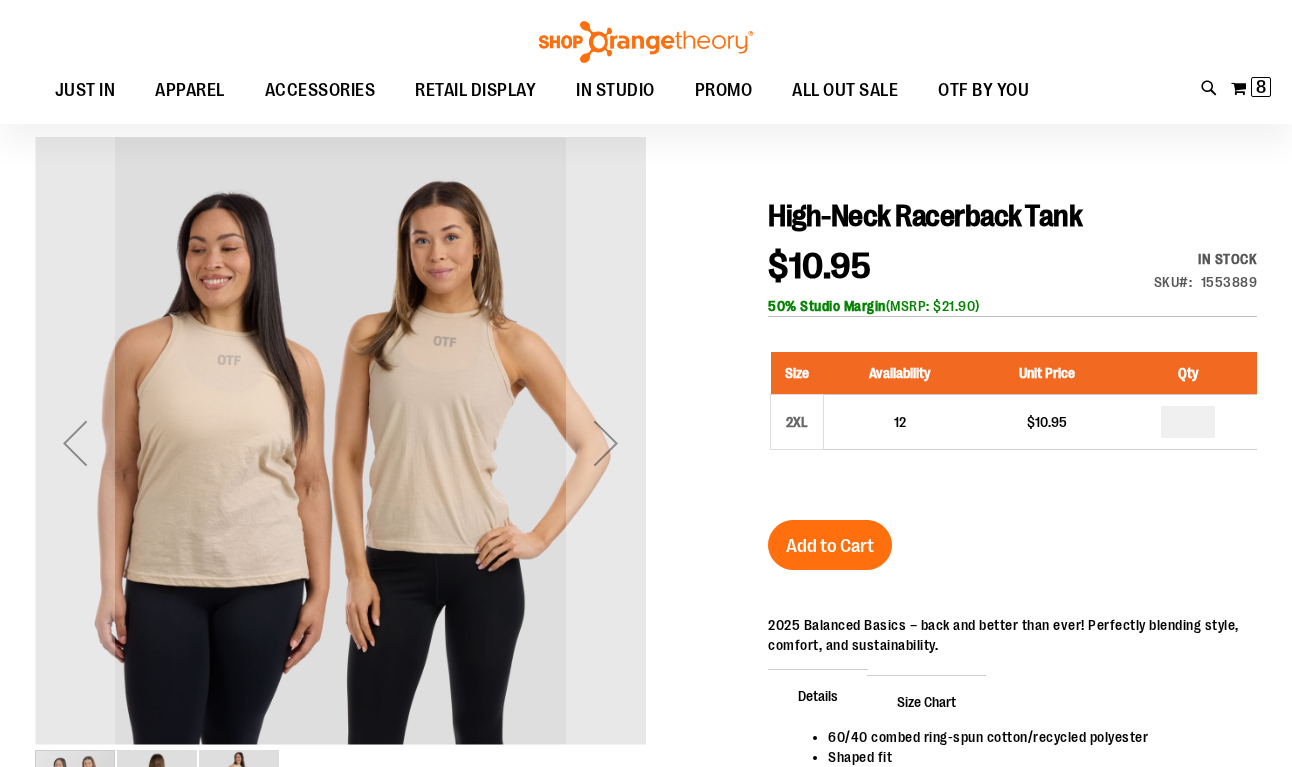 scroll, scrollTop: 164, scrollLeft: 0, axis: vertical 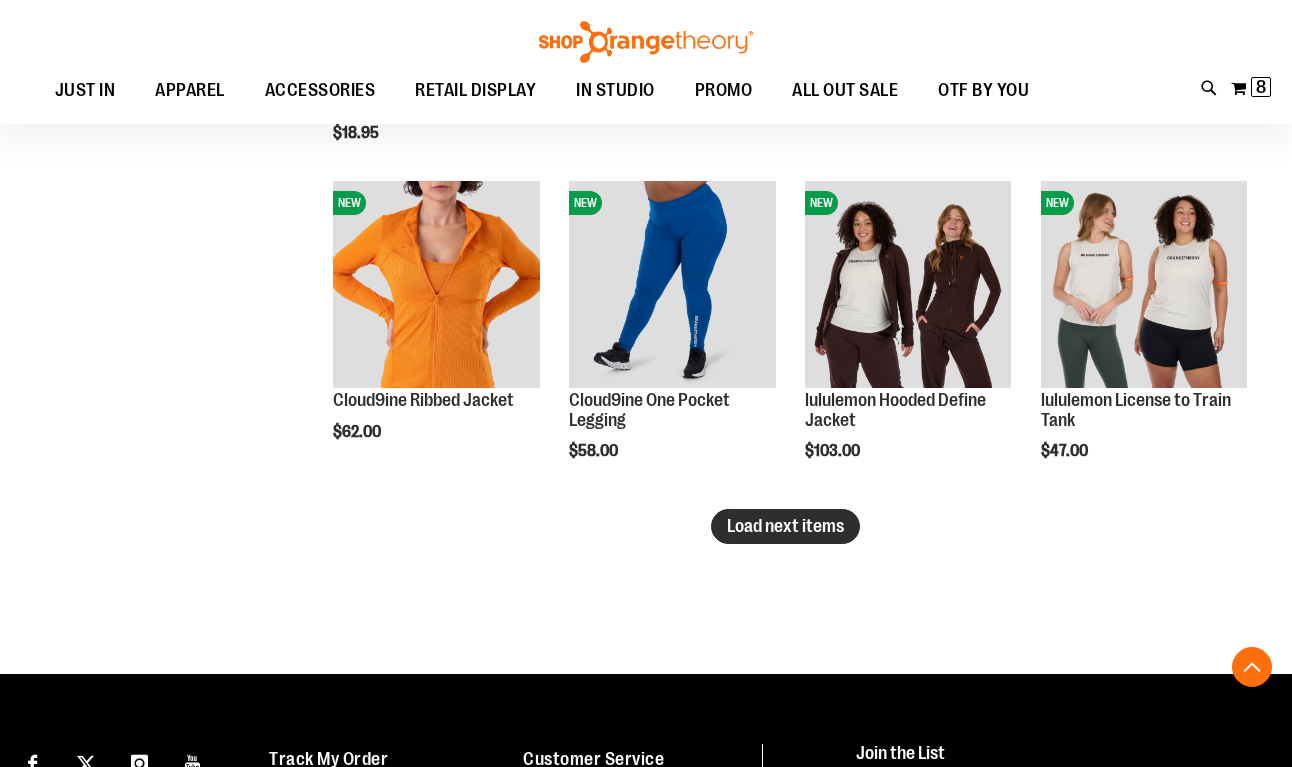 click on "Load next items" at bounding box center [785, 526] 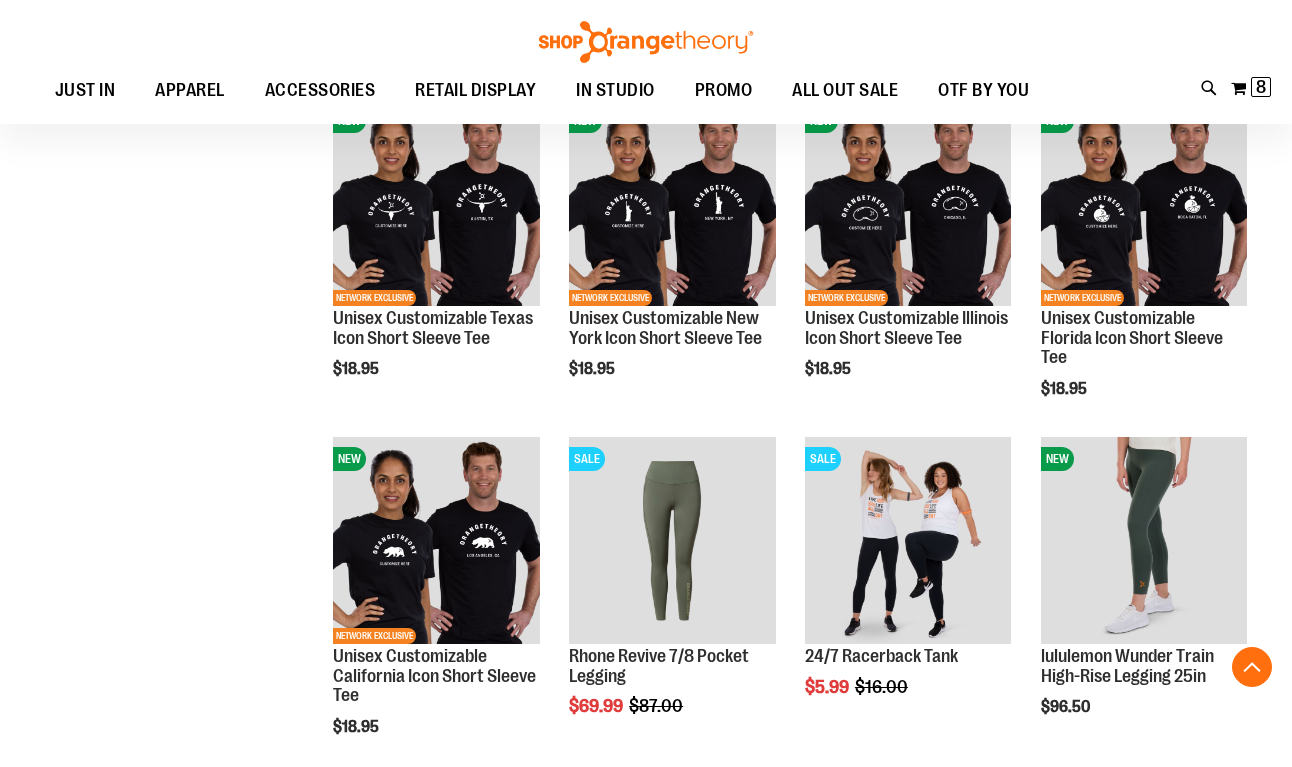 scroll, scrollTop: 2155, scrollLeft: 0, axis: vertical 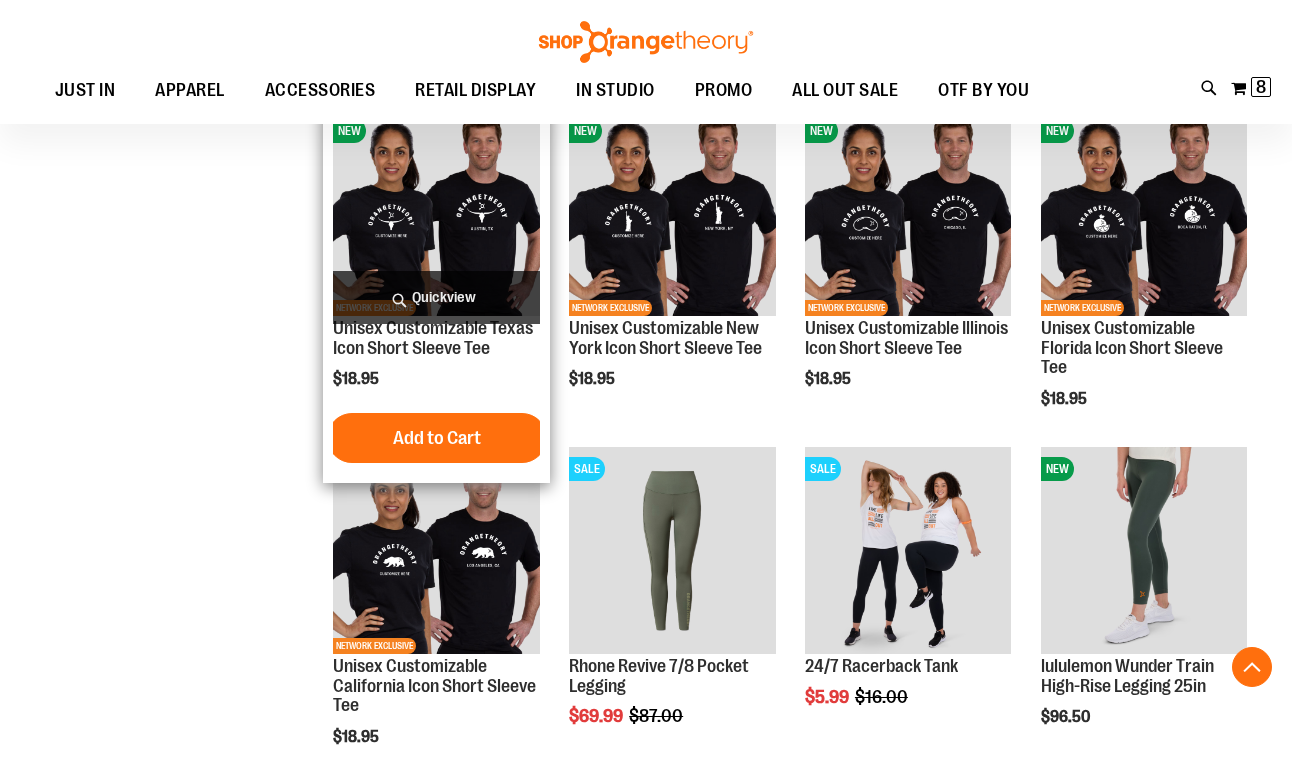 click at bounding box center (436, 212) 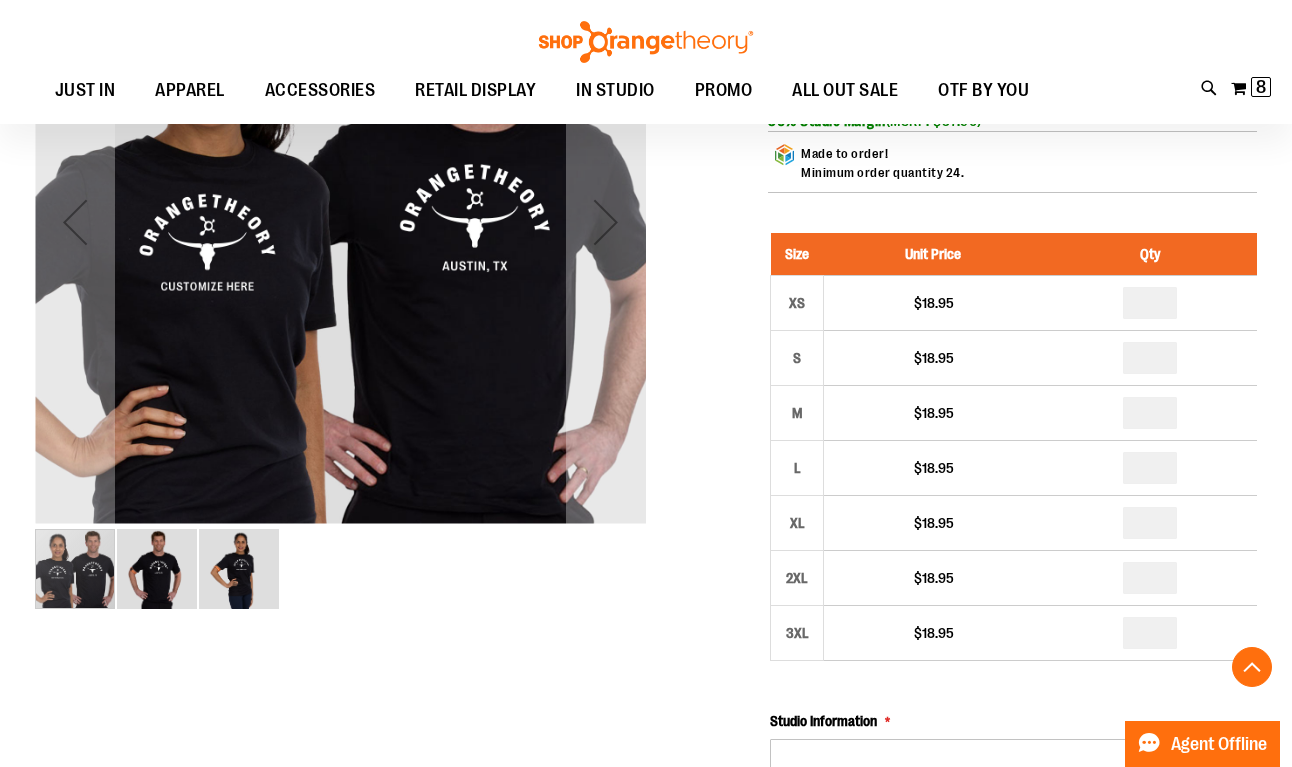 scroll, scrollTop: 365, scrollLeft: 0, axis: vertical 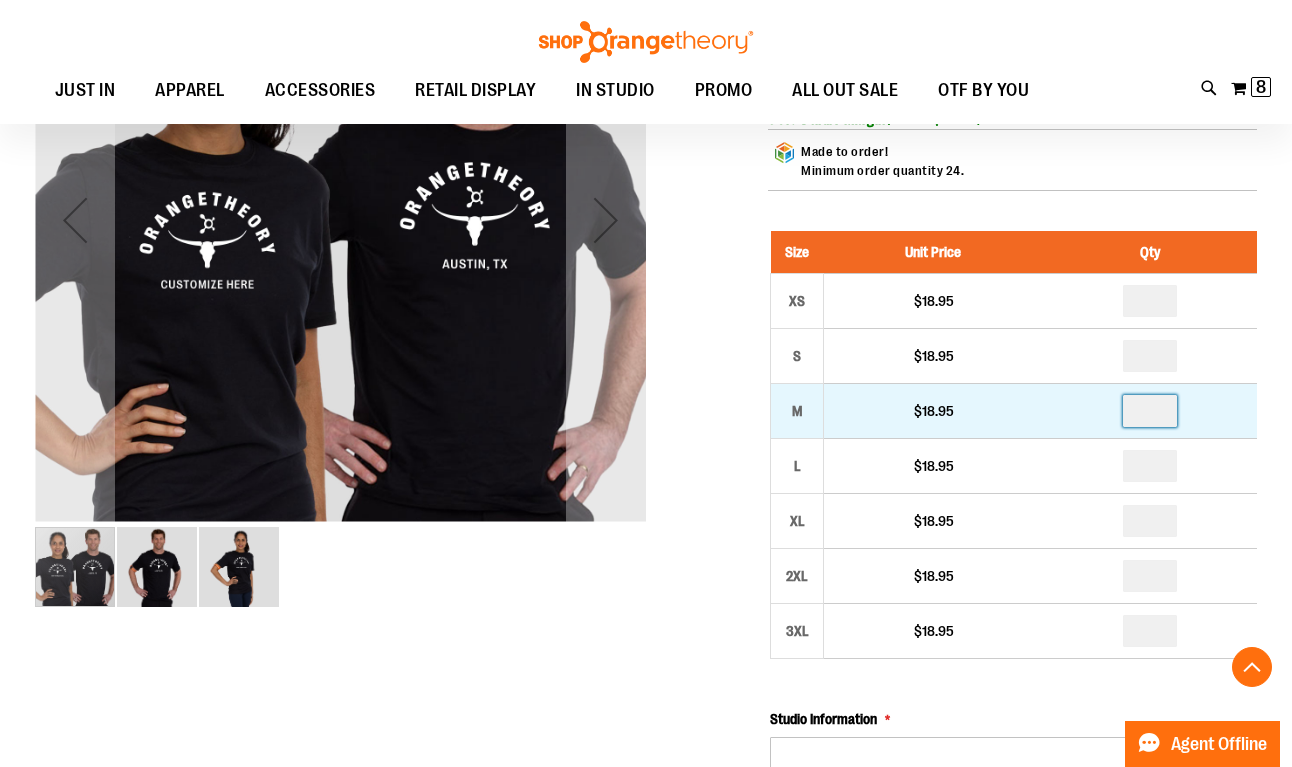 click at bounding box center (1150, 411) 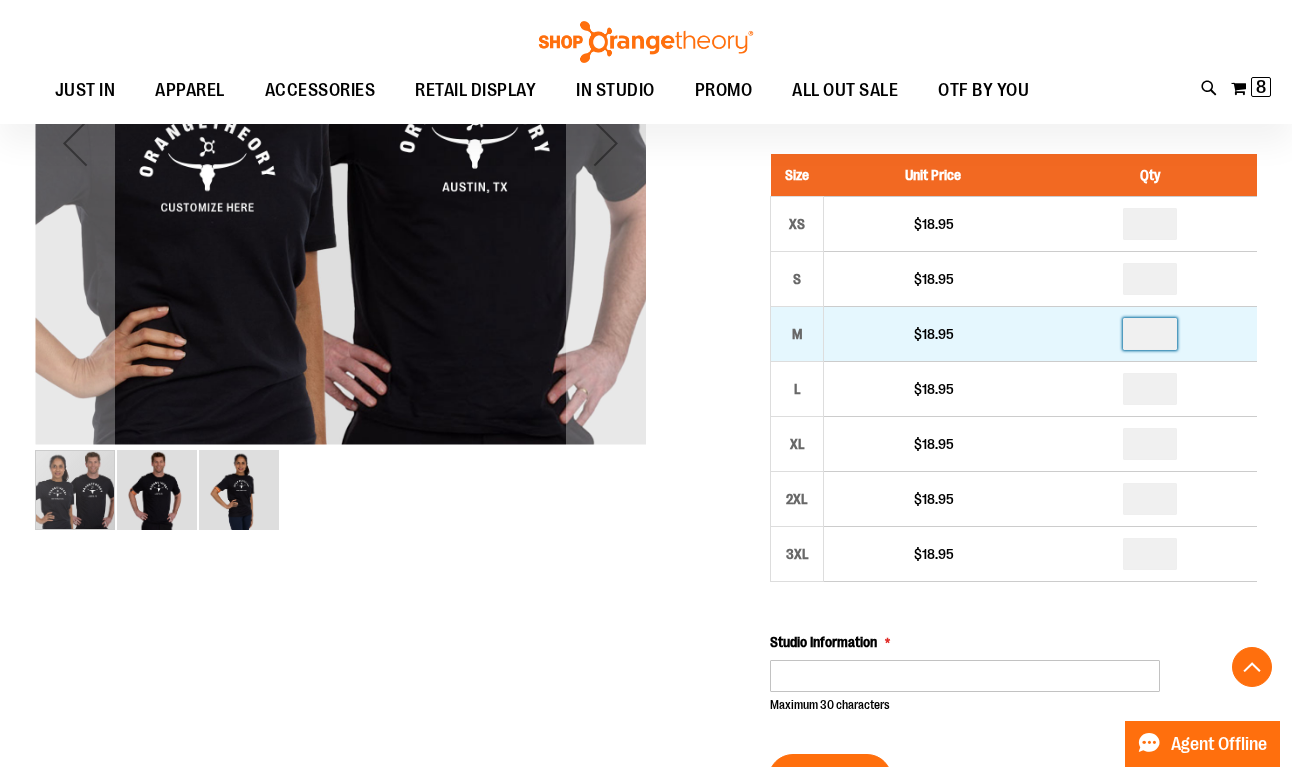 scroll, scrollTop: 498, scrollLeft: 0, axis: vertical 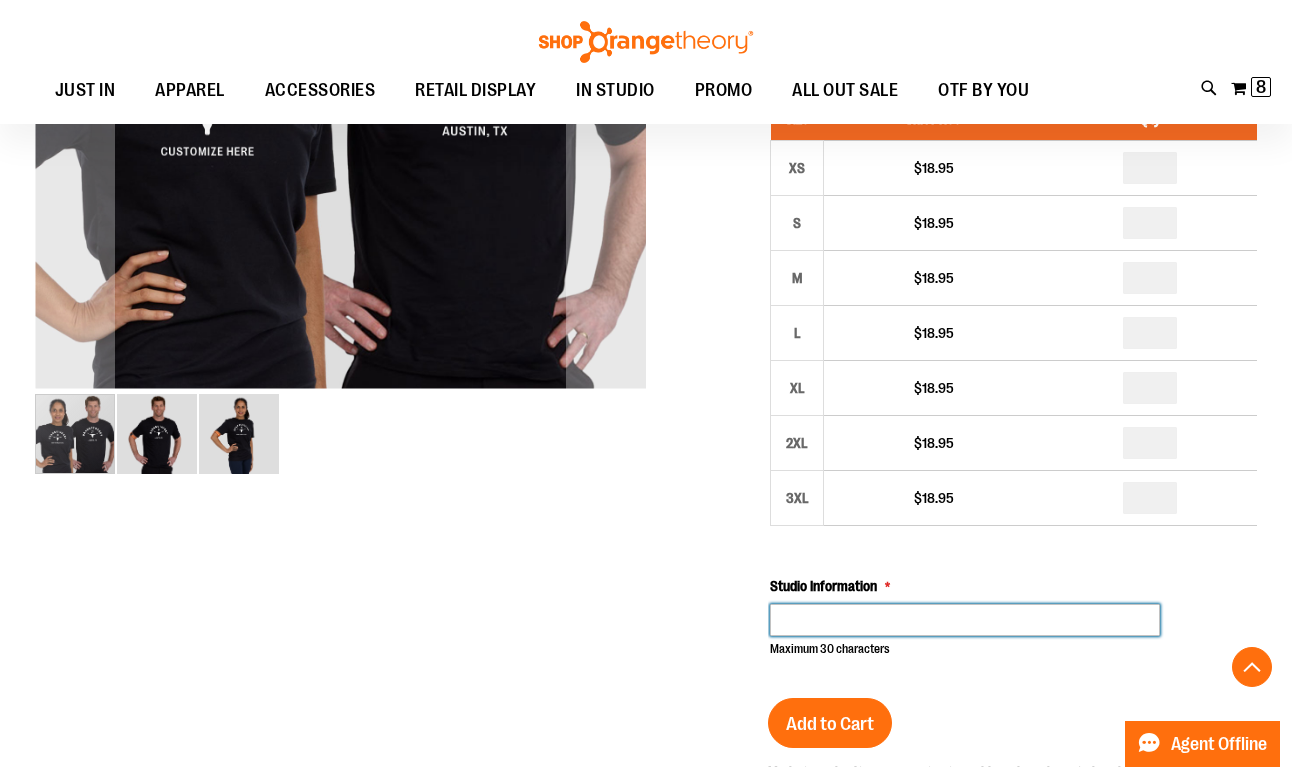 click on "Studio Information" at bounding box center [964, 620] 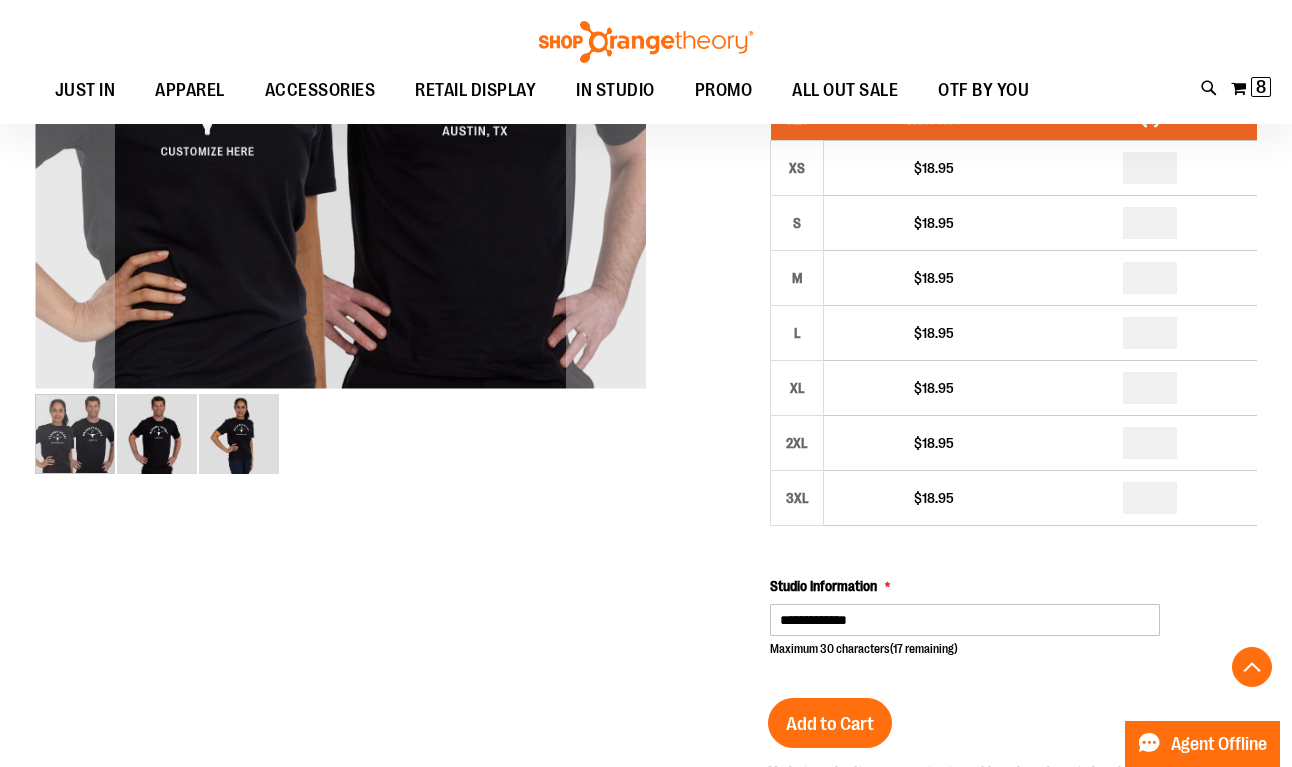 click at bounding box center (646, 646) 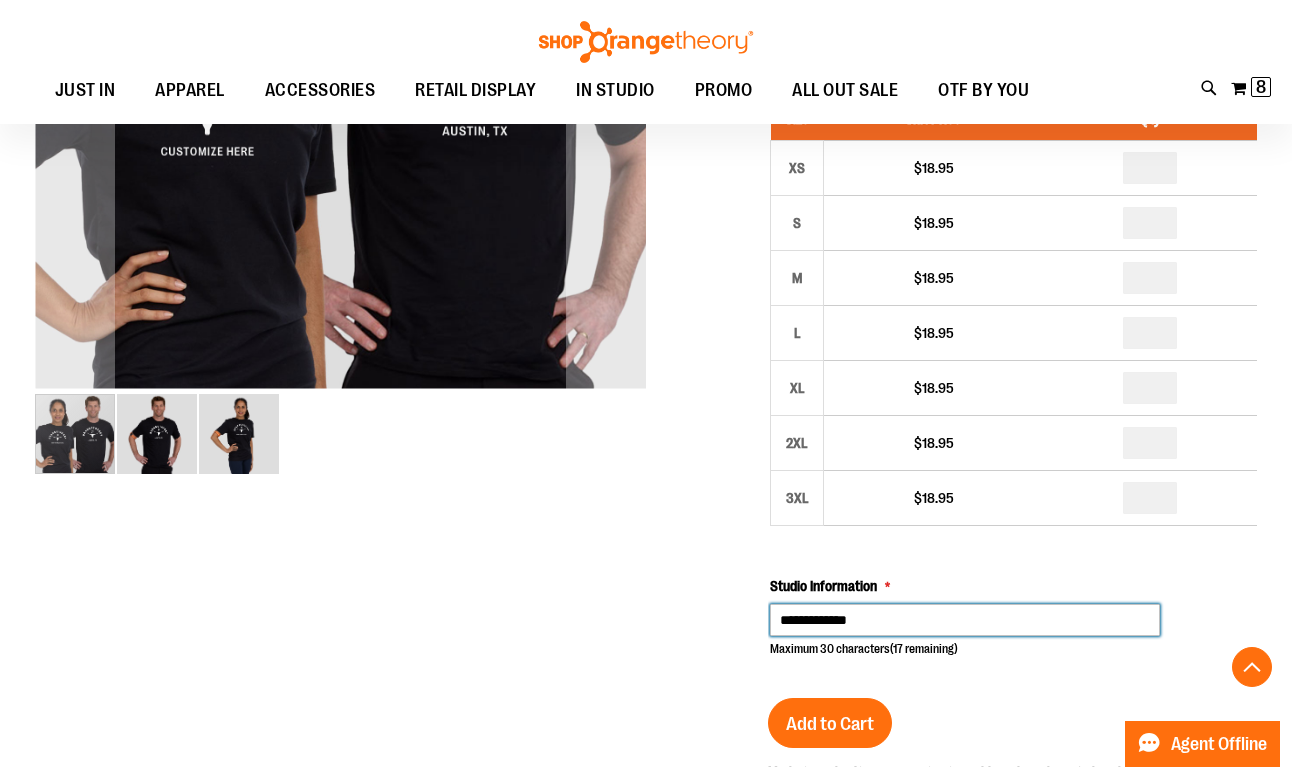 click on "**********" at bounding box center [964, 620] 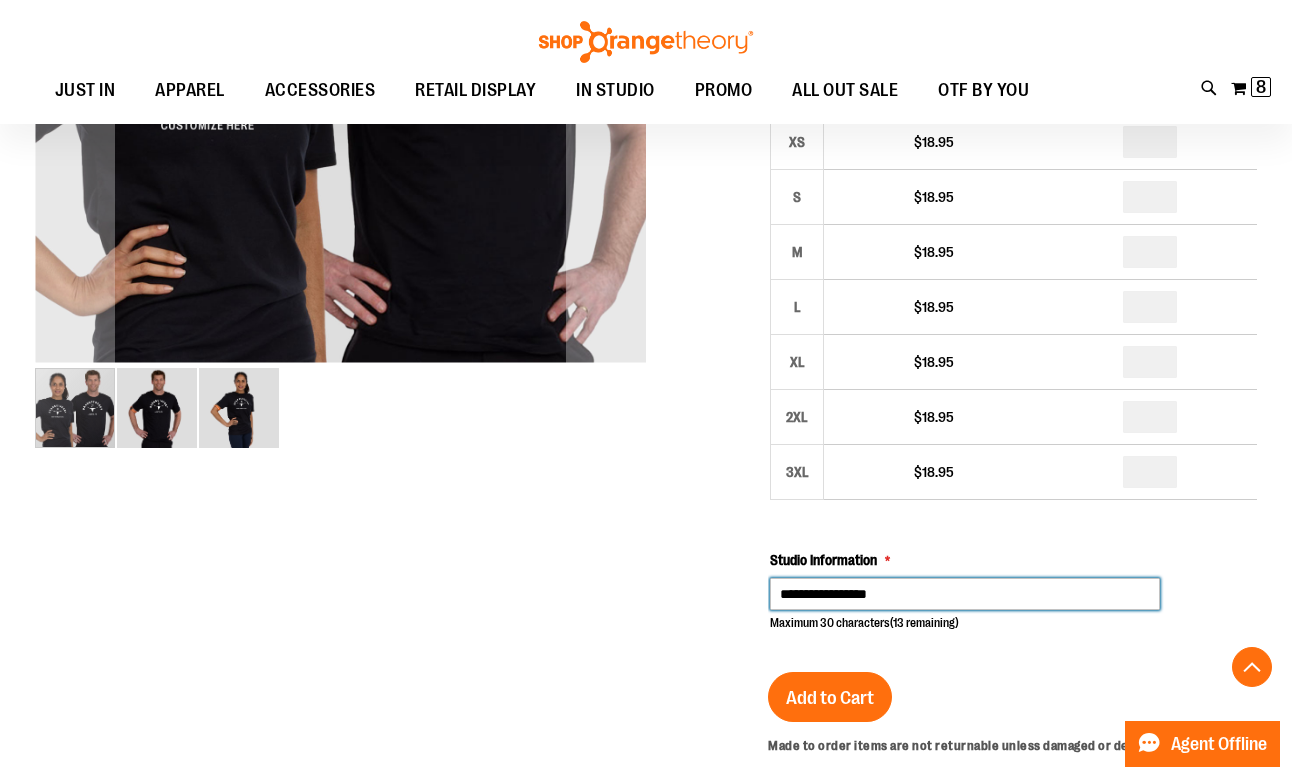 scroll, scrollTop: 528, scrollLeft: 0, axis: vertical 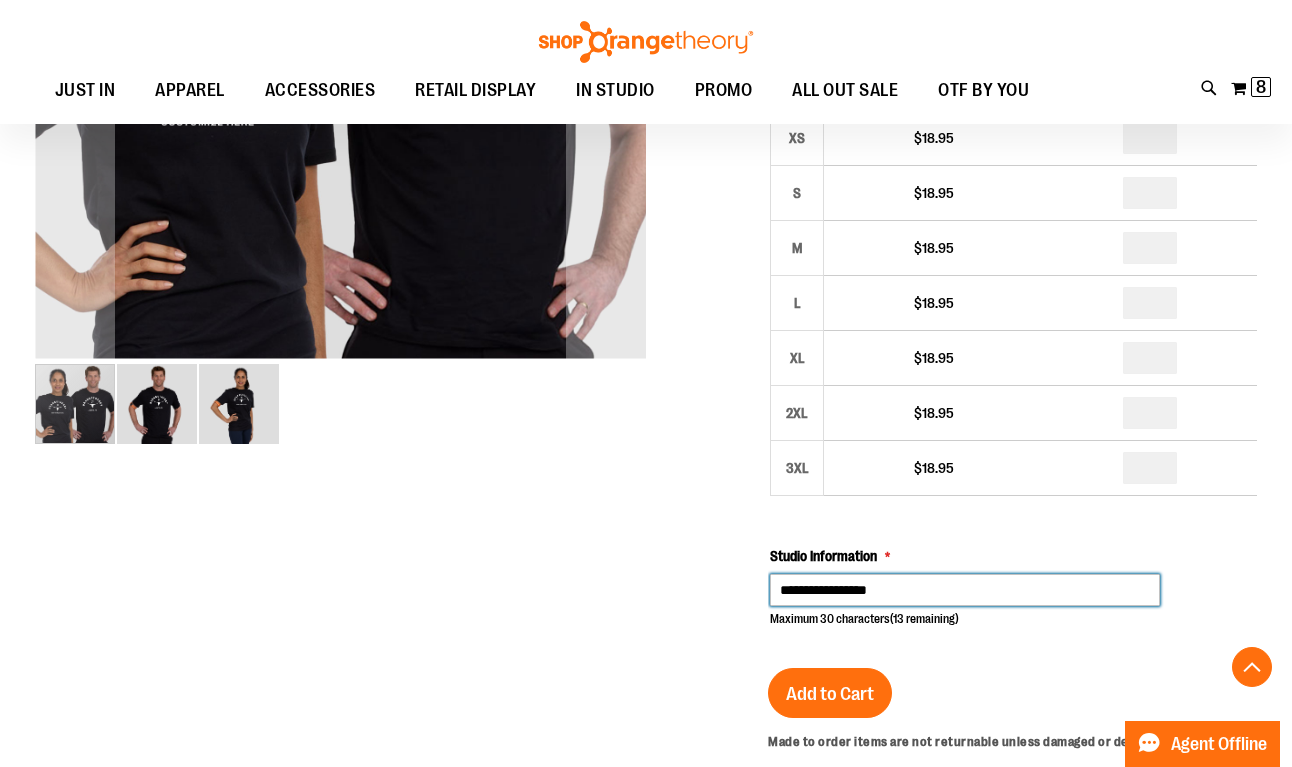type on "**********" 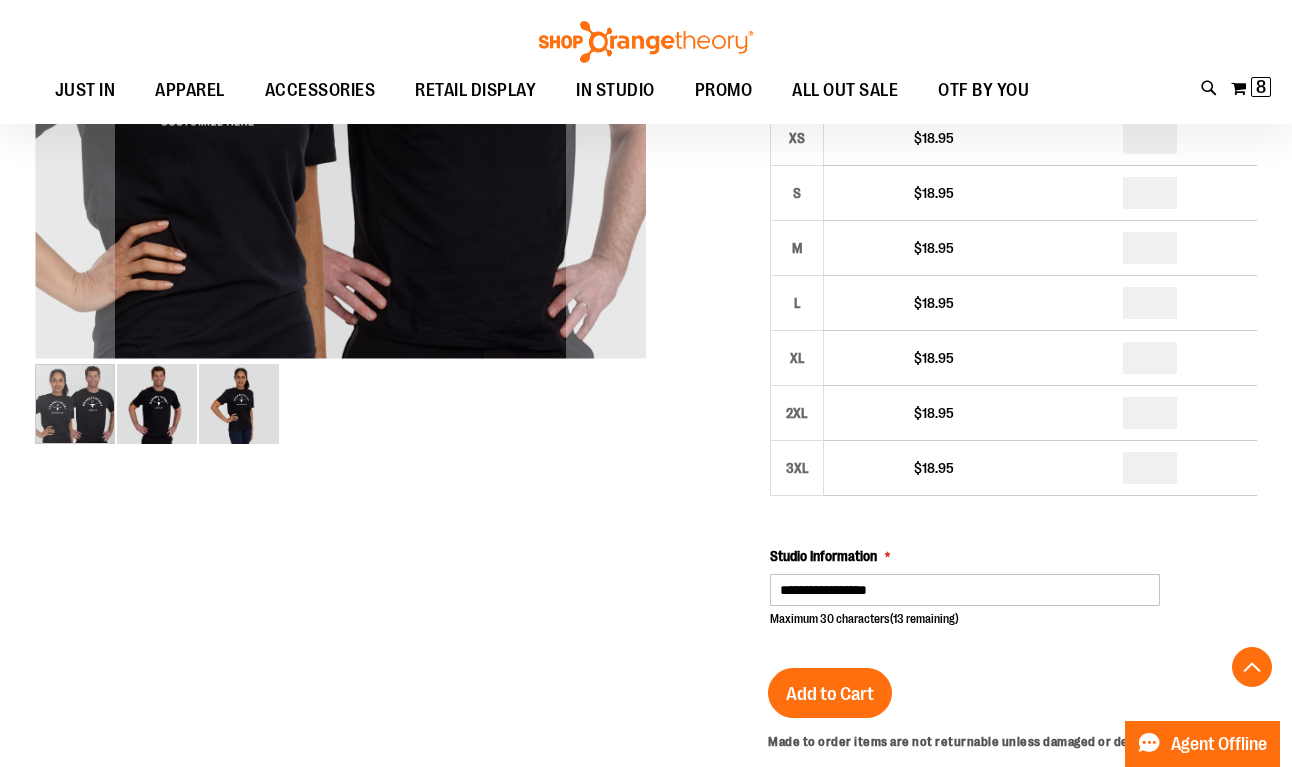 click on "Size
Unit Price
Qty
XS
$18.95
*
S
$18.95
*" at bounding box center [1013, 348] 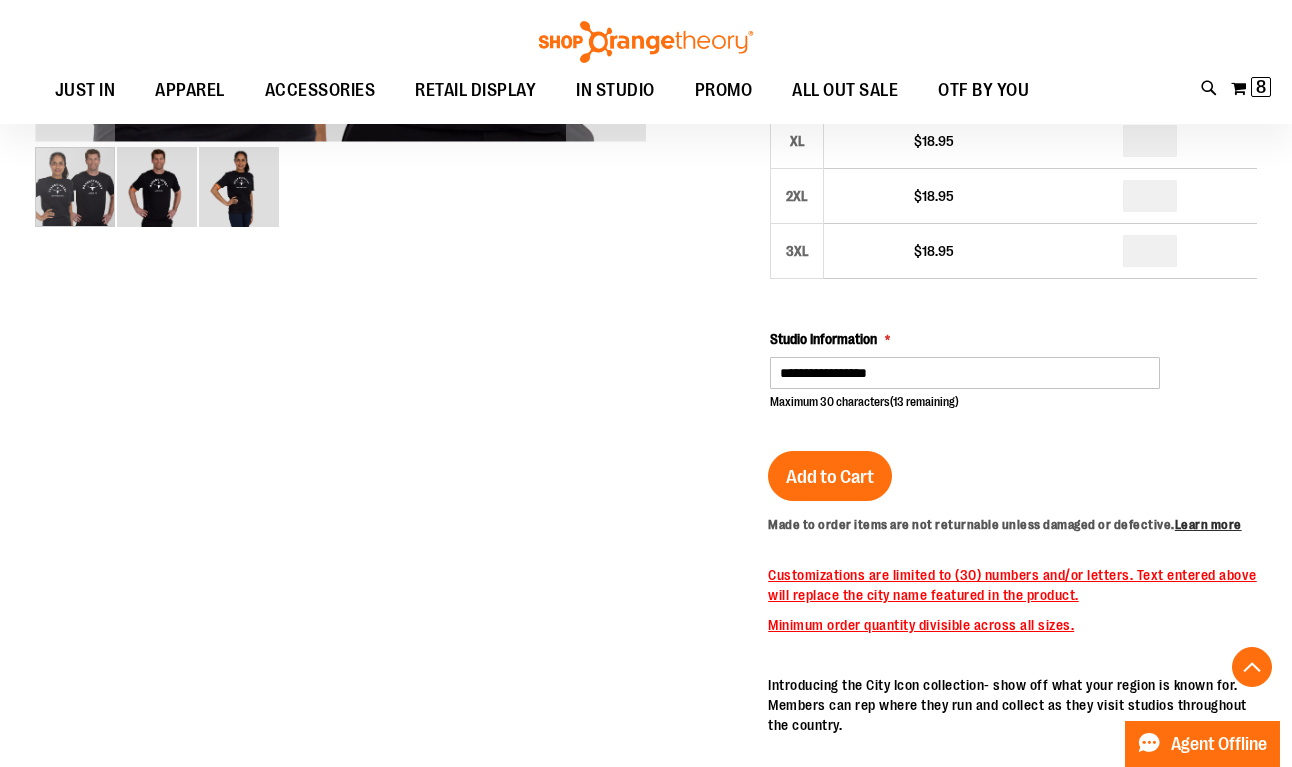 scroll, scrollTop: 749, scrollLeft: 0, axis: vertical 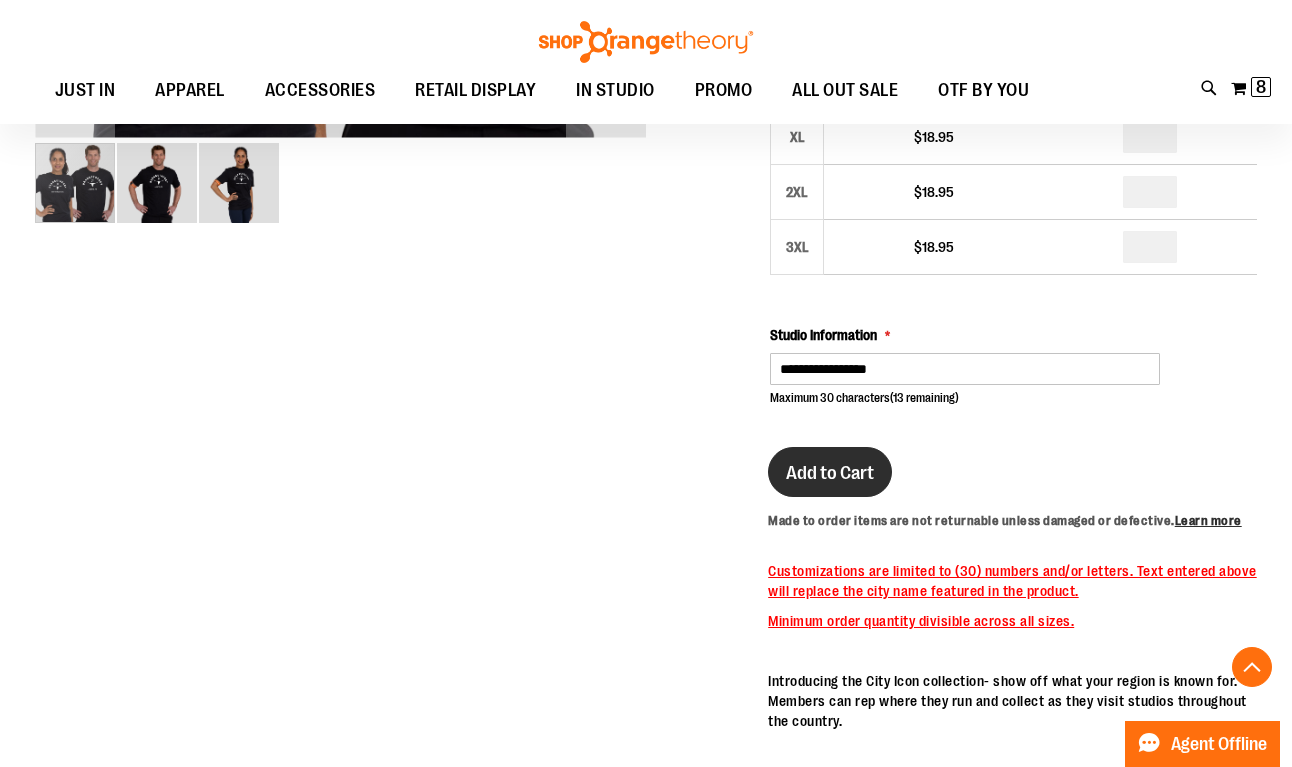 click on "Add to Cart" at bounding box center [830, 473] 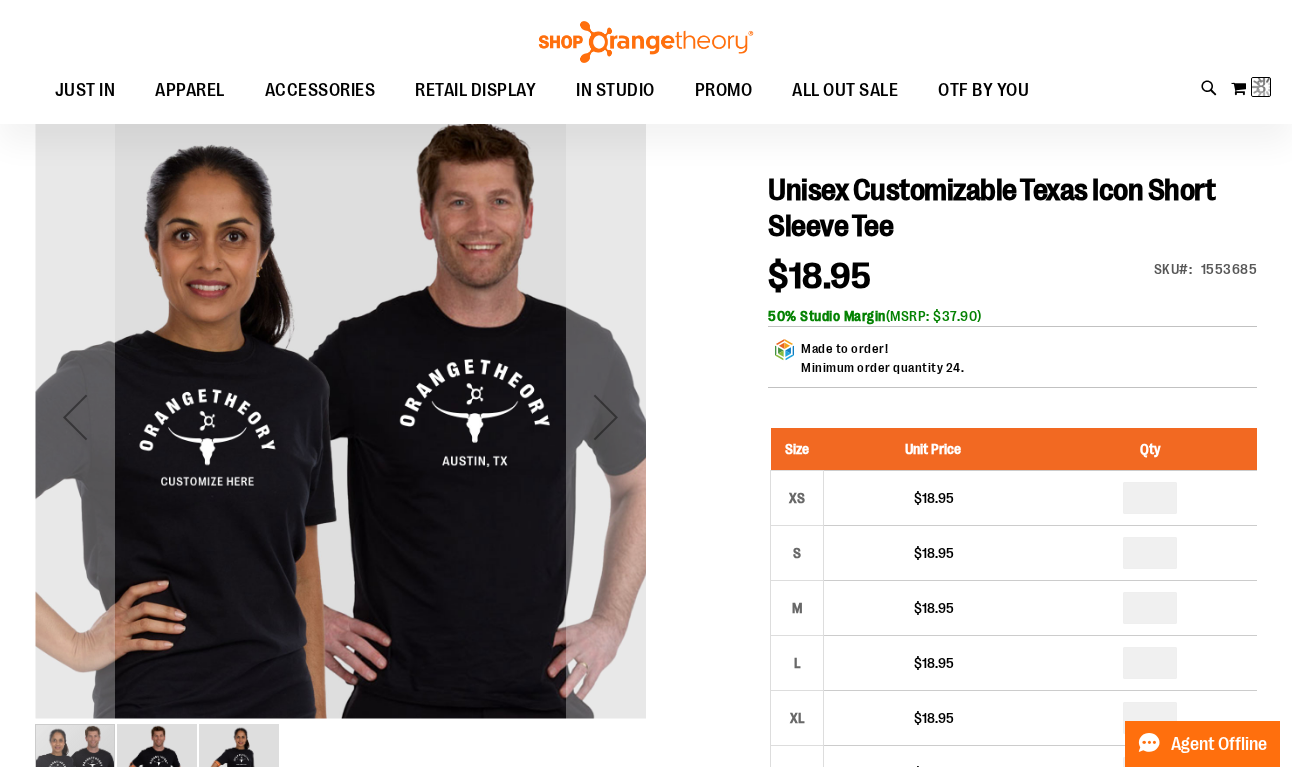 scroll, scrollTop: 166, scrollLeft: 0, axis: vertical 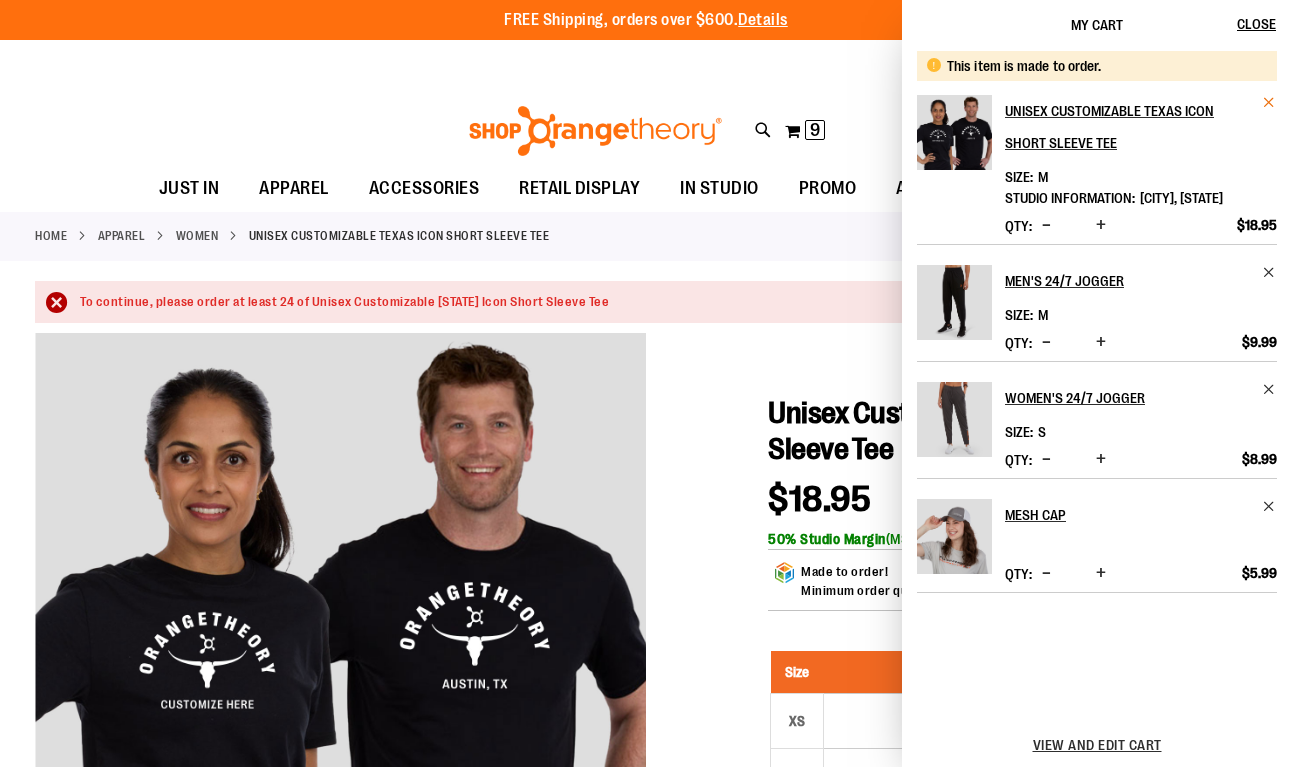 click at bounding box center [1269, 102] 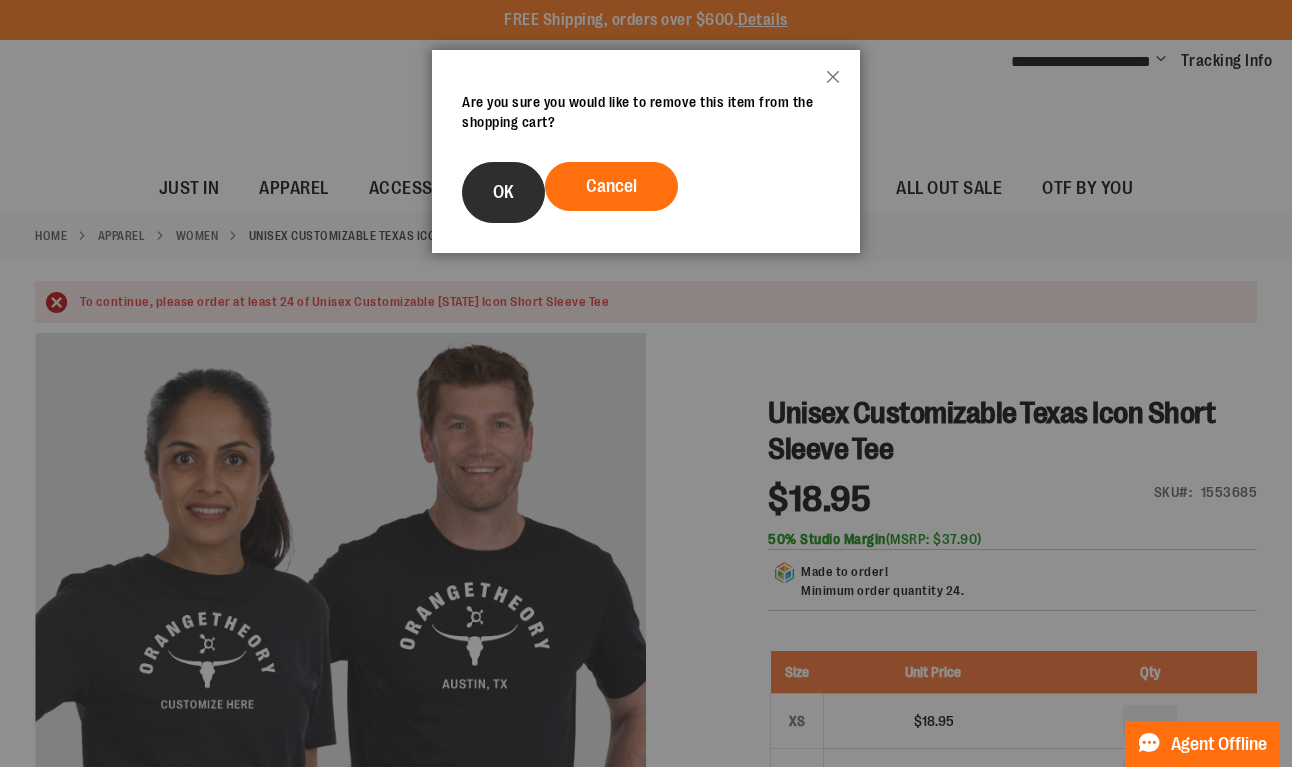 click on "OK" at bounding box center [503, 192] 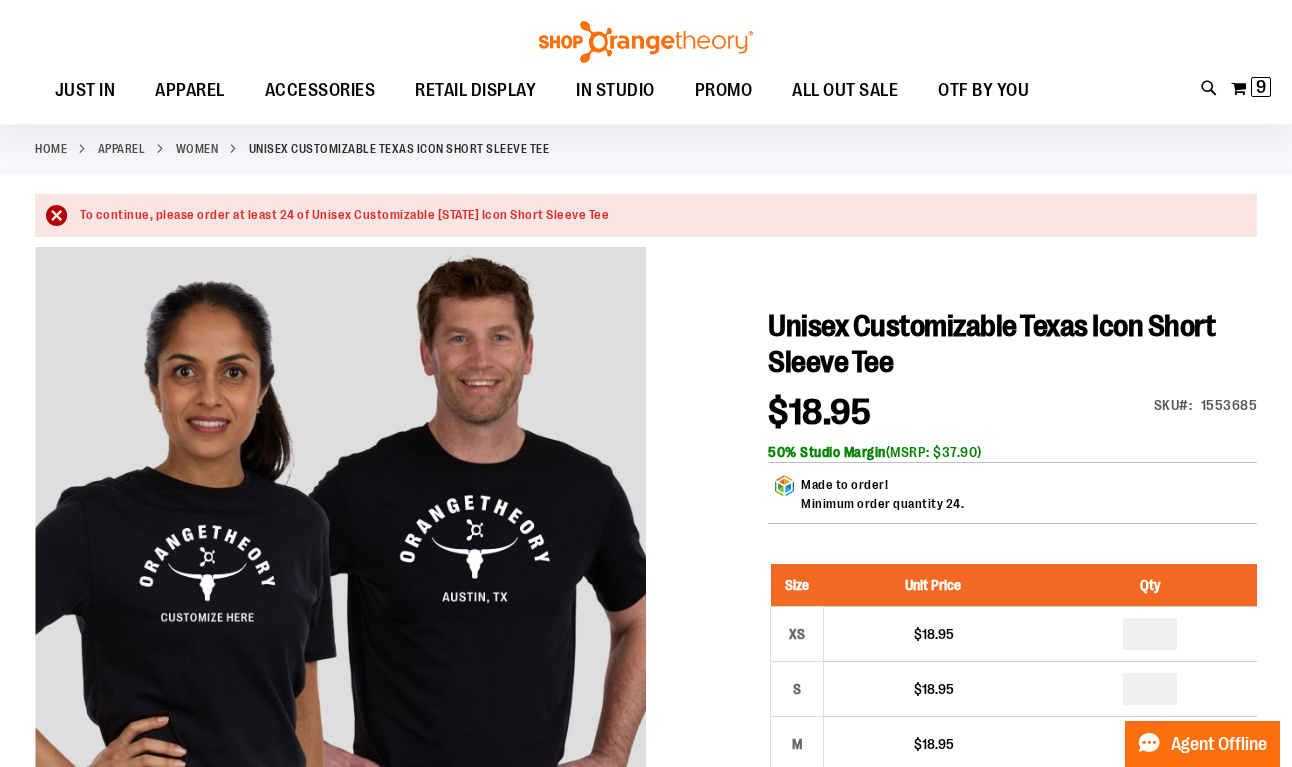 scroll, scrollTop: 80, scrollLeft: 0, axis: vertical 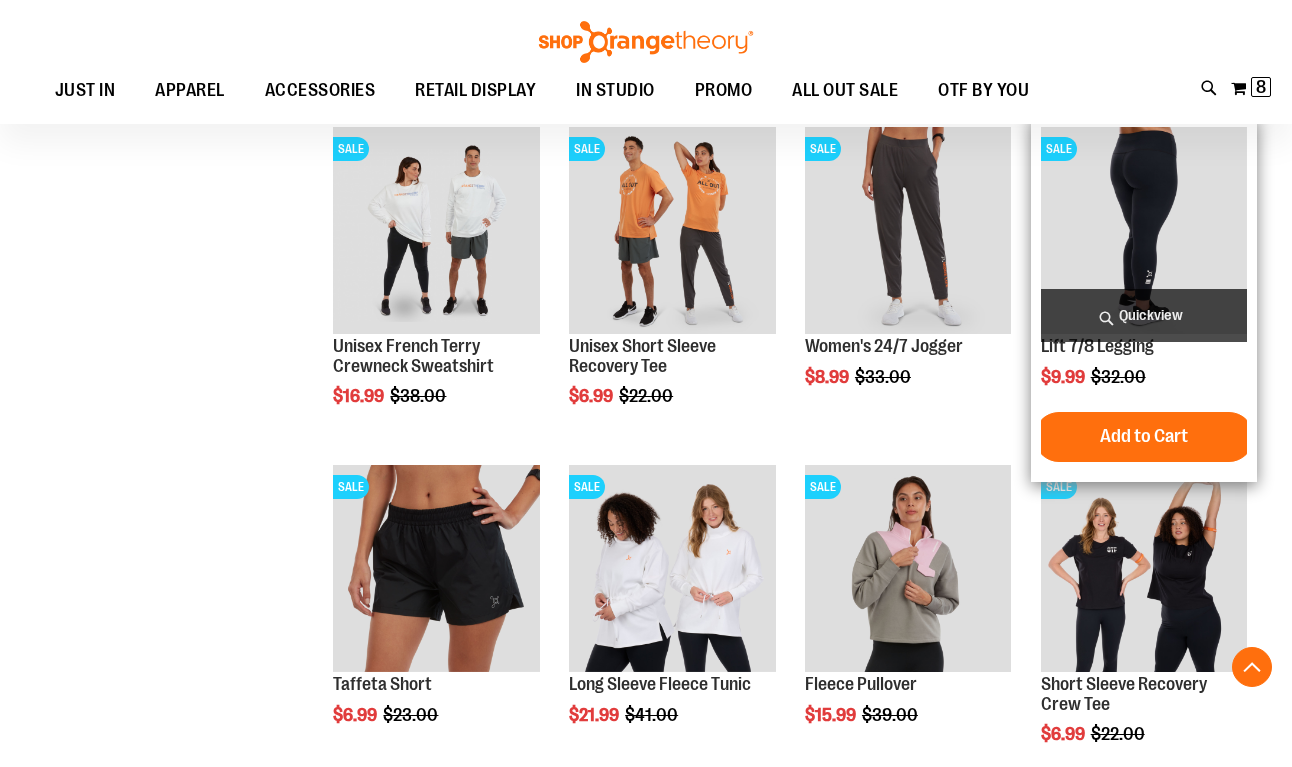 click at bounding box center (1144, 230) 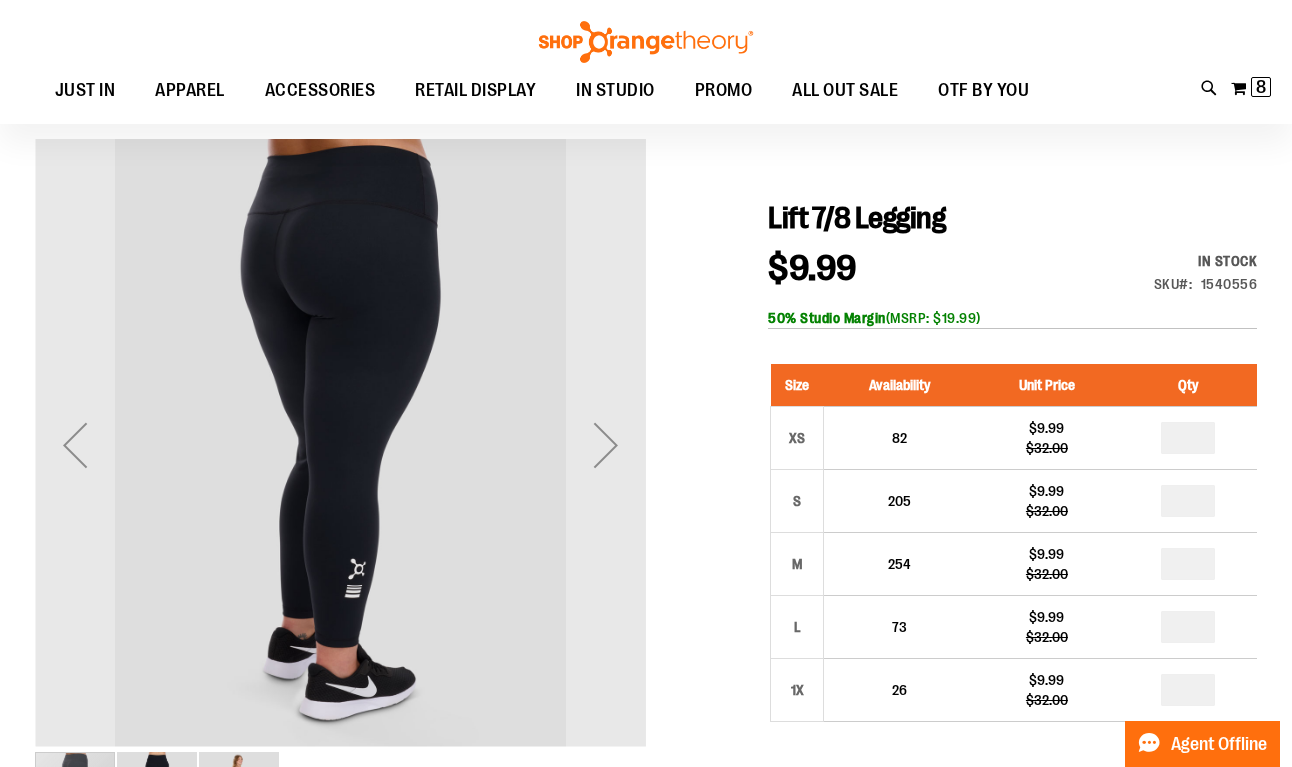 scroll, scrollTop: 144, scrollLeft: 0, axis: vertical 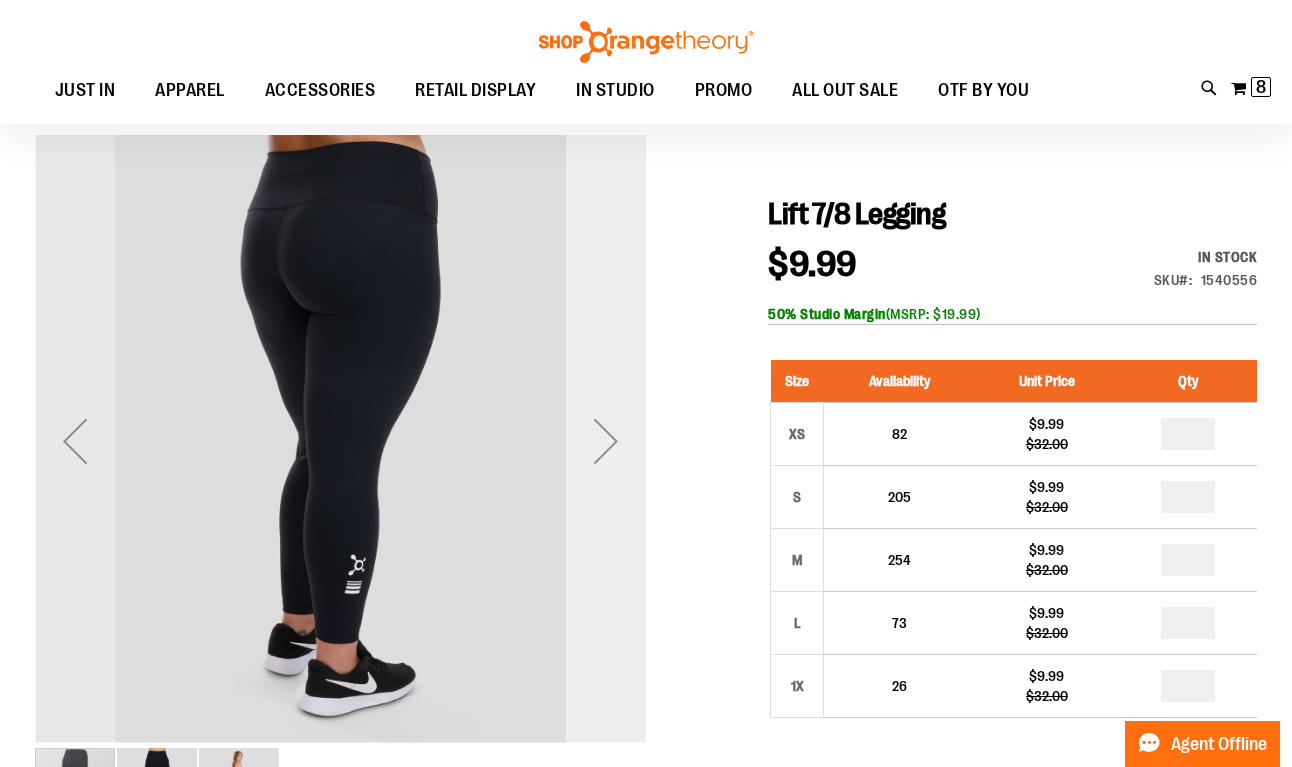 click at bounding box center [606, 441] 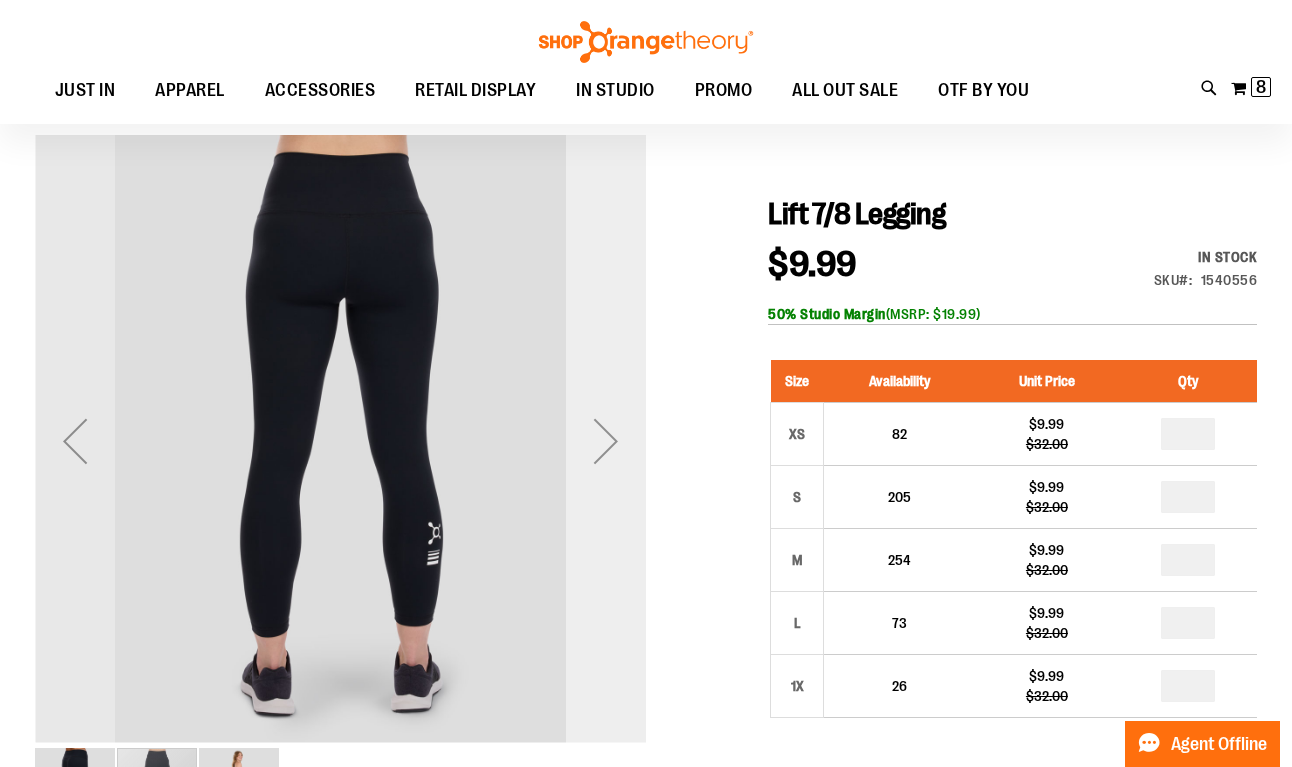 click at bounding box center (606, 441) 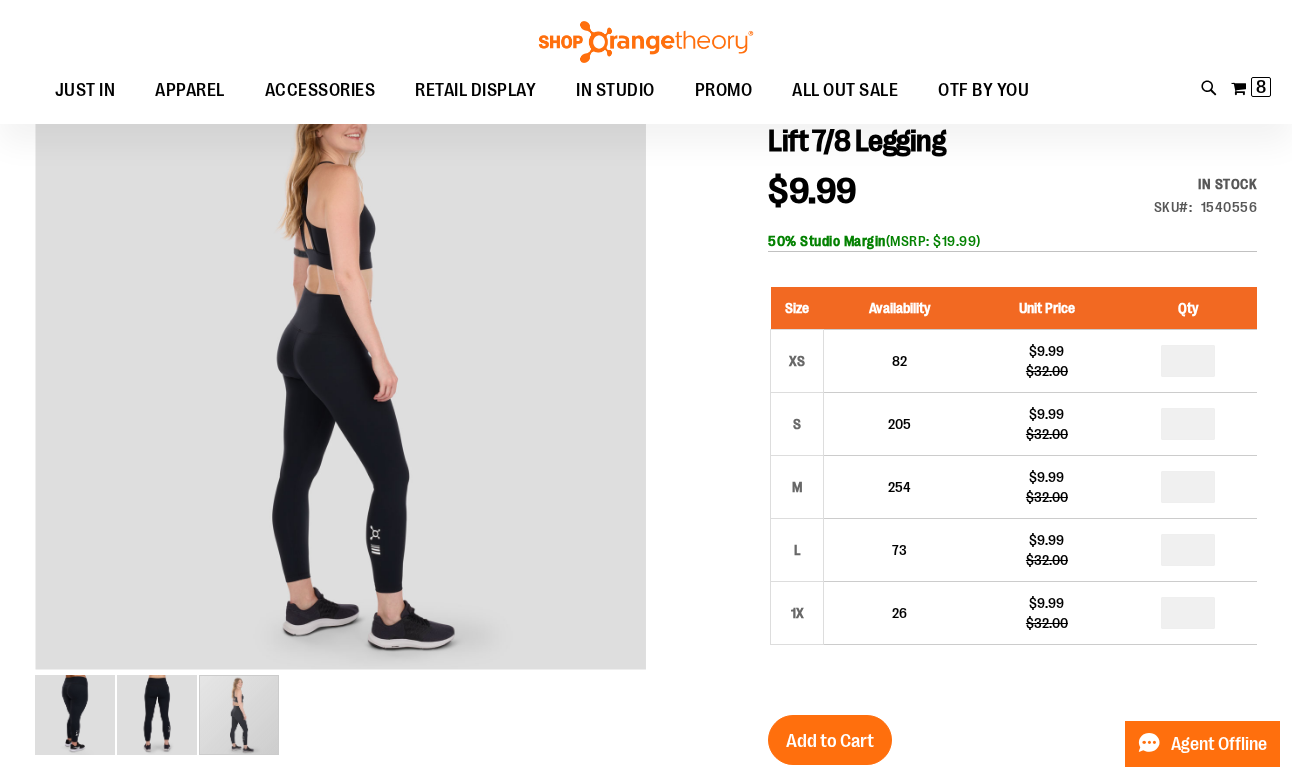scroll, scrollTop: 240, scrollLeft: 0, axis: vertical 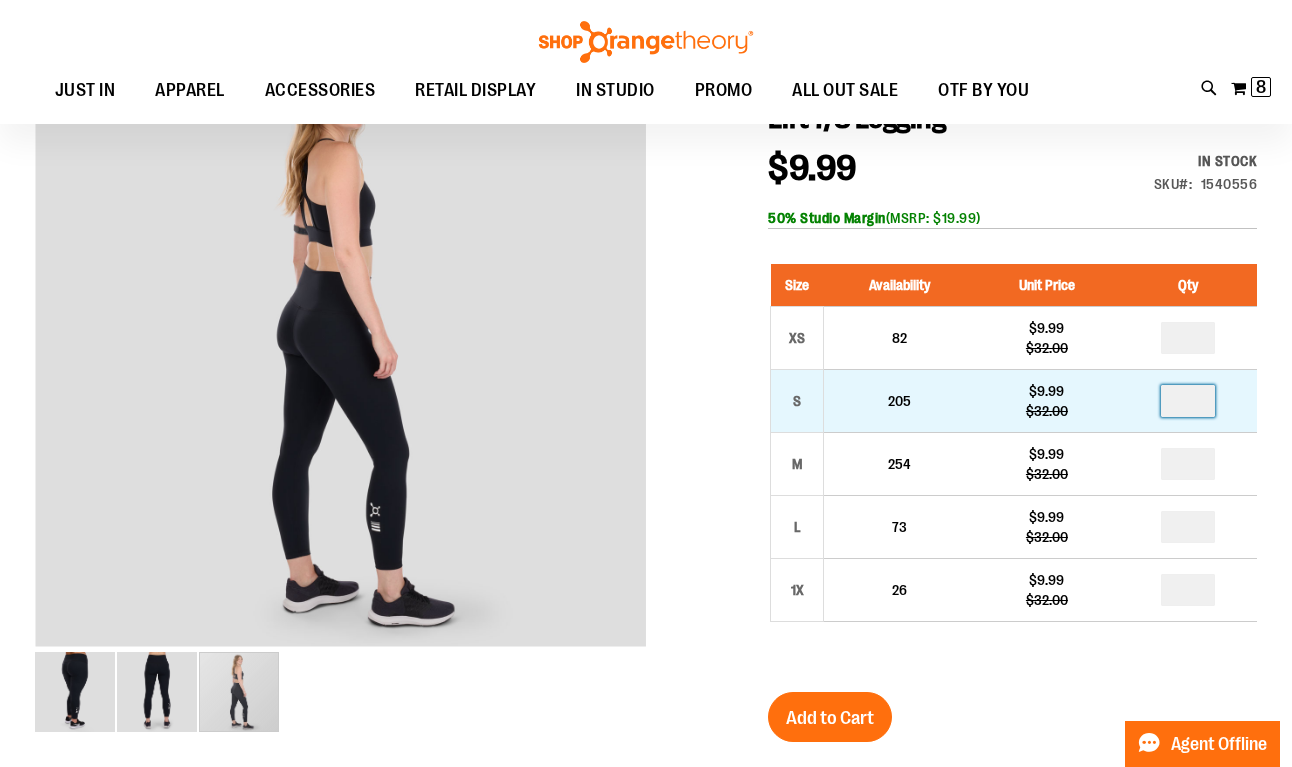 click at bounding box center (1188, 401) 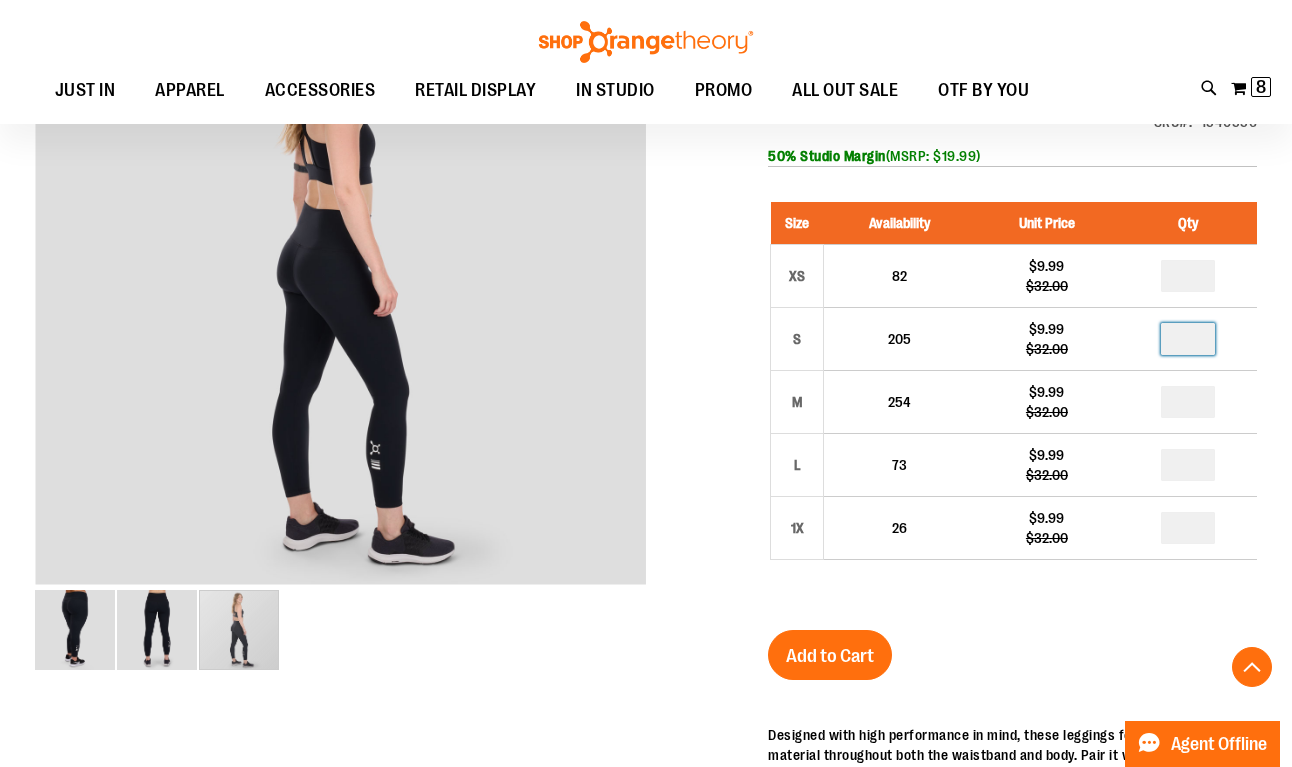 scroll, scrollTop: 319, scrollLeft: 0, axis: vertical 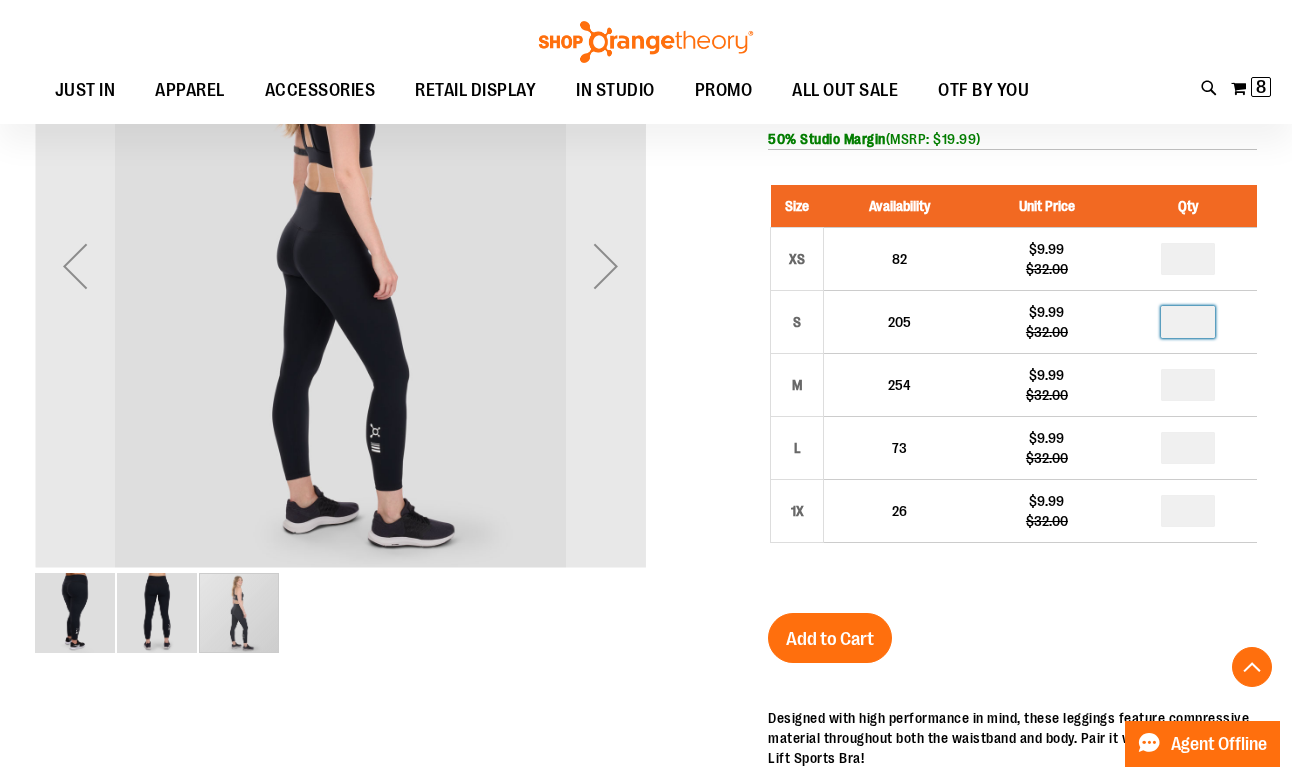 click at bounding box center (239, 613) 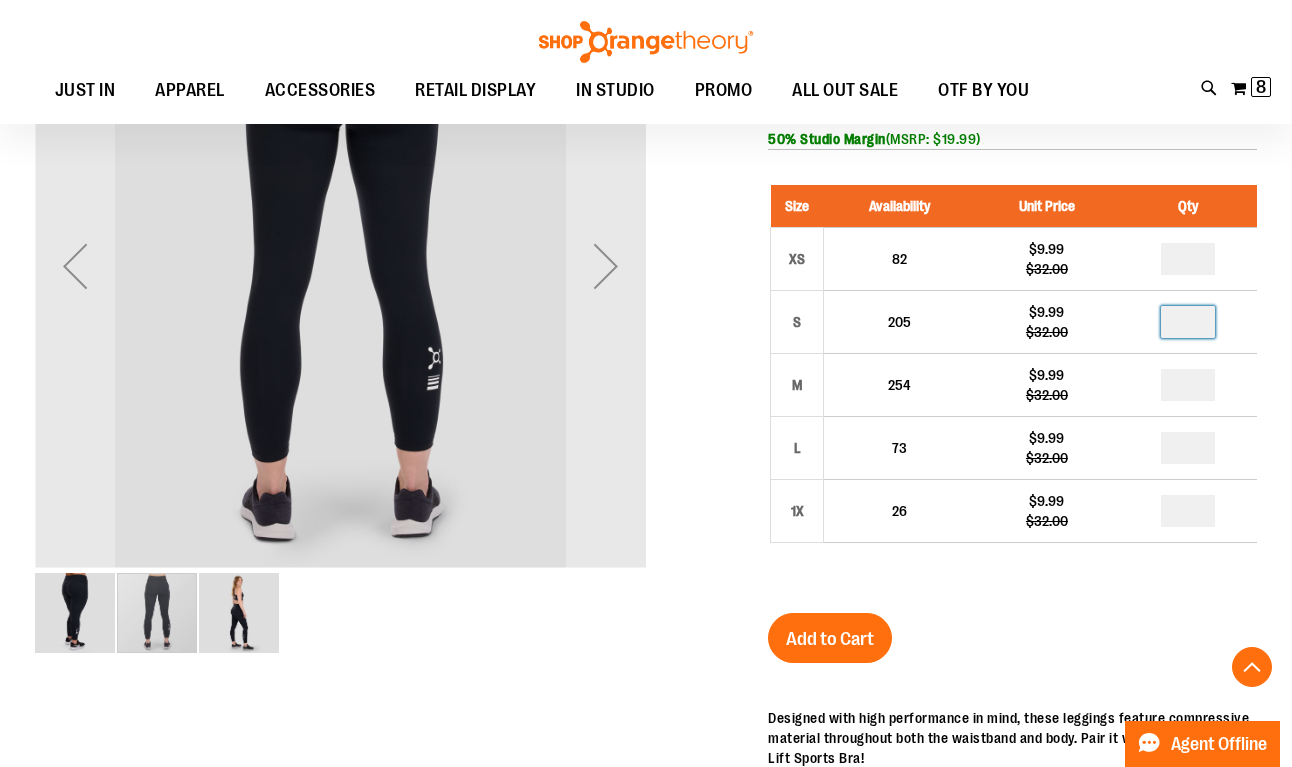click at bounding box center (75, 613) 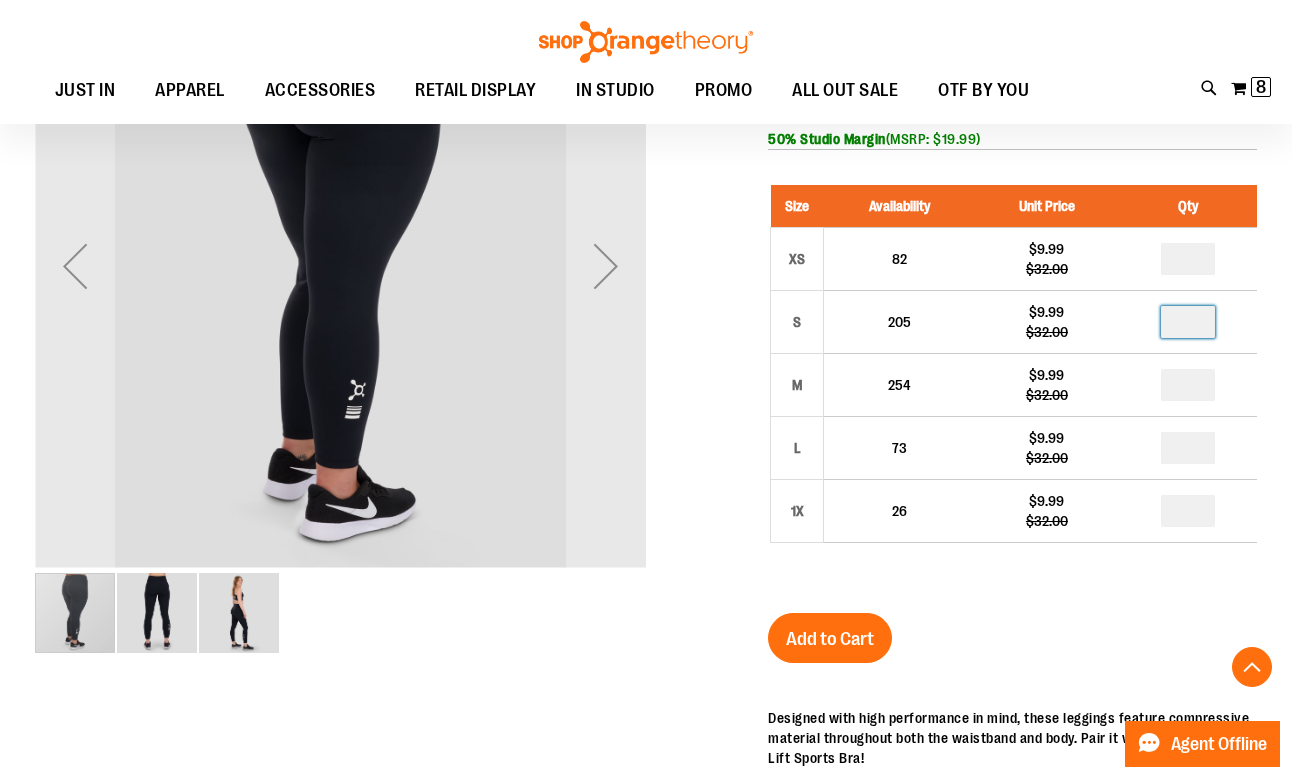 click at bounding box center [340, 613] 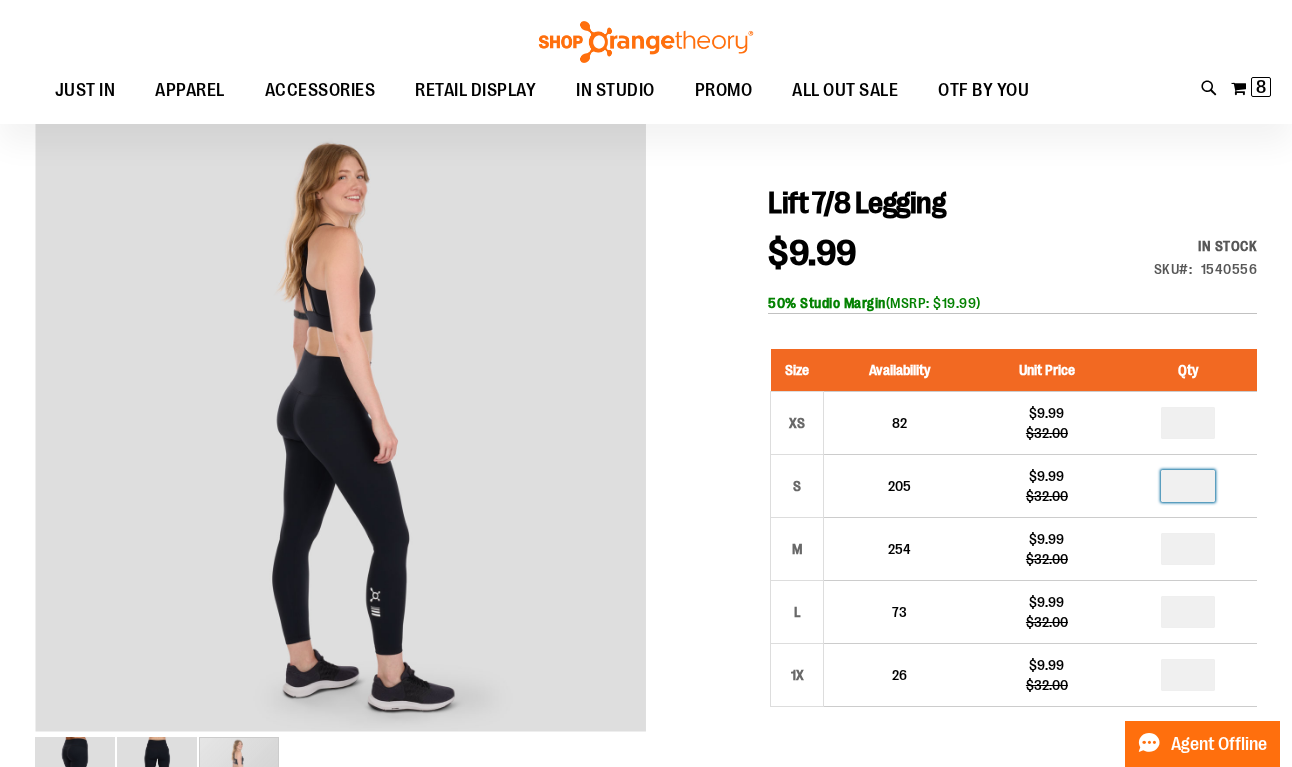 scroll, scrollTop: 209, scrollLeft: 0, axis: vertical 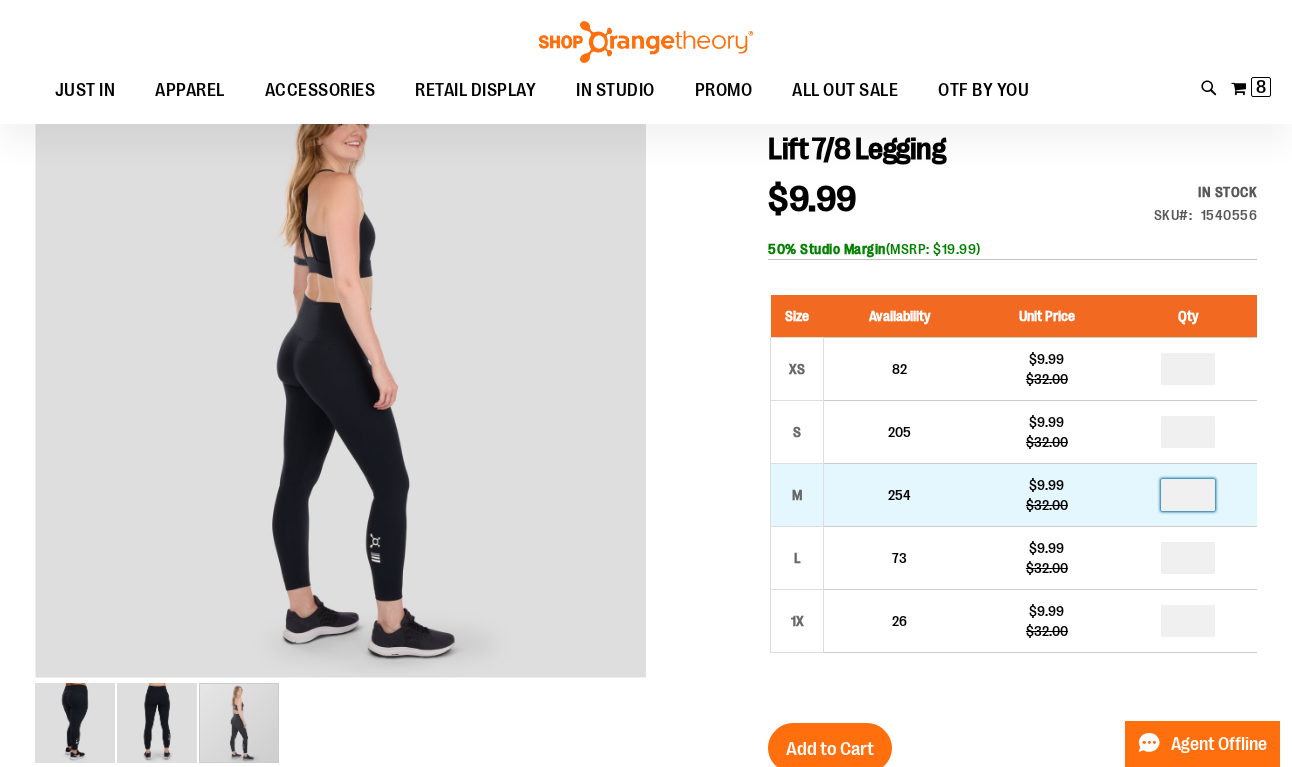 click at bounding box center [1188, 495] 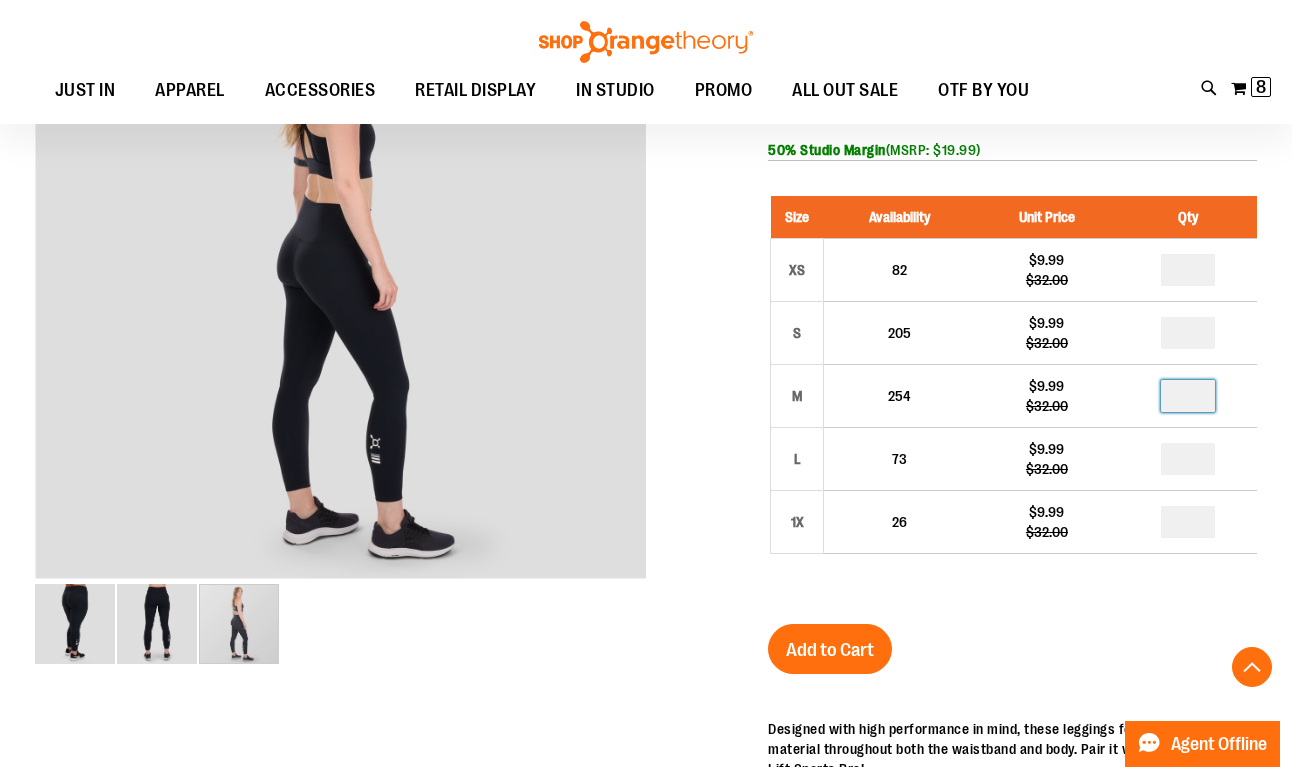 scroll, scrollTop: 321, scrollLeft: 0, axis: vertical 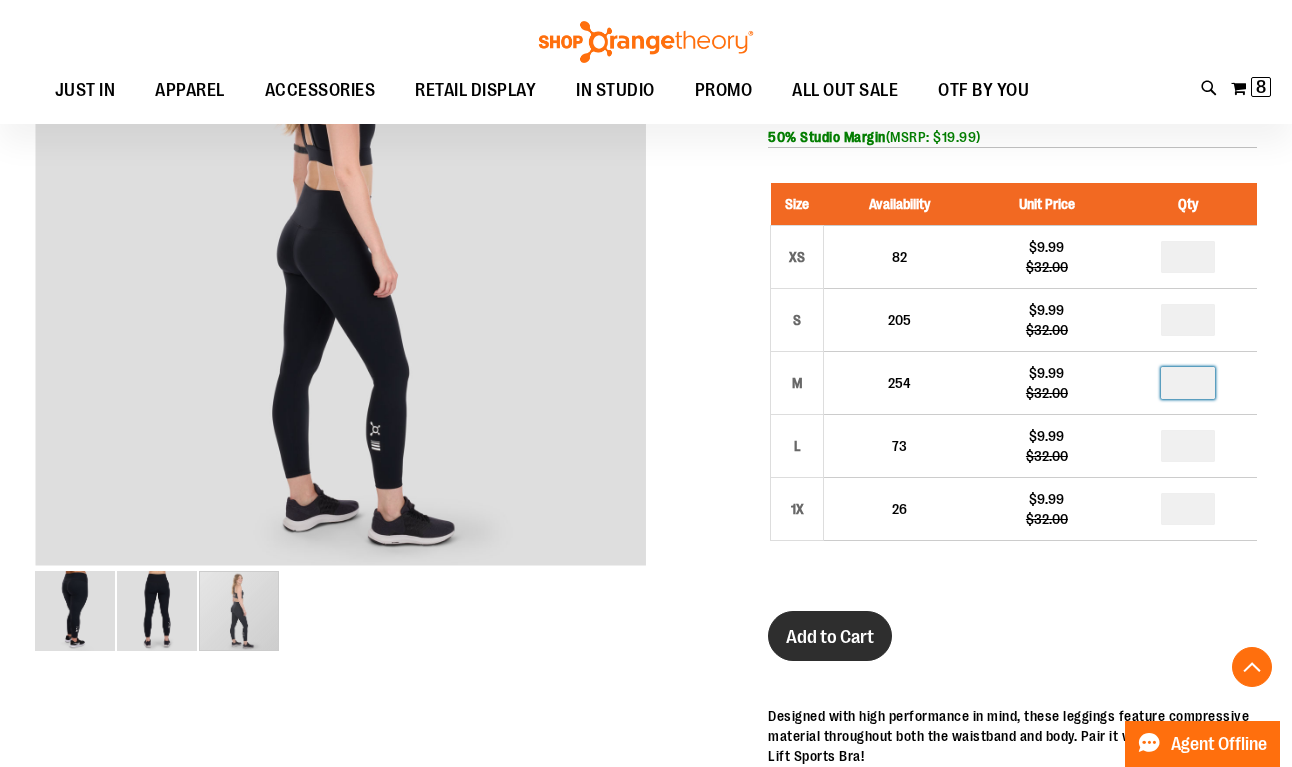 click on "Add to Cart" at bounding box center [830, 637] 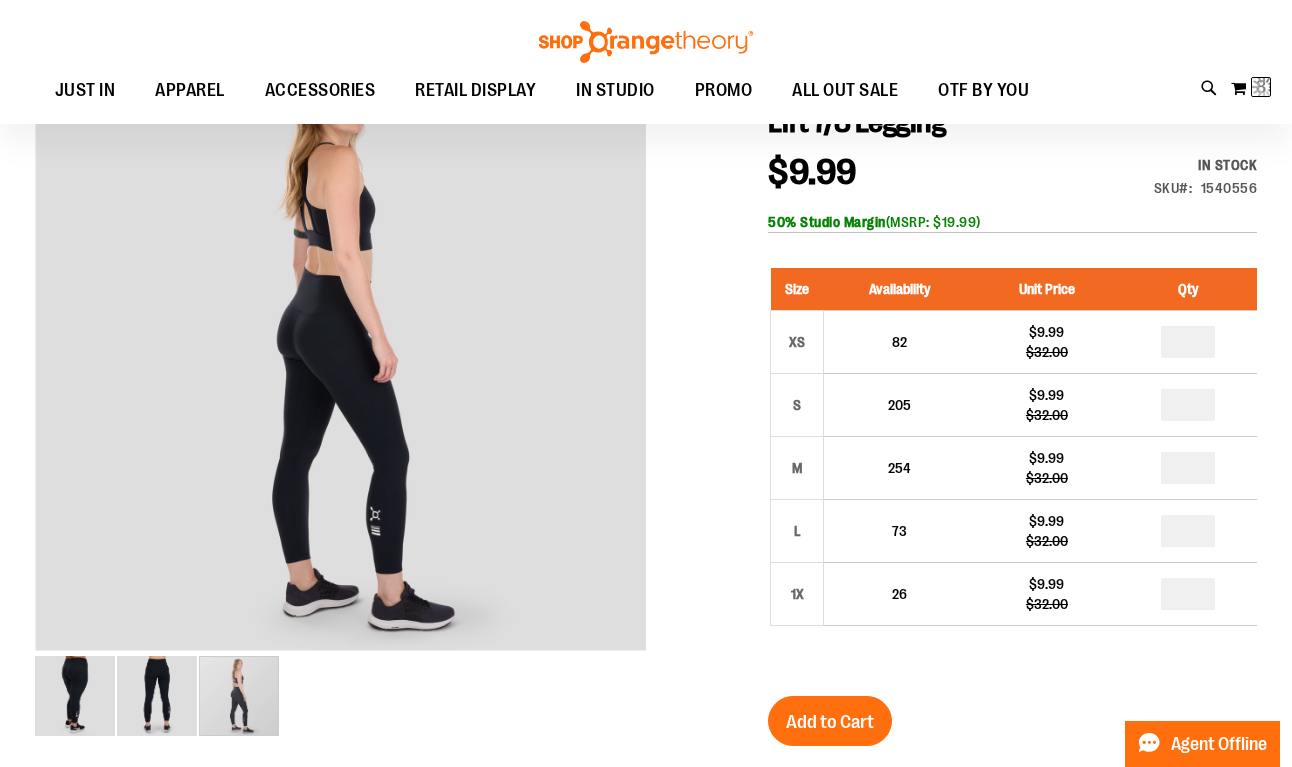 scroll, scrollTop: 209, scrollLeft: 0, axis: vertical 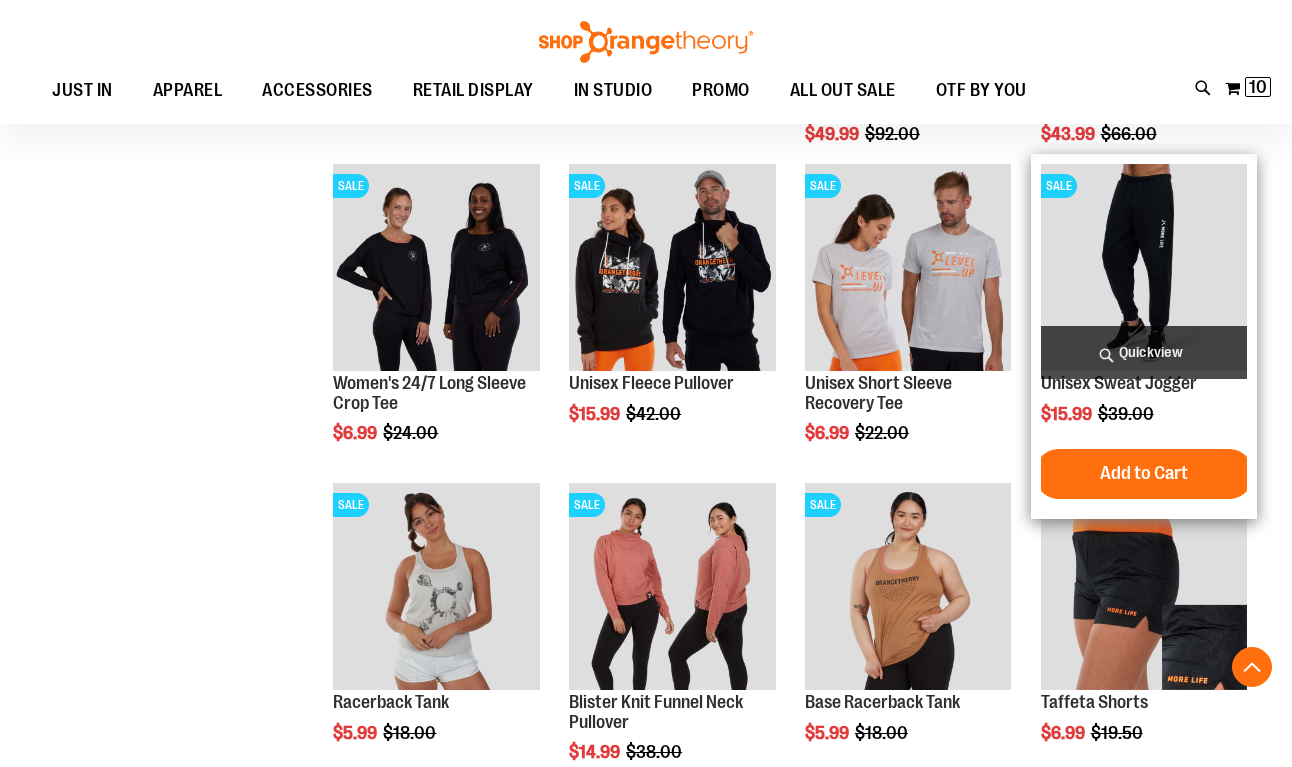 click at bounding box center [1144, 267] 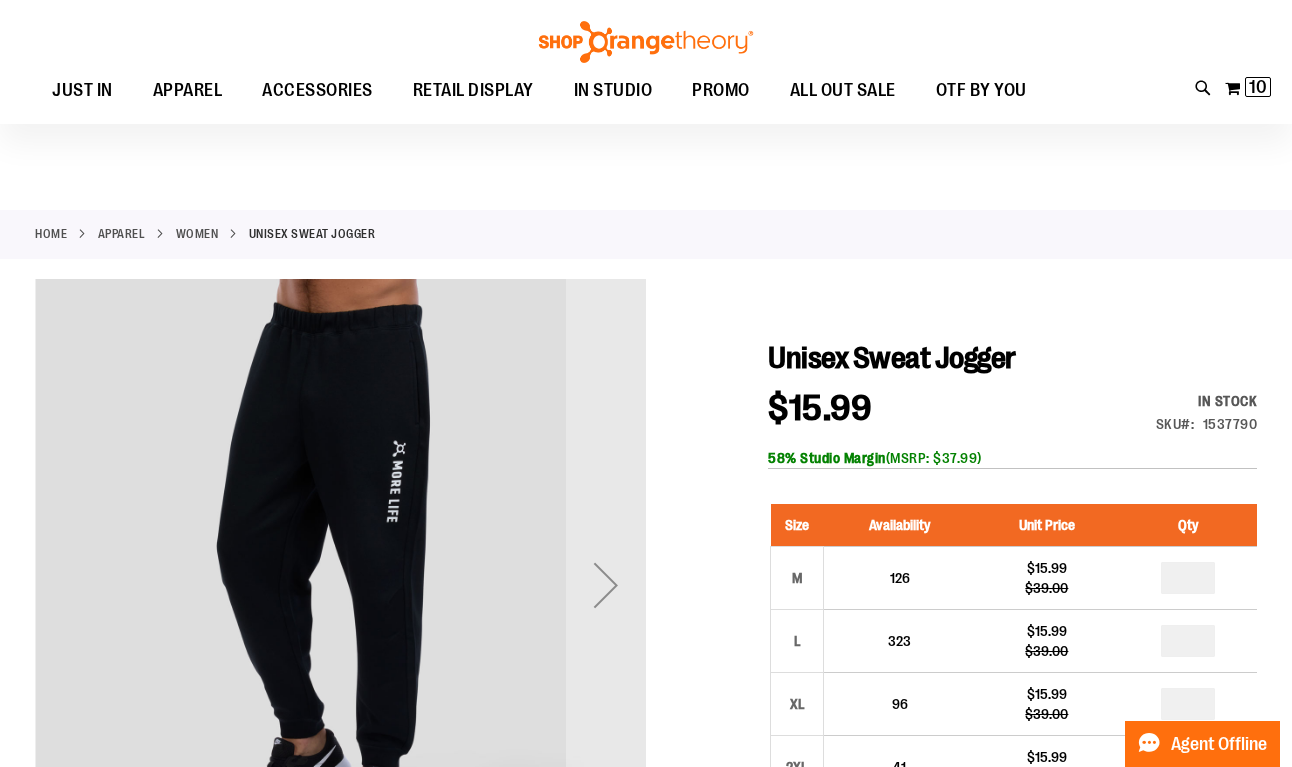 scroll, scrollTop: 84, scrollLeft: 0, axis: vertical 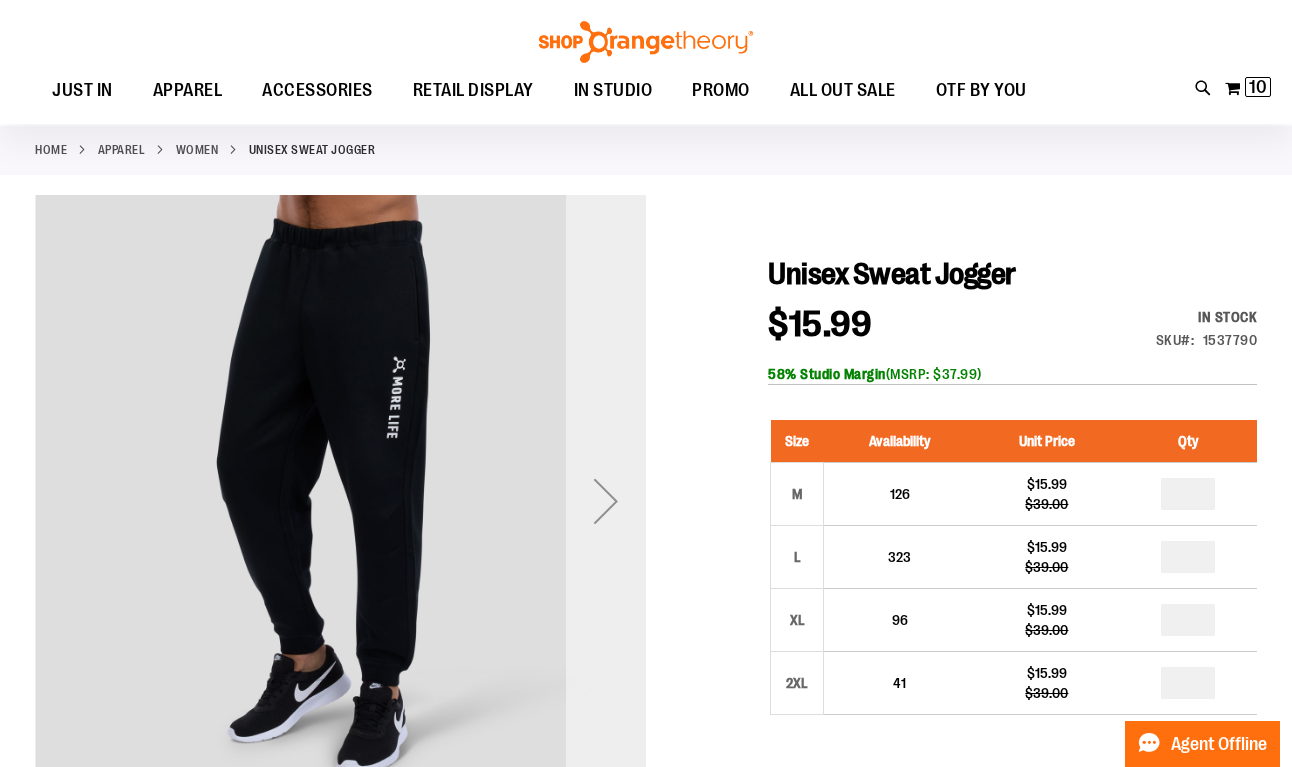 click at bounding box center (606, 501) 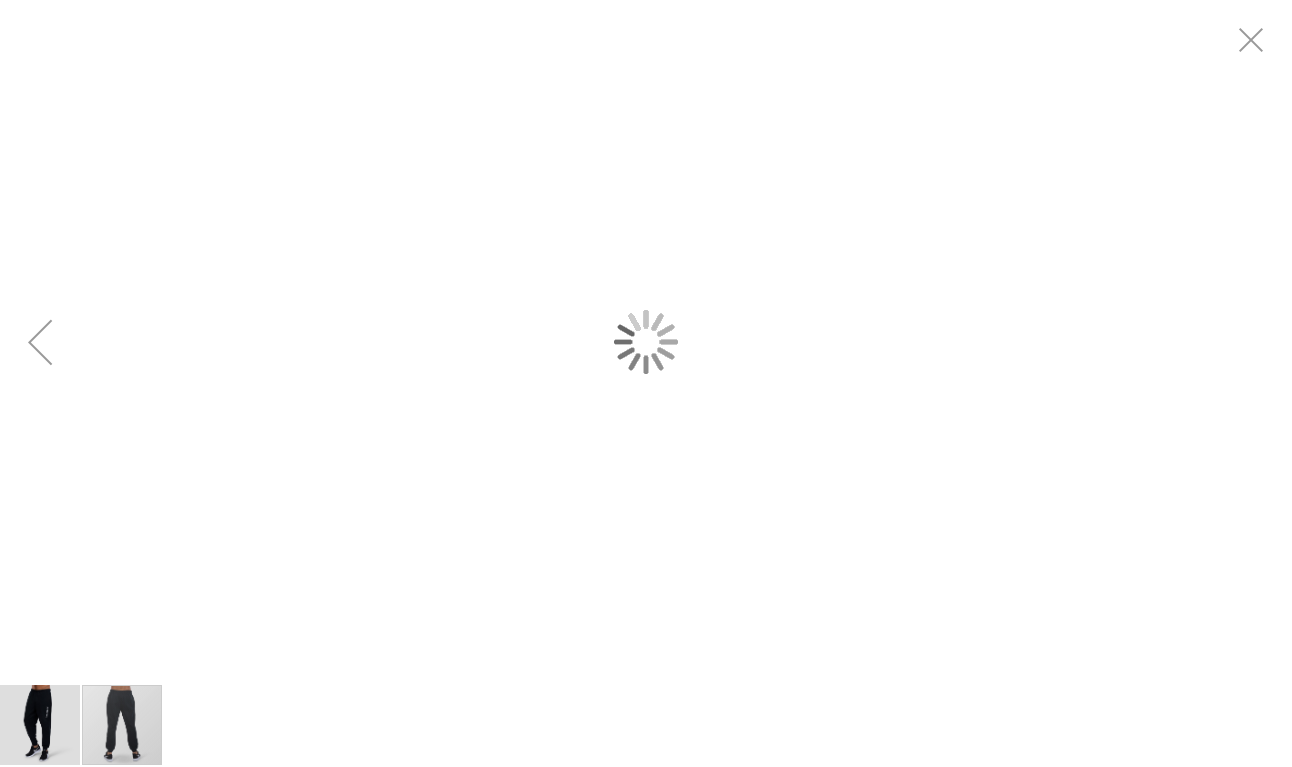 scroll, scrollTop: 0, scrollLeft: 0, axis: both 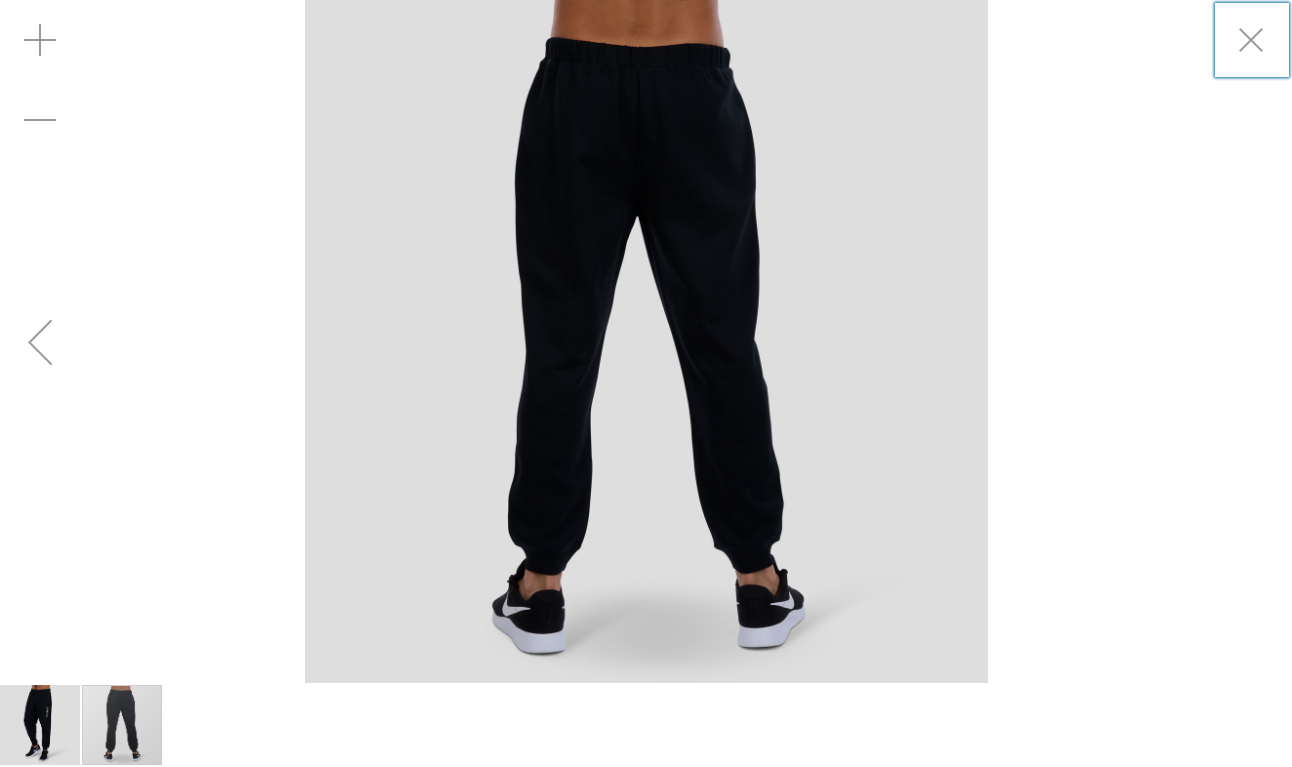 click at bounding box center (40, 342) 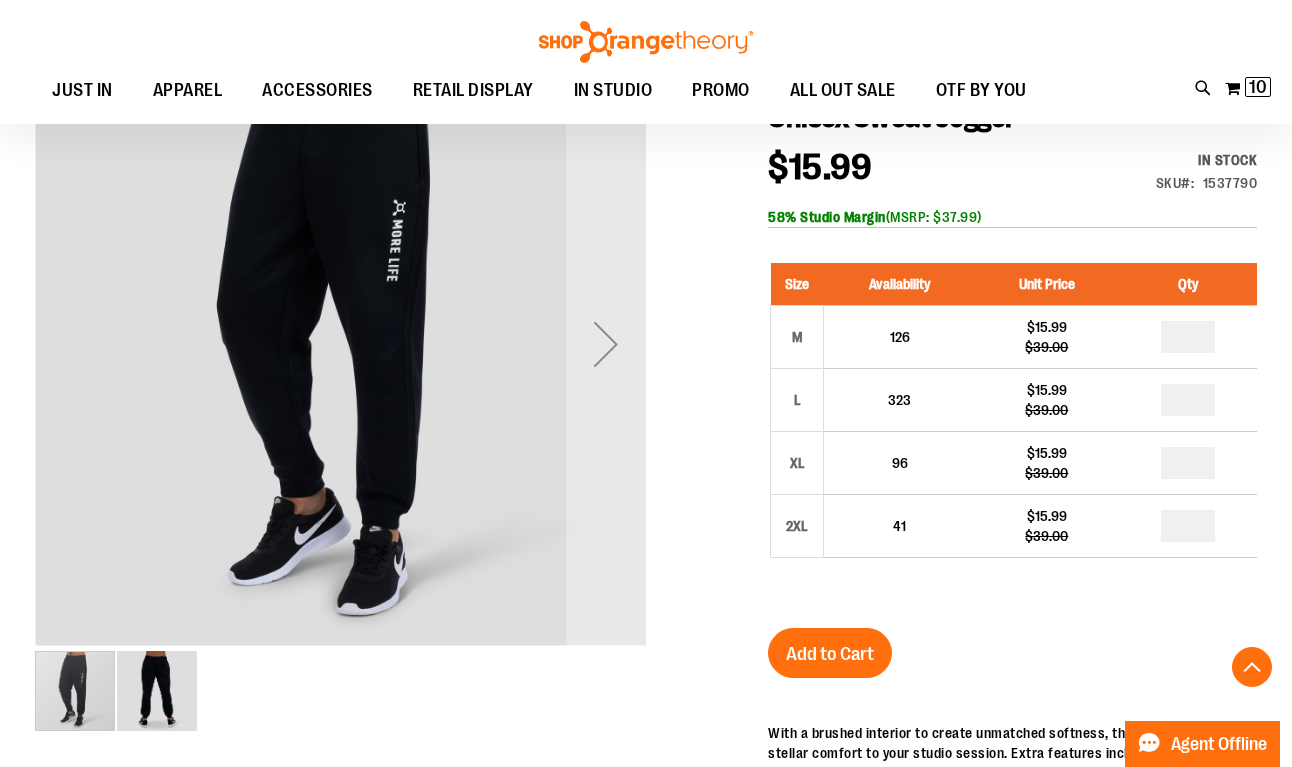 scroll, scrollTop: 109, scrollLeft: 0, axis: vertical 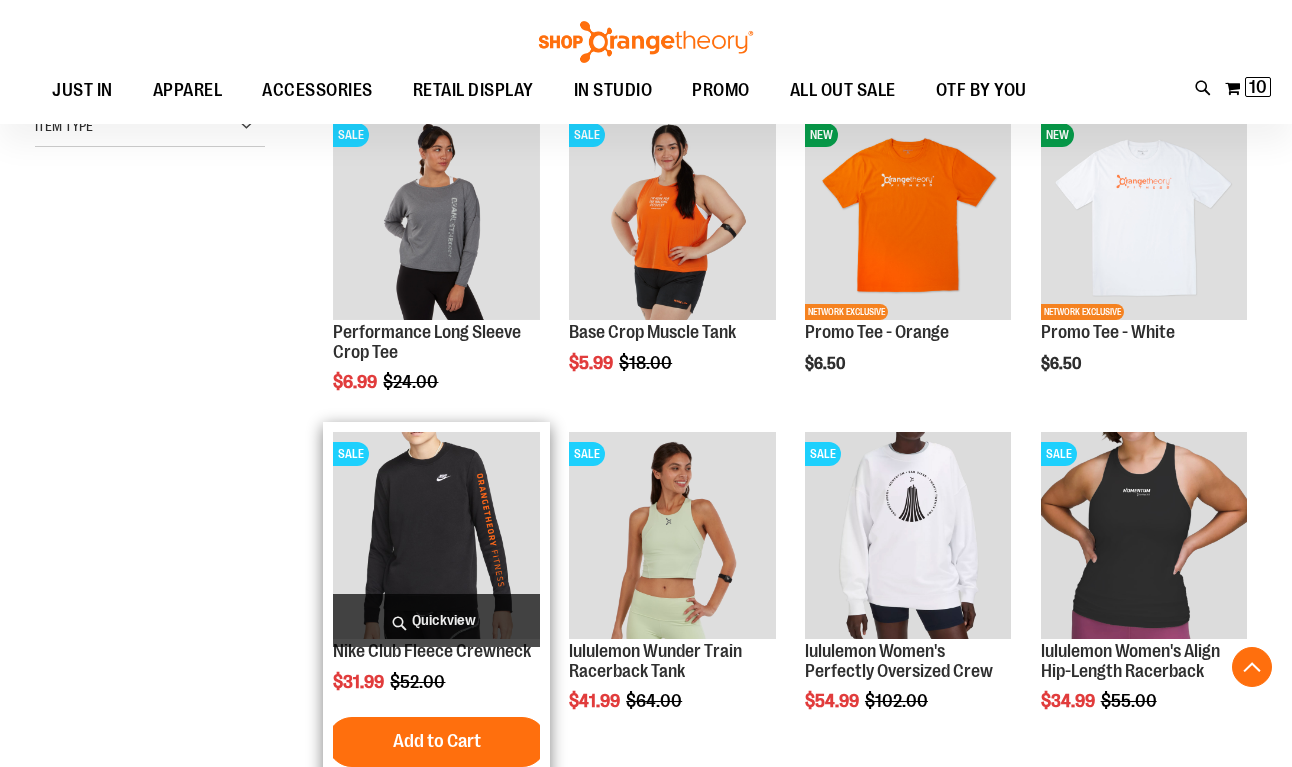 click at bounding box center [436, 535] 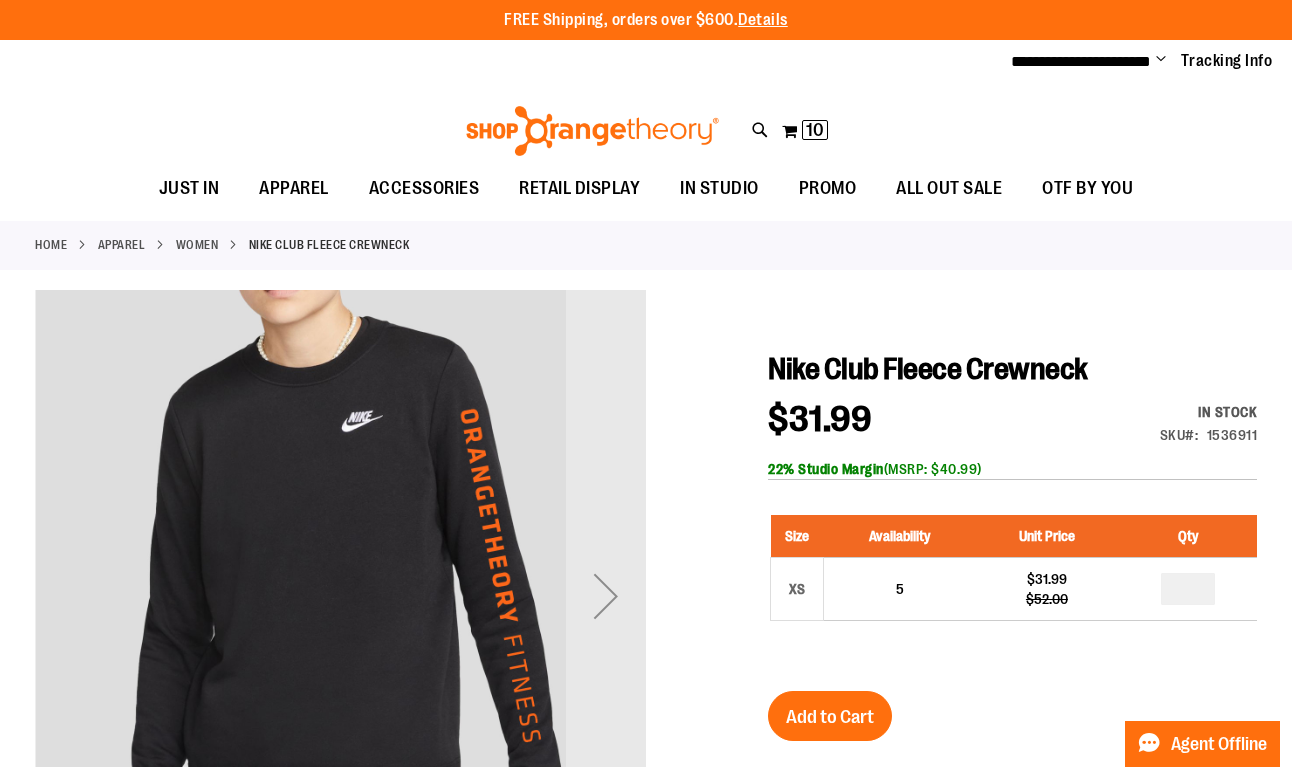 scroll, scrollTop: 0, scrollLeft: 0, axis: both 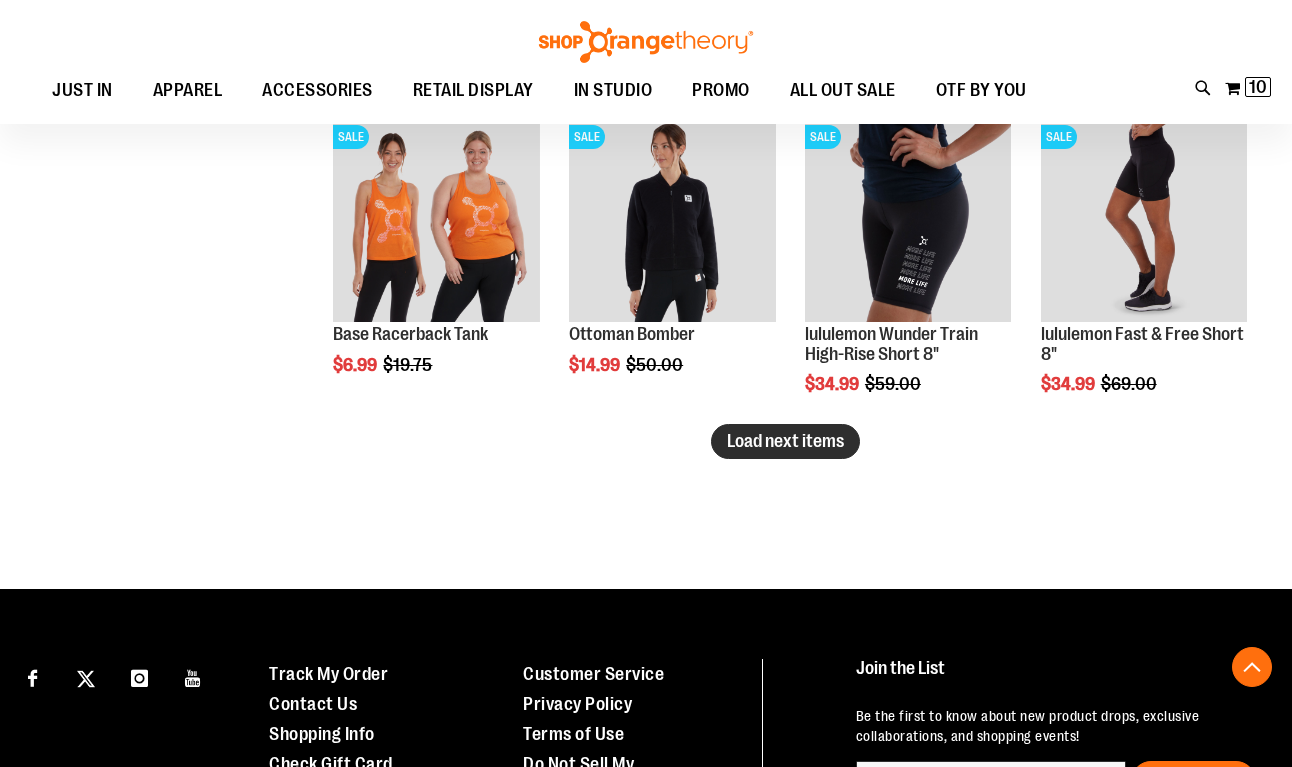 click on "Load next items" at bounding box center (785, 441) 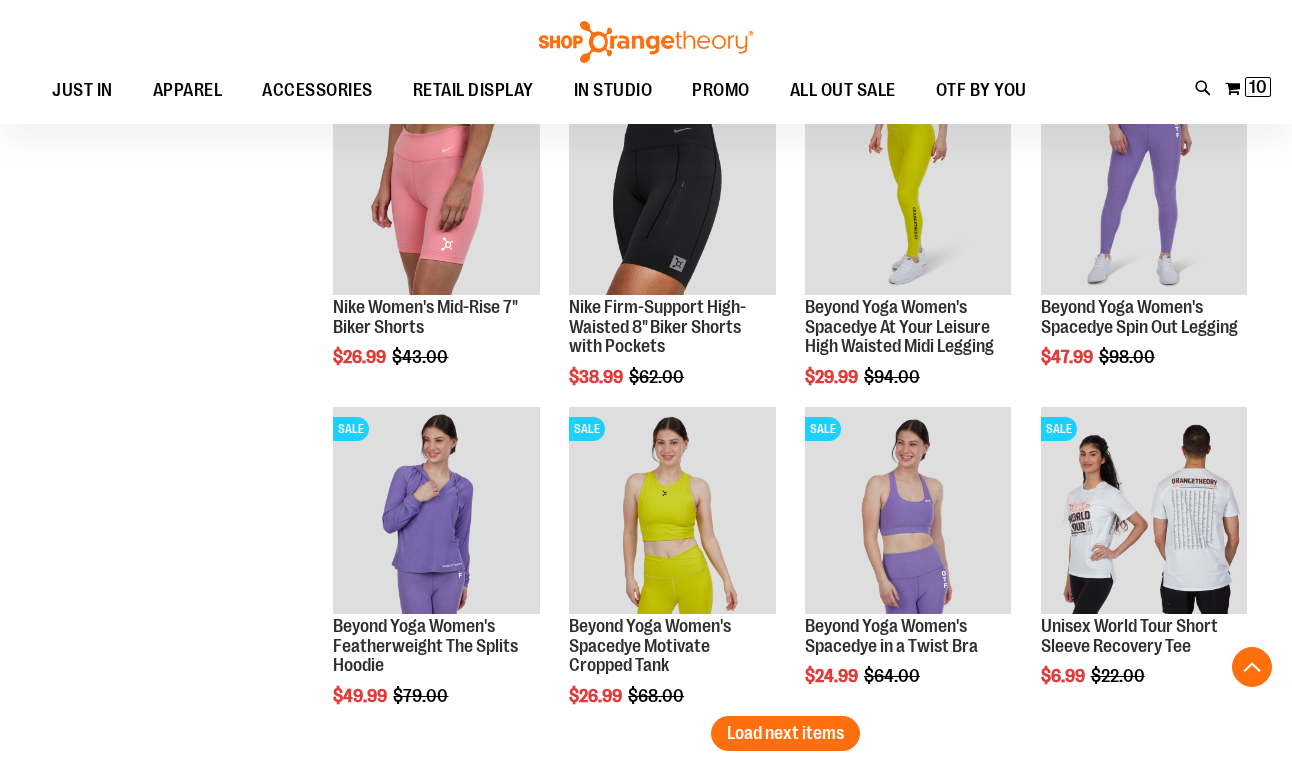 scroll, scrollTop: 3470, scrollLeft: 0, axis: vertical 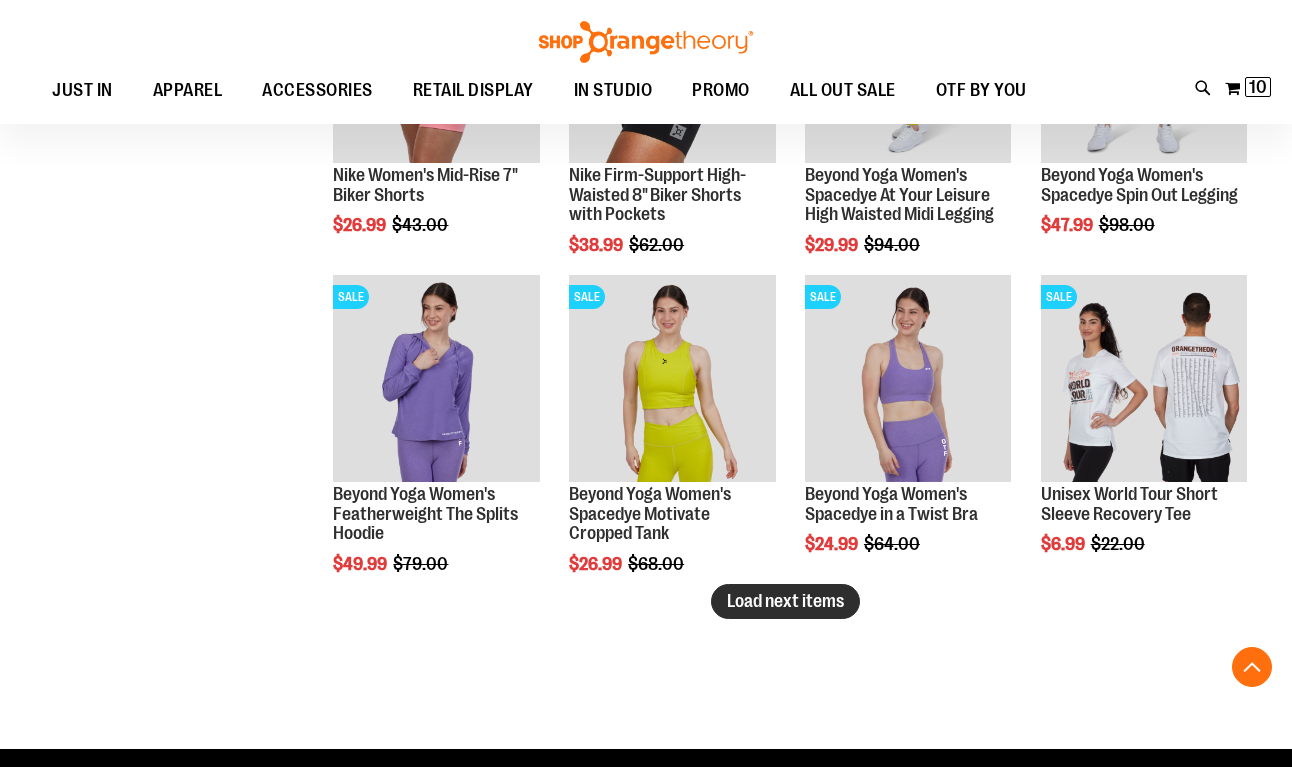 click on "Load next items" at bounding box center [785, 601] 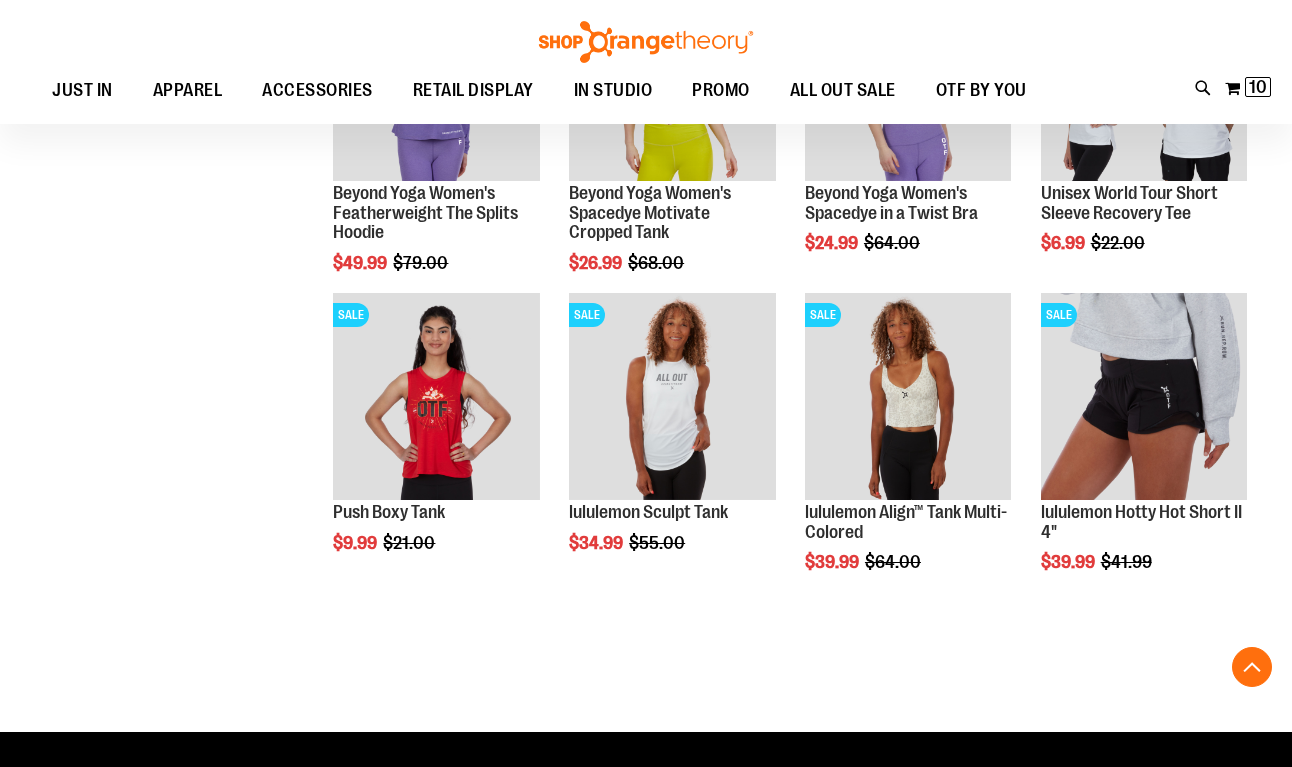 scroll, scrollTop: 3782, scrollLeft: 0, axis: vertical 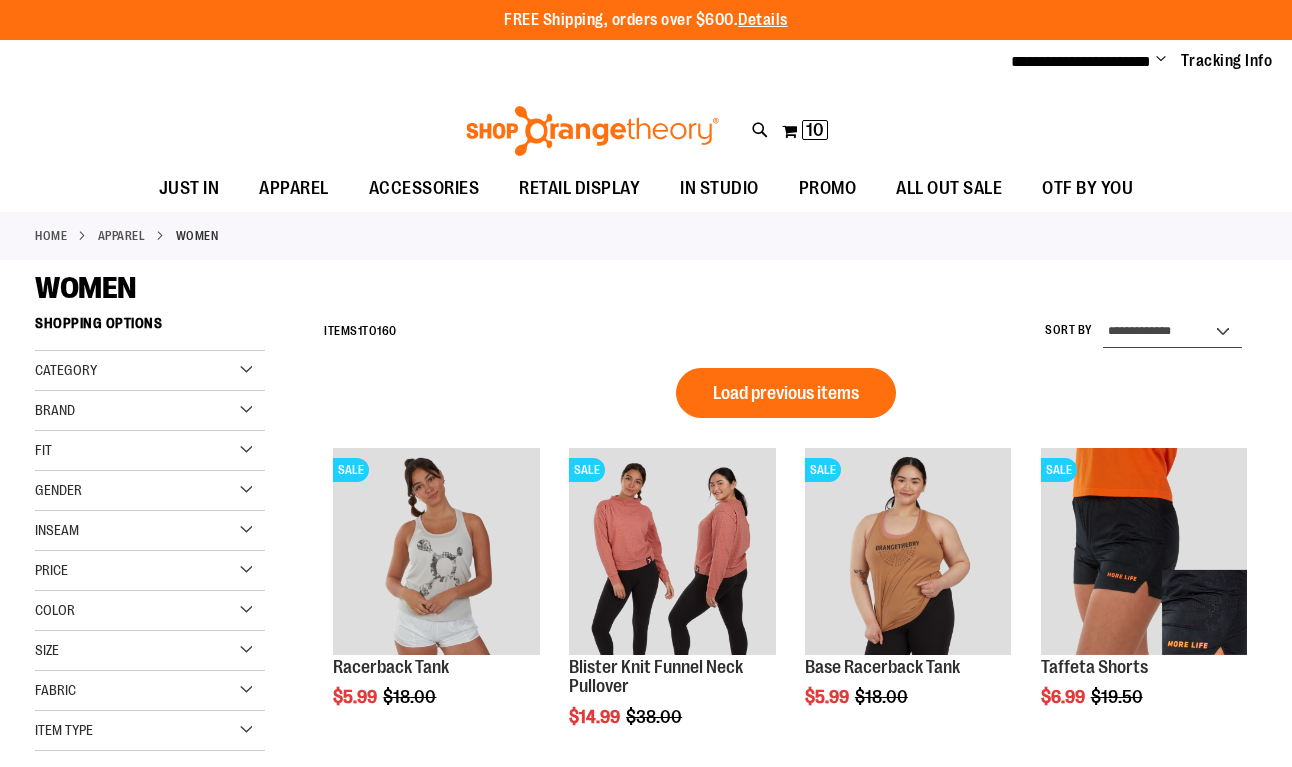 select on "*********" 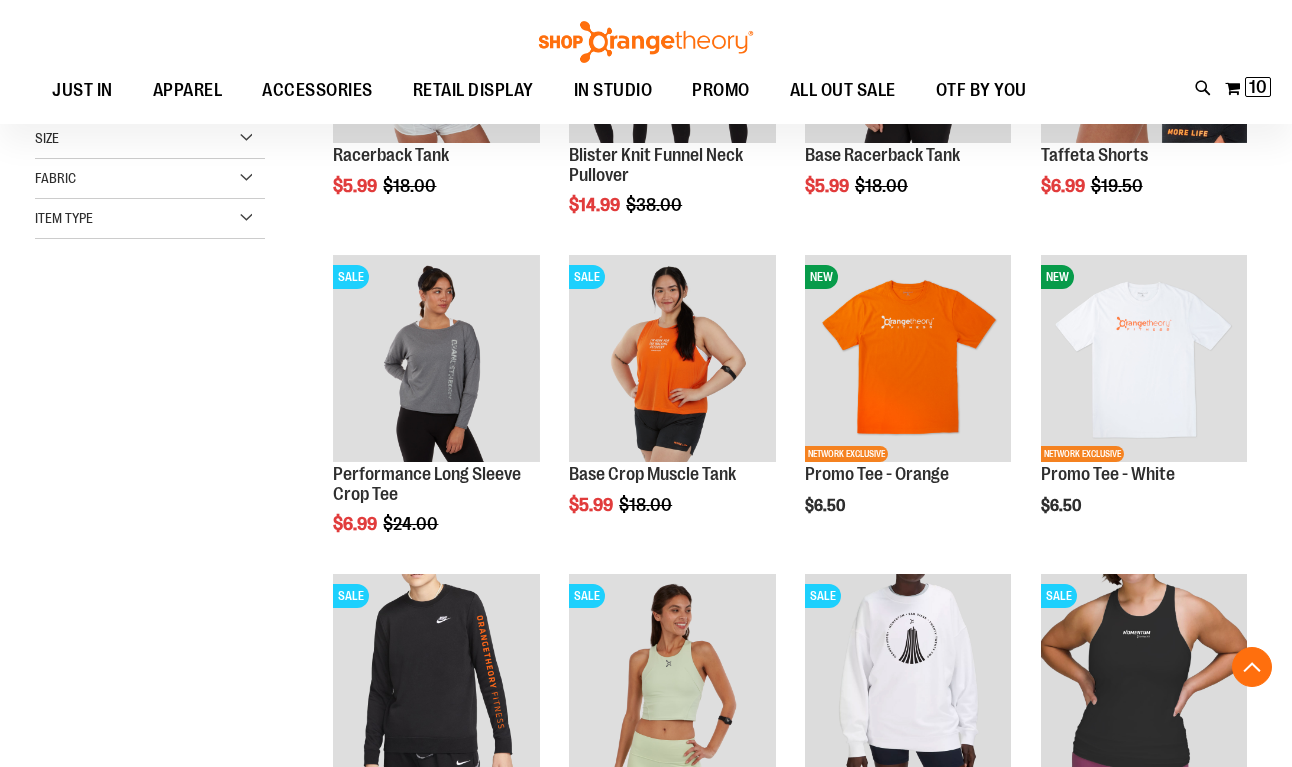 scroll, scrollTop: 304, scrollLeft: 0, axis: vertical 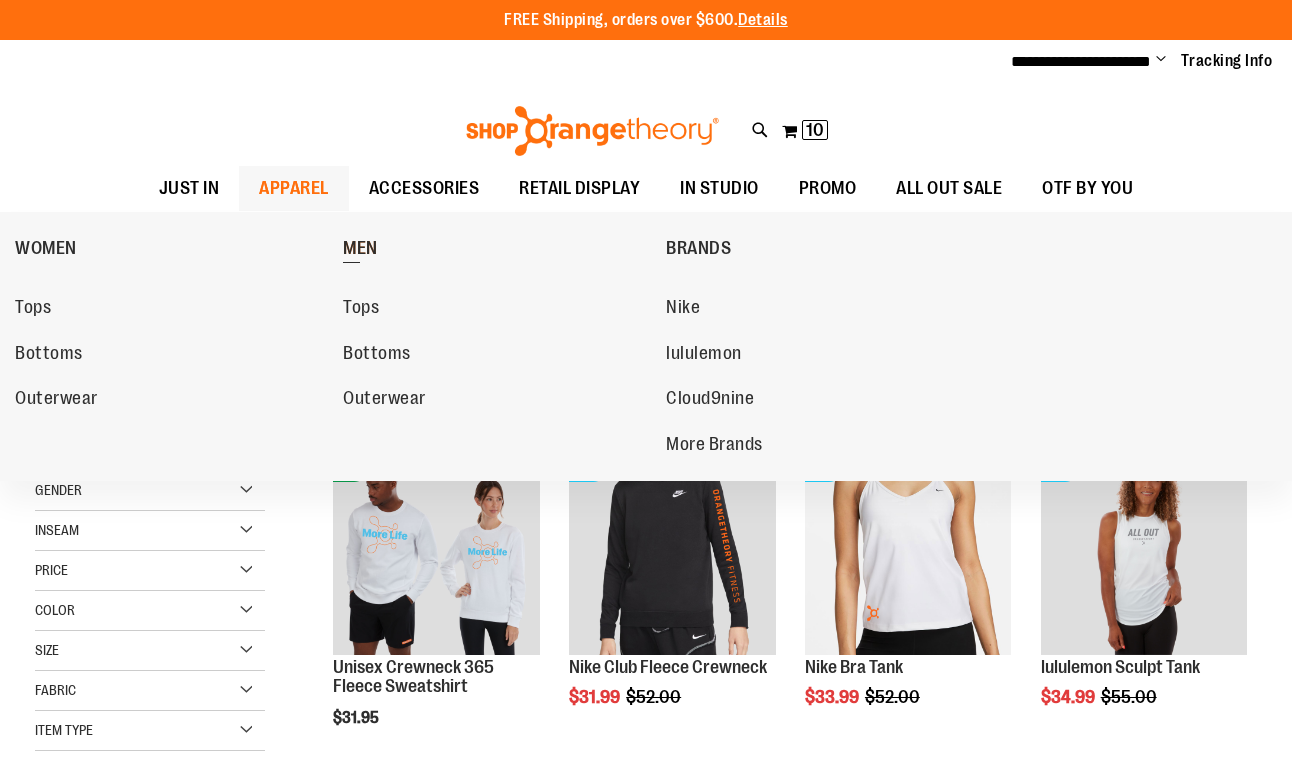 click on "MEN" at bounding box center [360, 250] 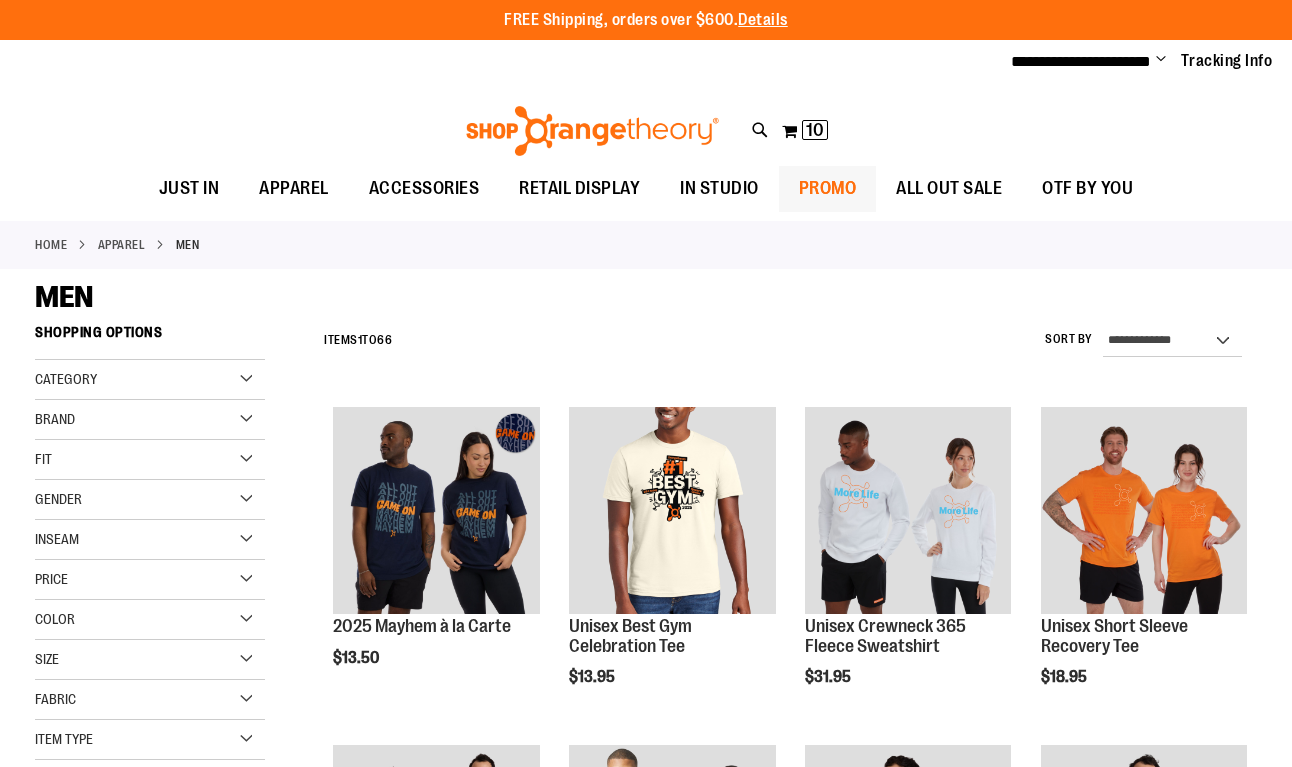 scroll, scrollTop: 0, scrollLeft: 0, axis: both 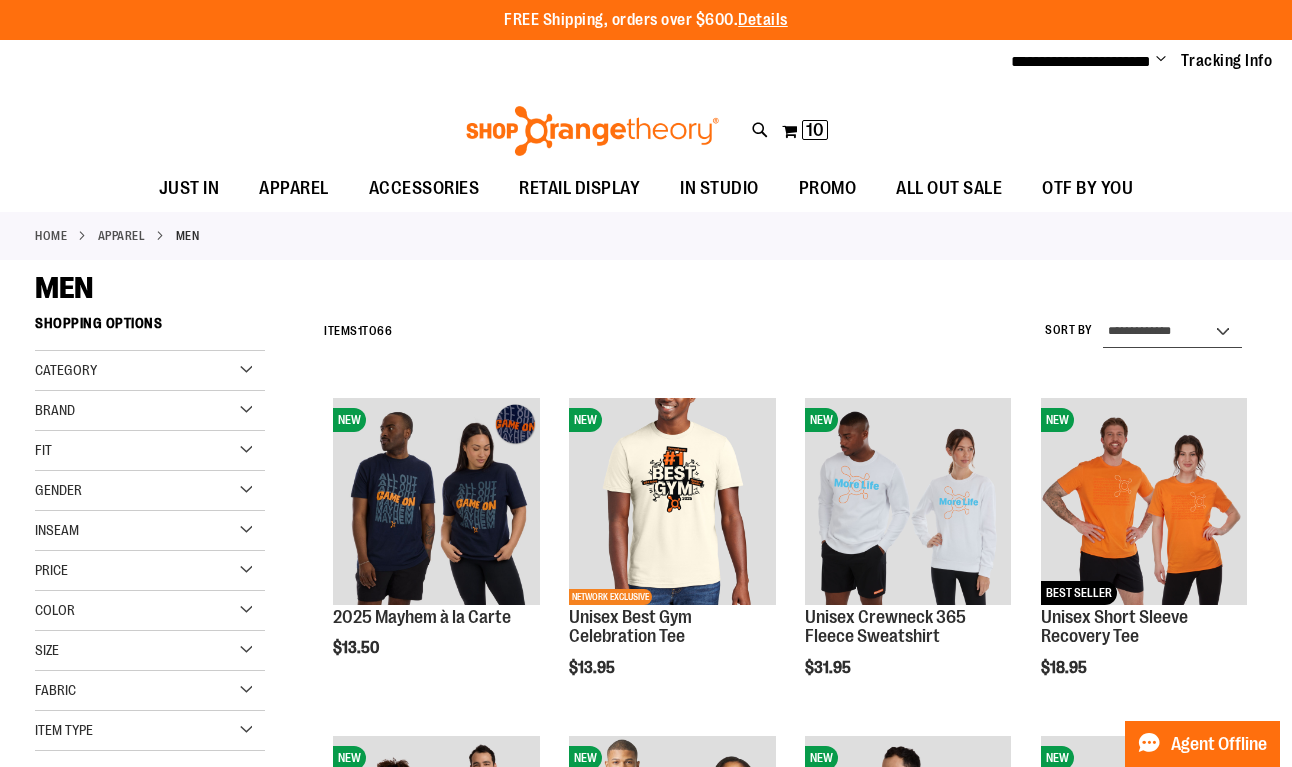 select on "*********" 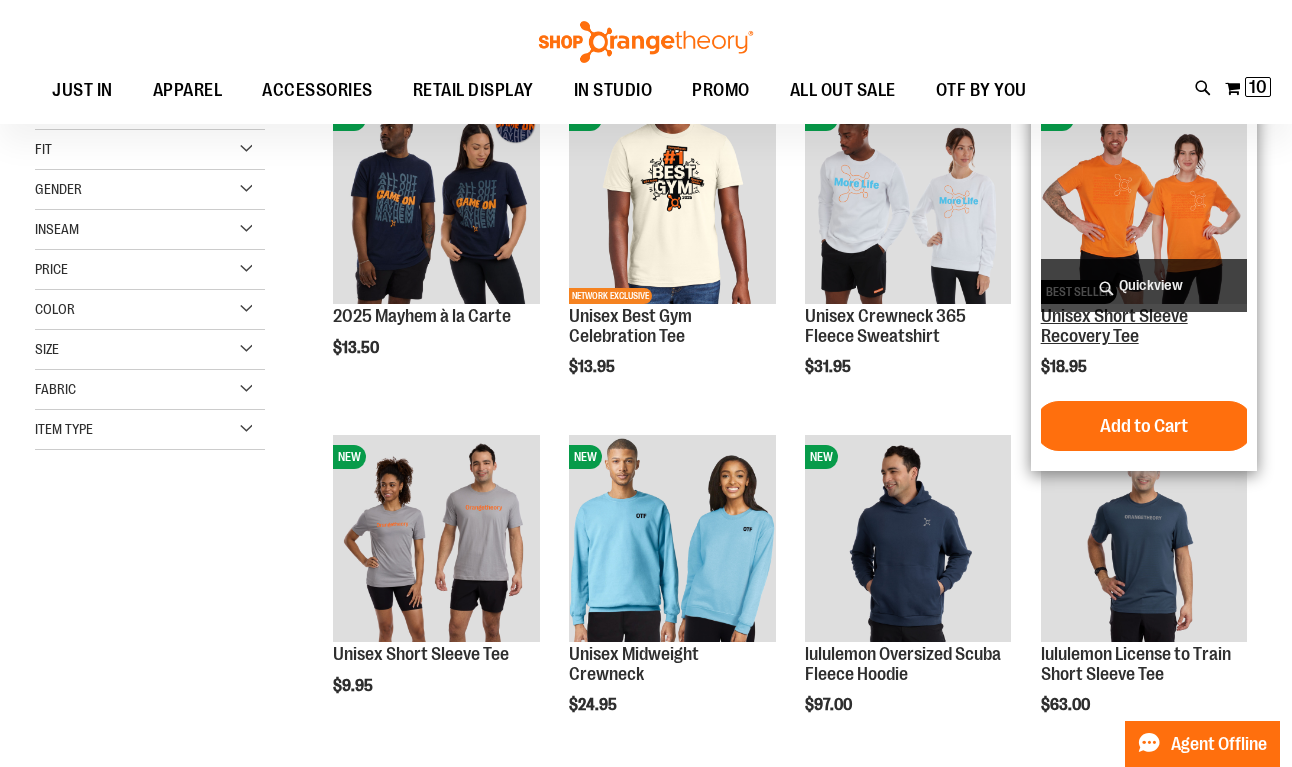 scroll, scrollTop: 304, scrollLeft: 0, axis: vertical 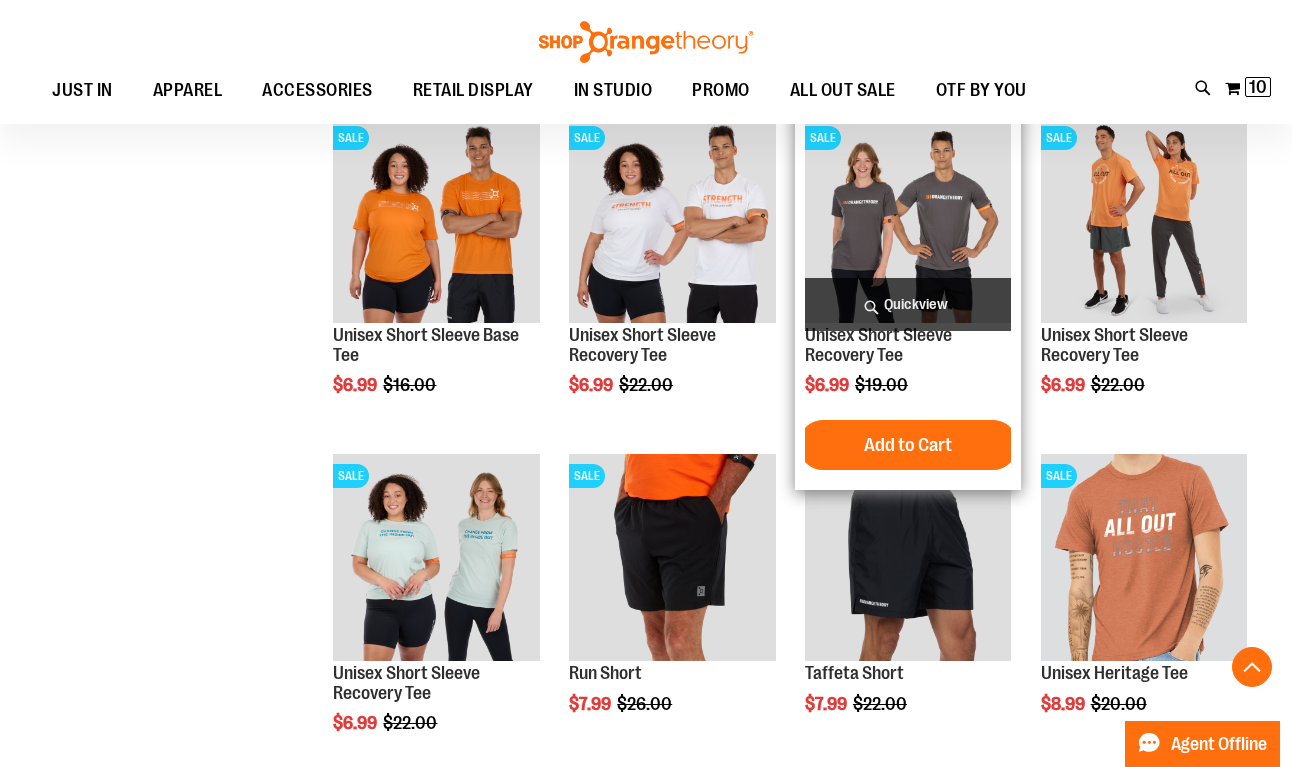 click at bounding box center [908, 219] 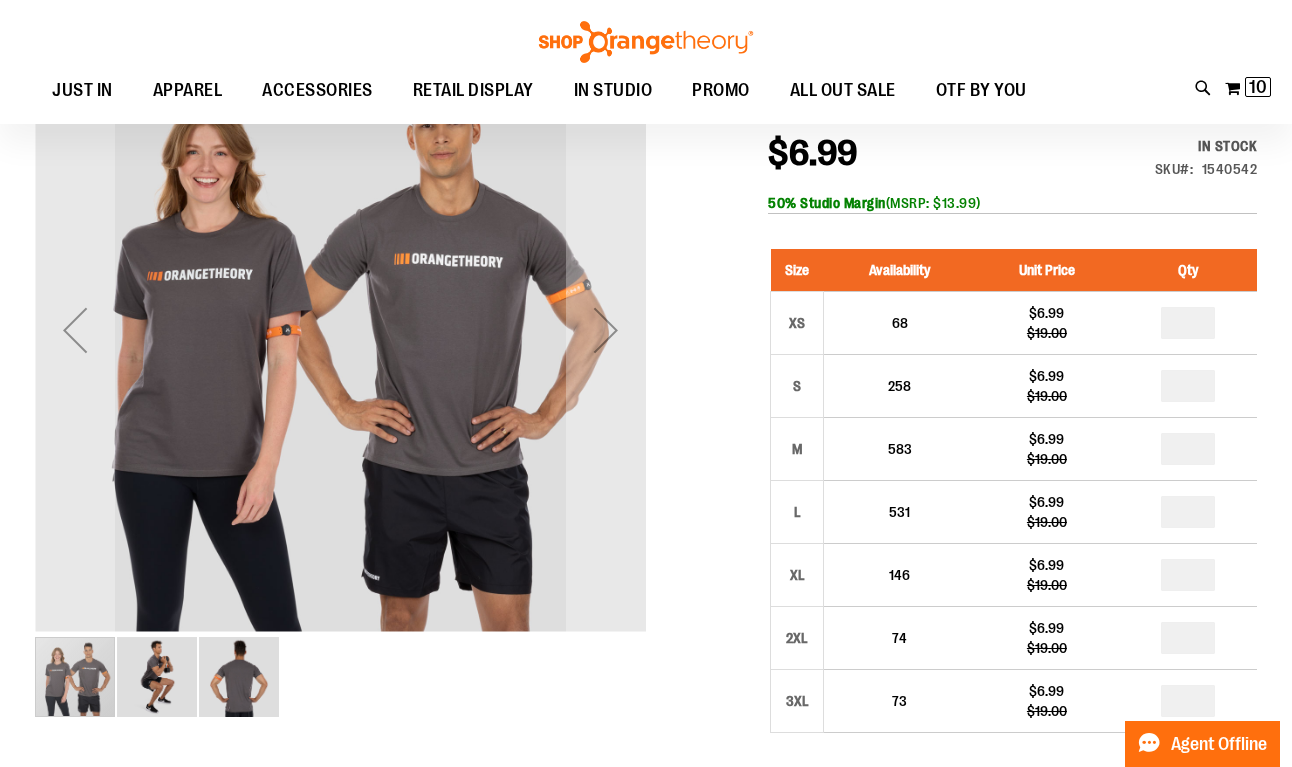 scroll, scrollTop: 267, scrollLeft: 0, axis: vertical 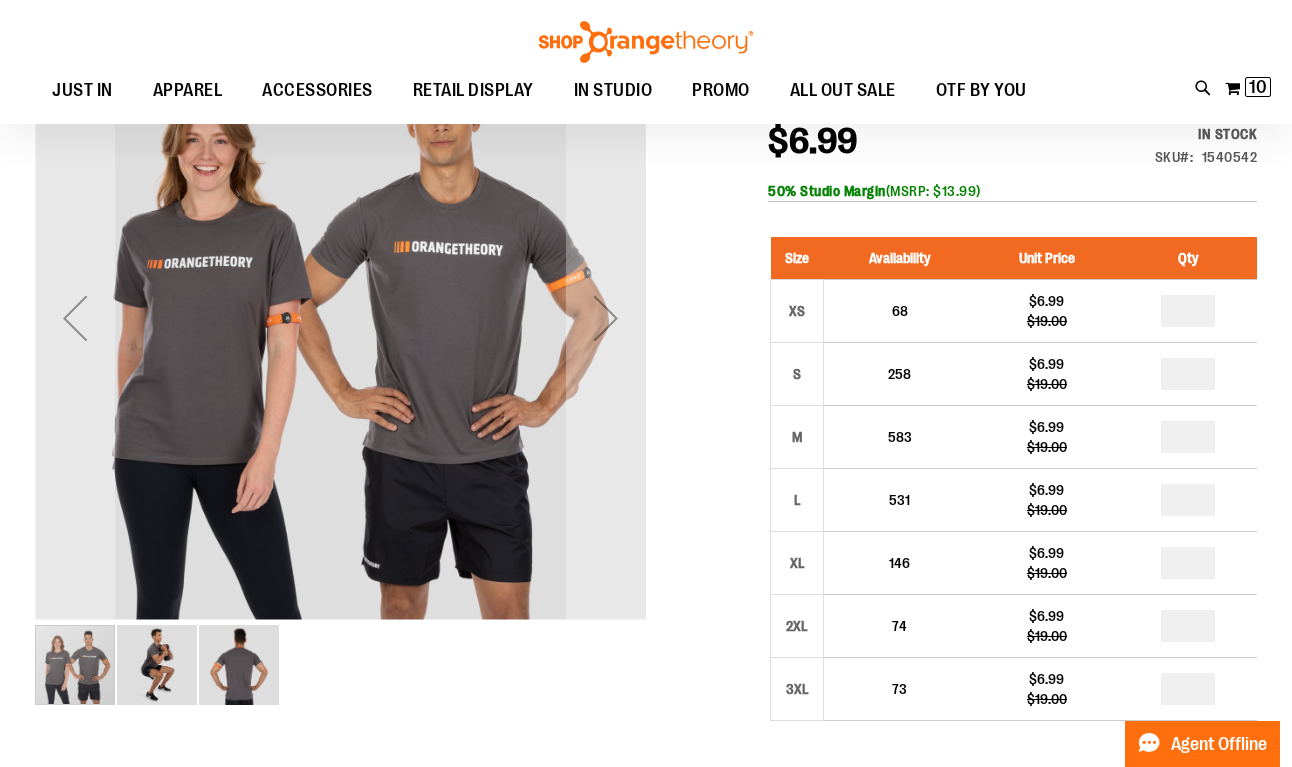 click at bounding box center (157, 665) 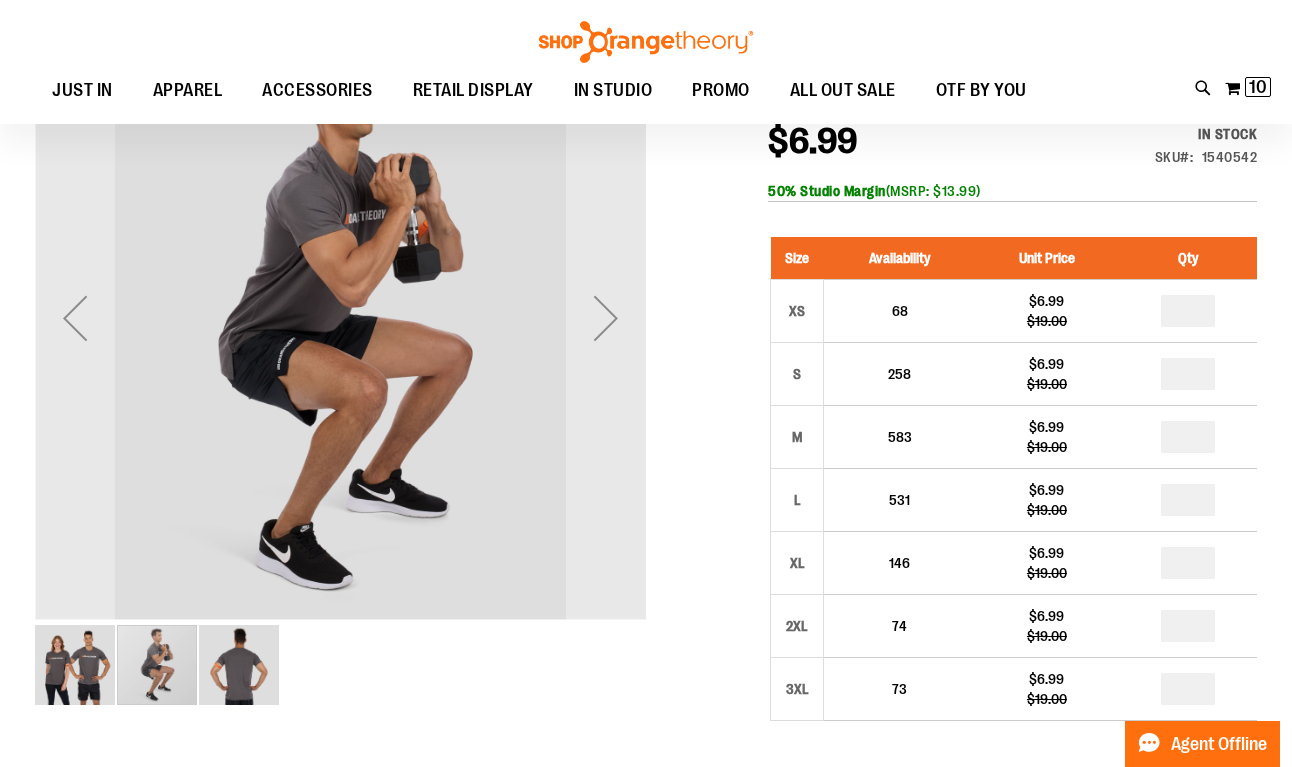 click at bounding box center (239, 665) 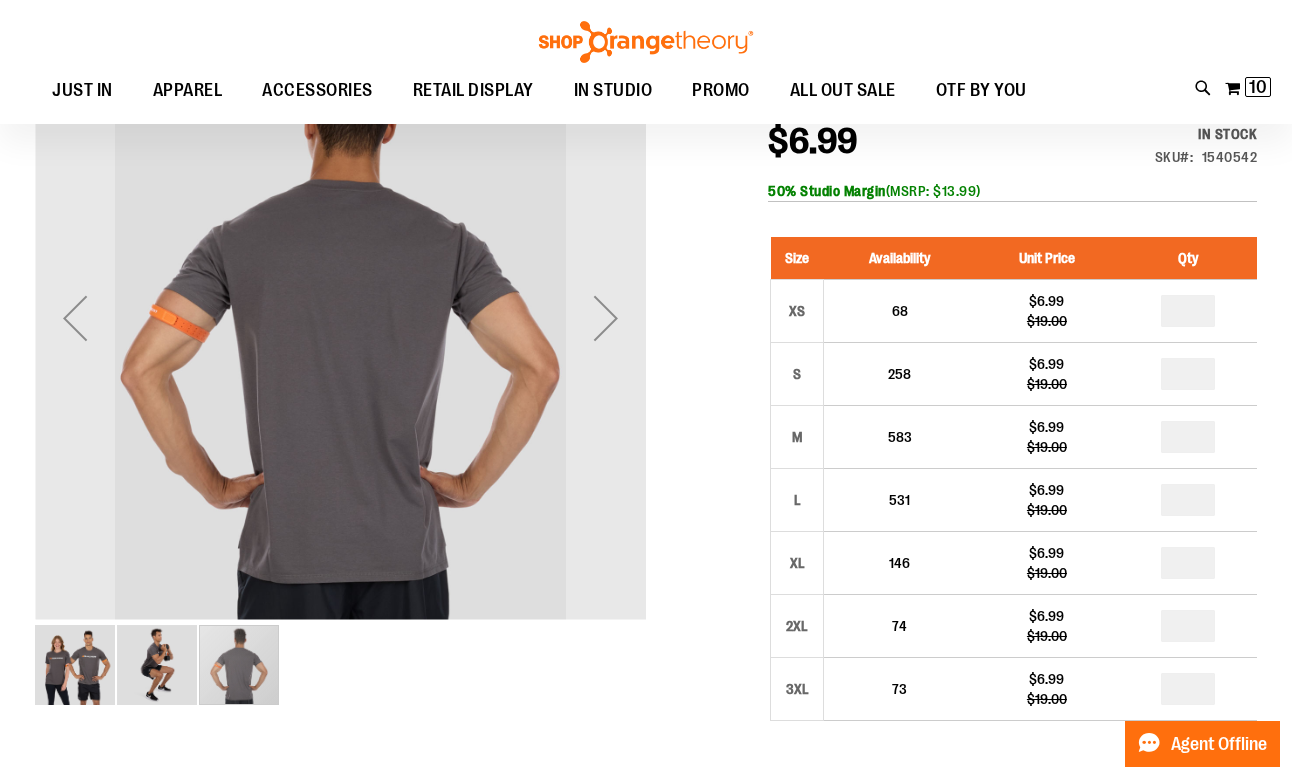 click at bounding box center (75, 665) 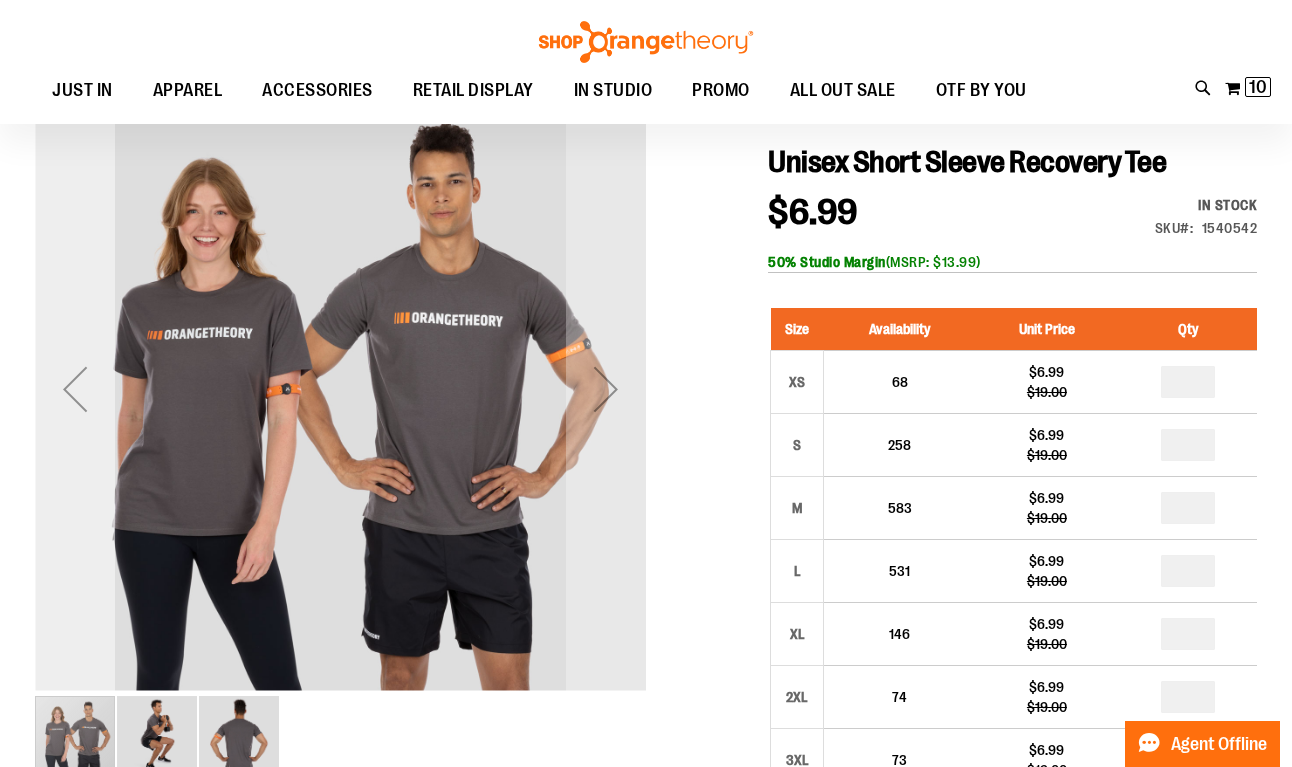 scroll, scrollTop: 176, scrollLeft: 0, axis: vertical 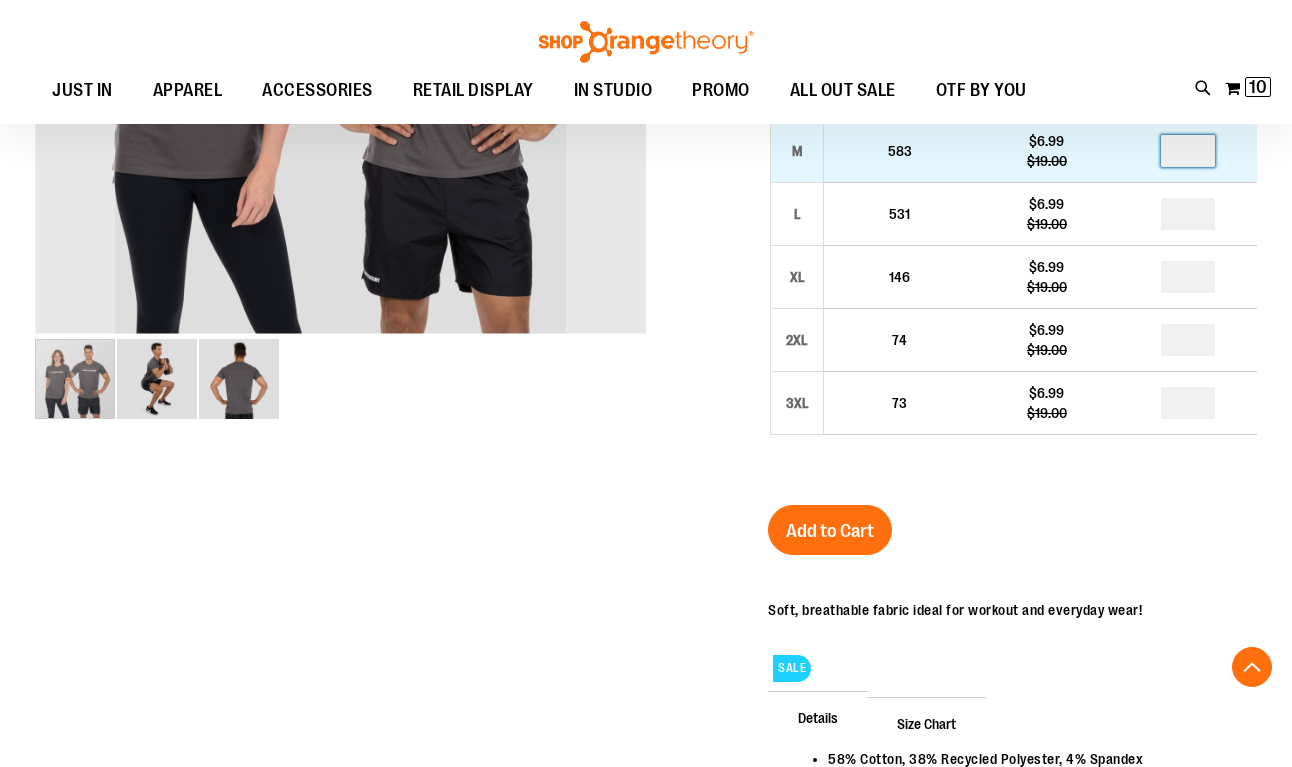click at bounding box center (1188, 151) 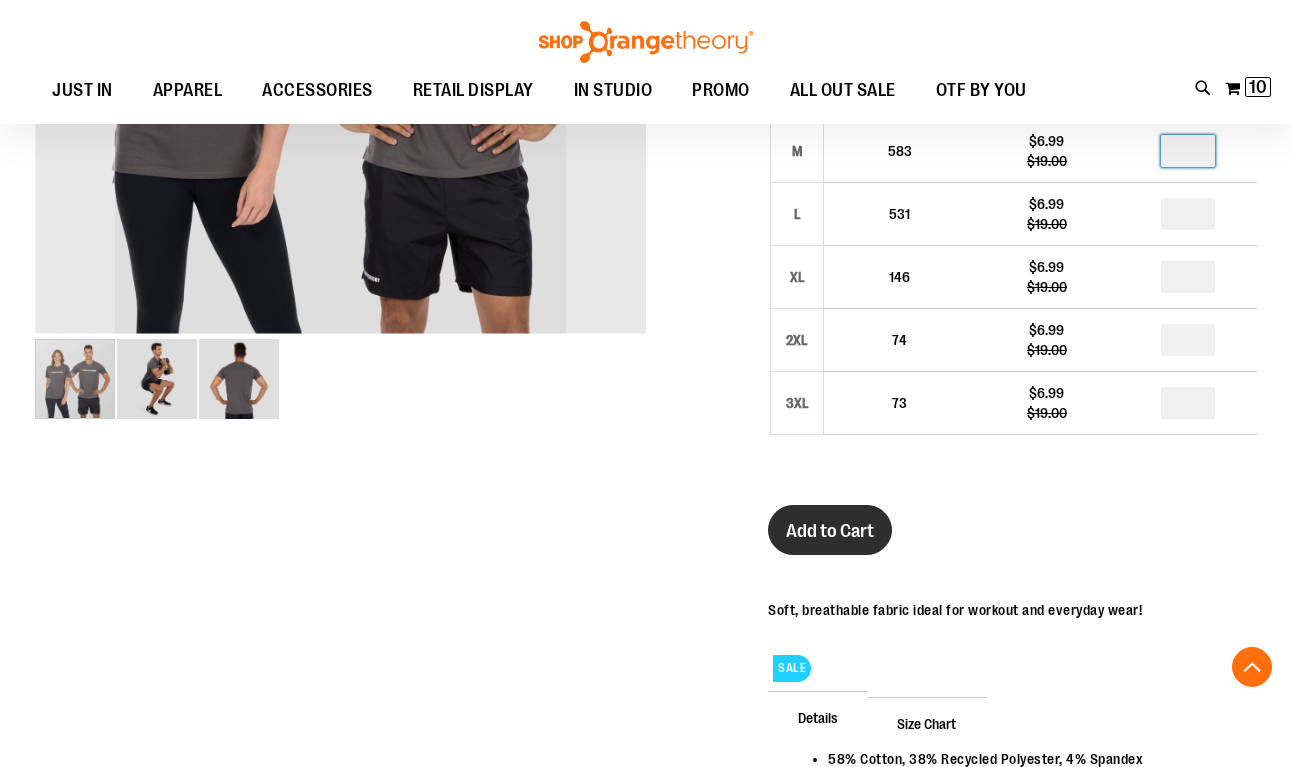 click on "Add to Cart" at bounding box center (830, 530) 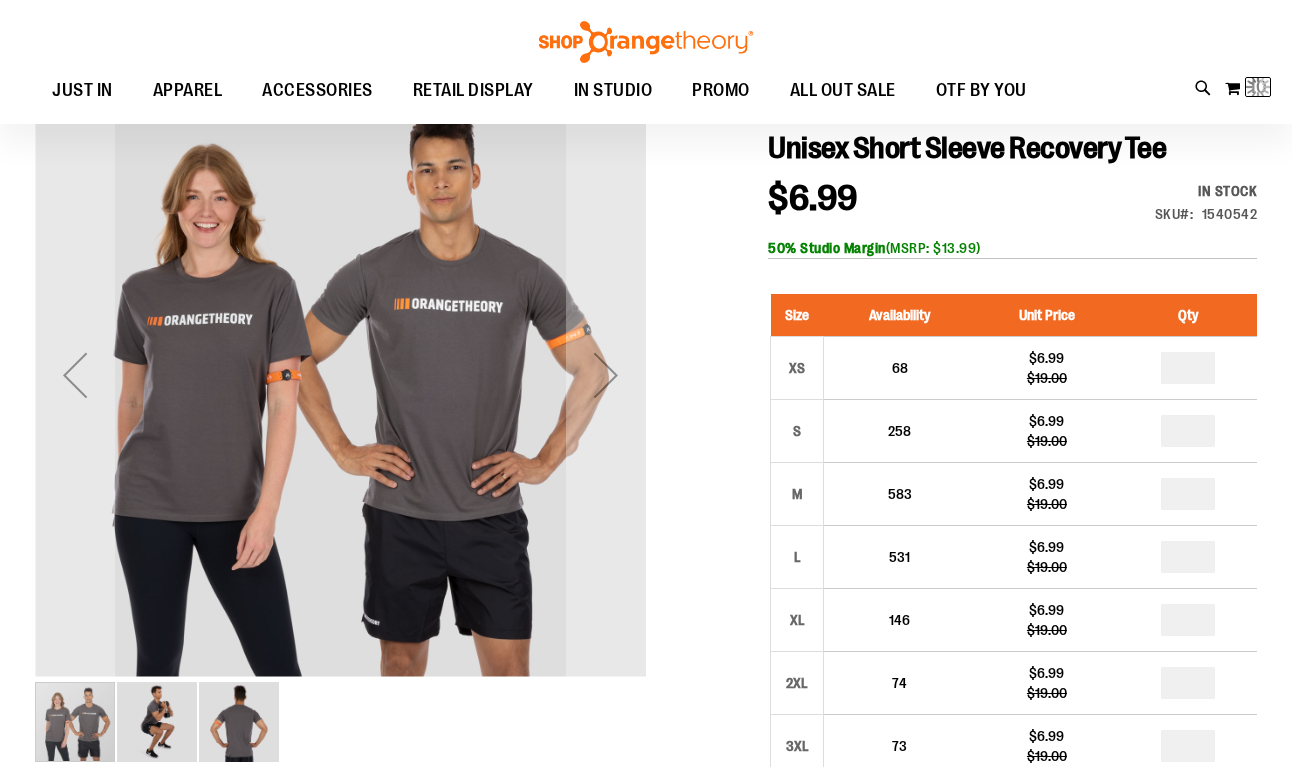 scroll, scrollTop: 0, scrollLeft: 0, axis: both 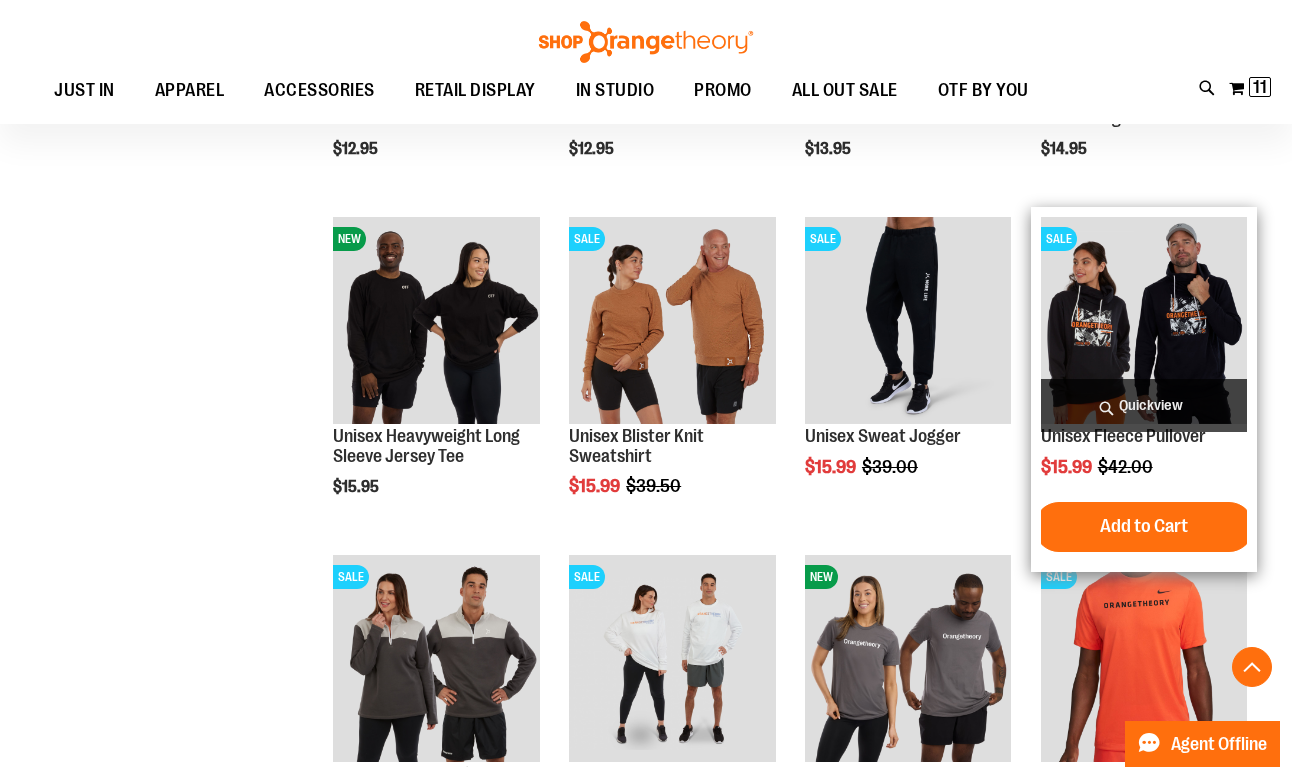 click at bounding box center (1144, 320) 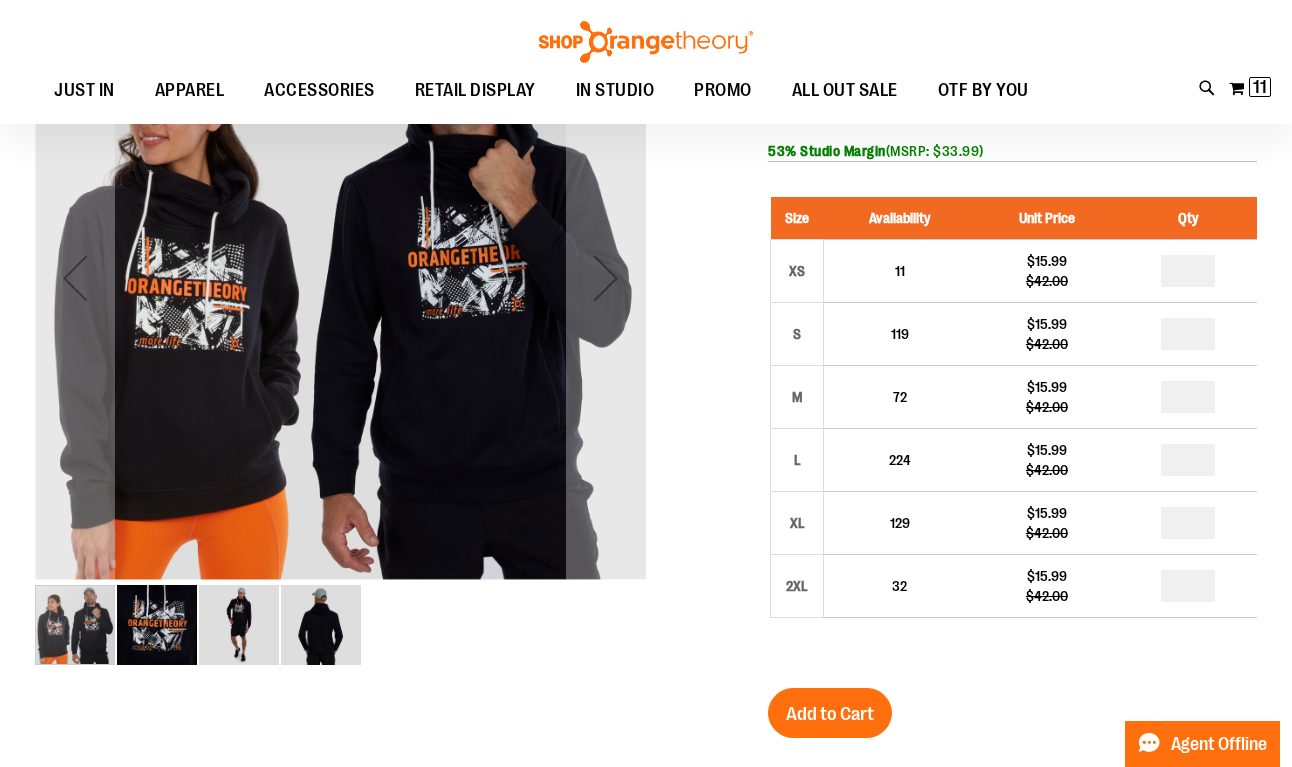 scroll, scrollTop: 330, scrollLeft: 0, axis: vertical 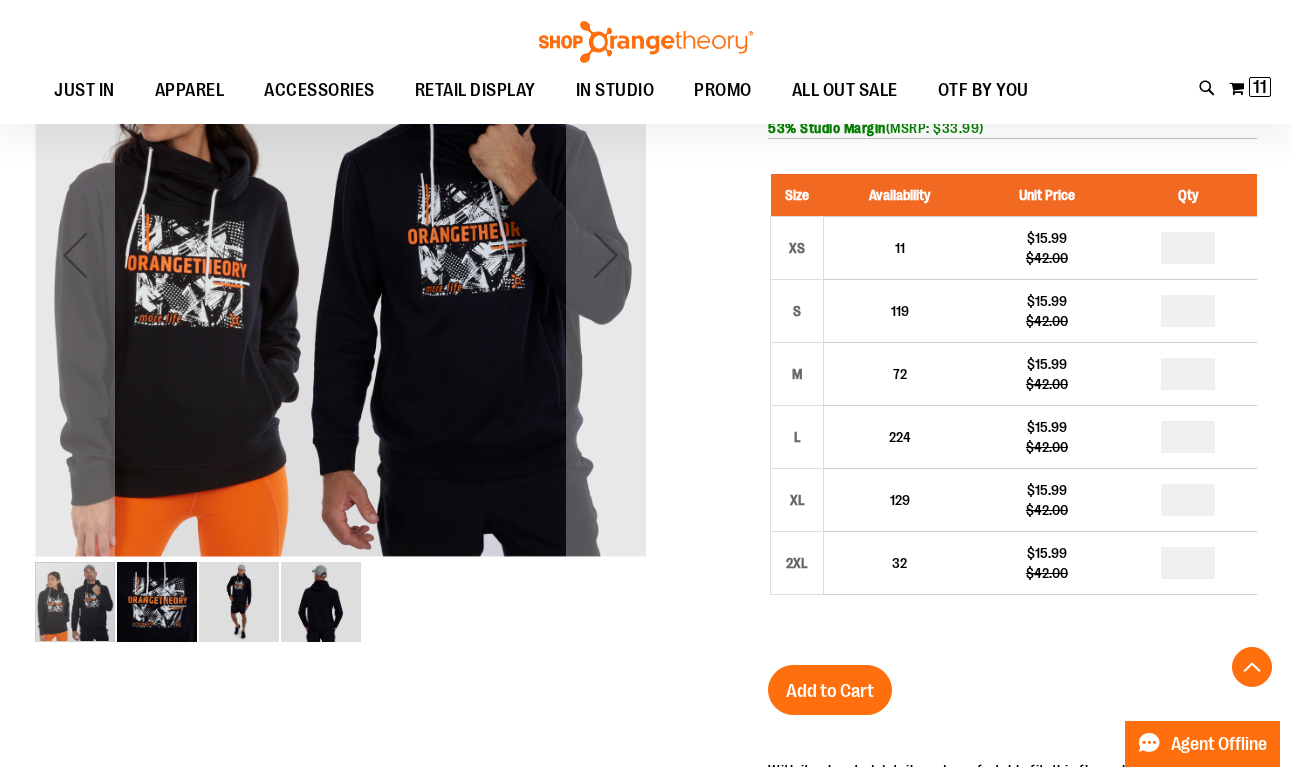 click at bounding box center (239, 602) 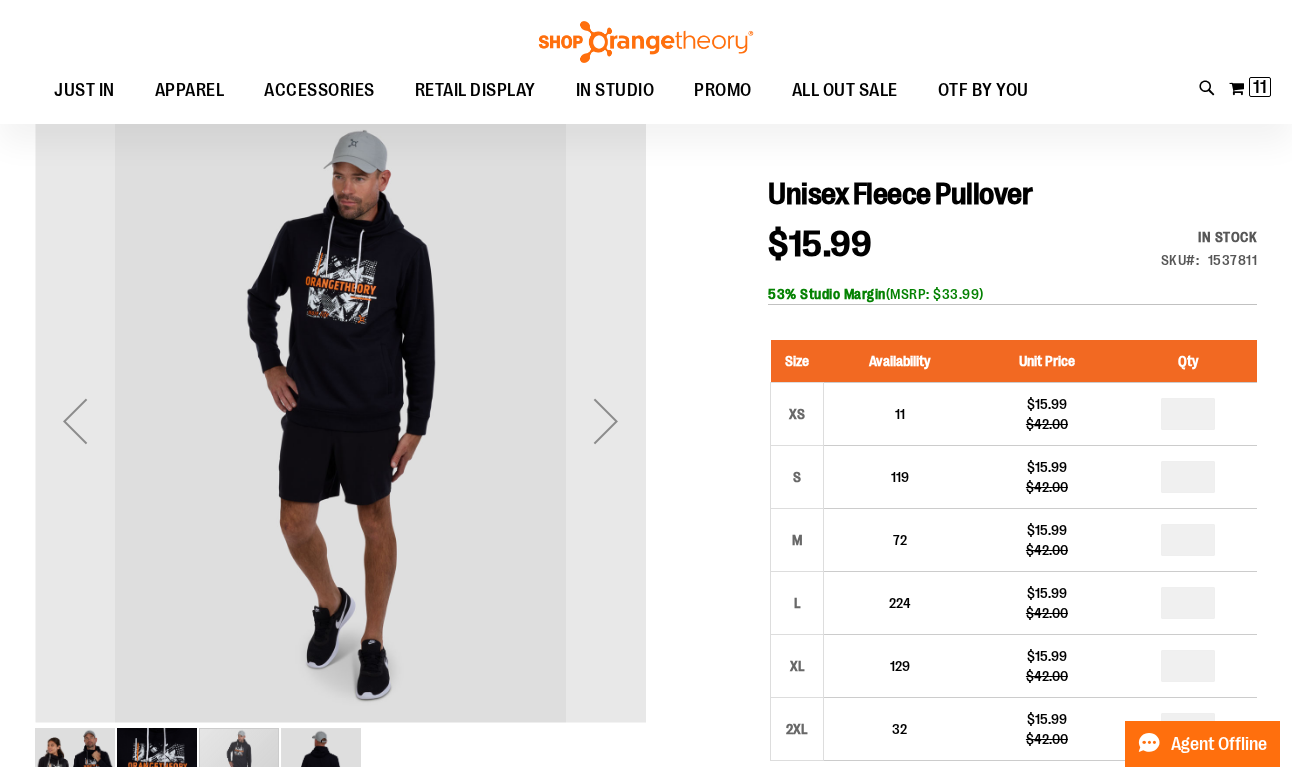 scroll, scrollTop: 155, scrollLeft: 0, axis: vertical 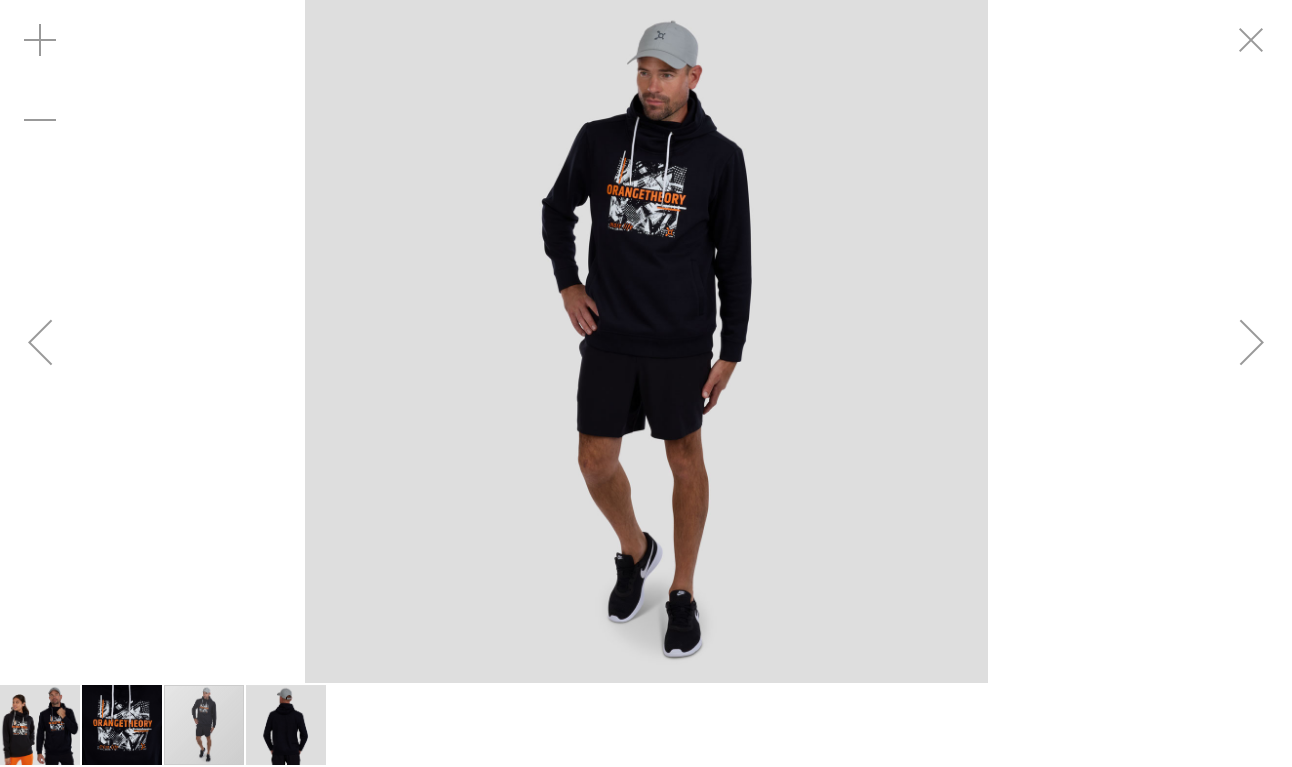 click at bounding box center [1252, 342] 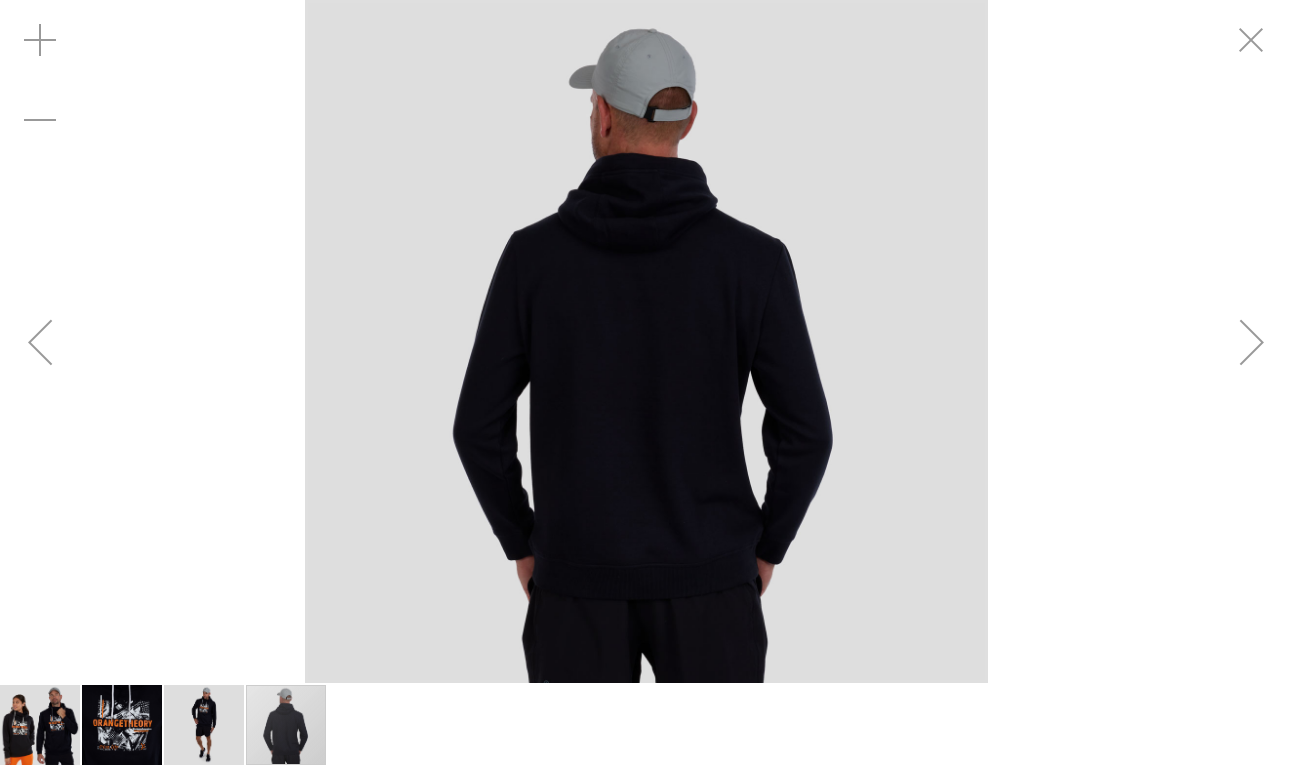 click at bounding box center (1252, 342) 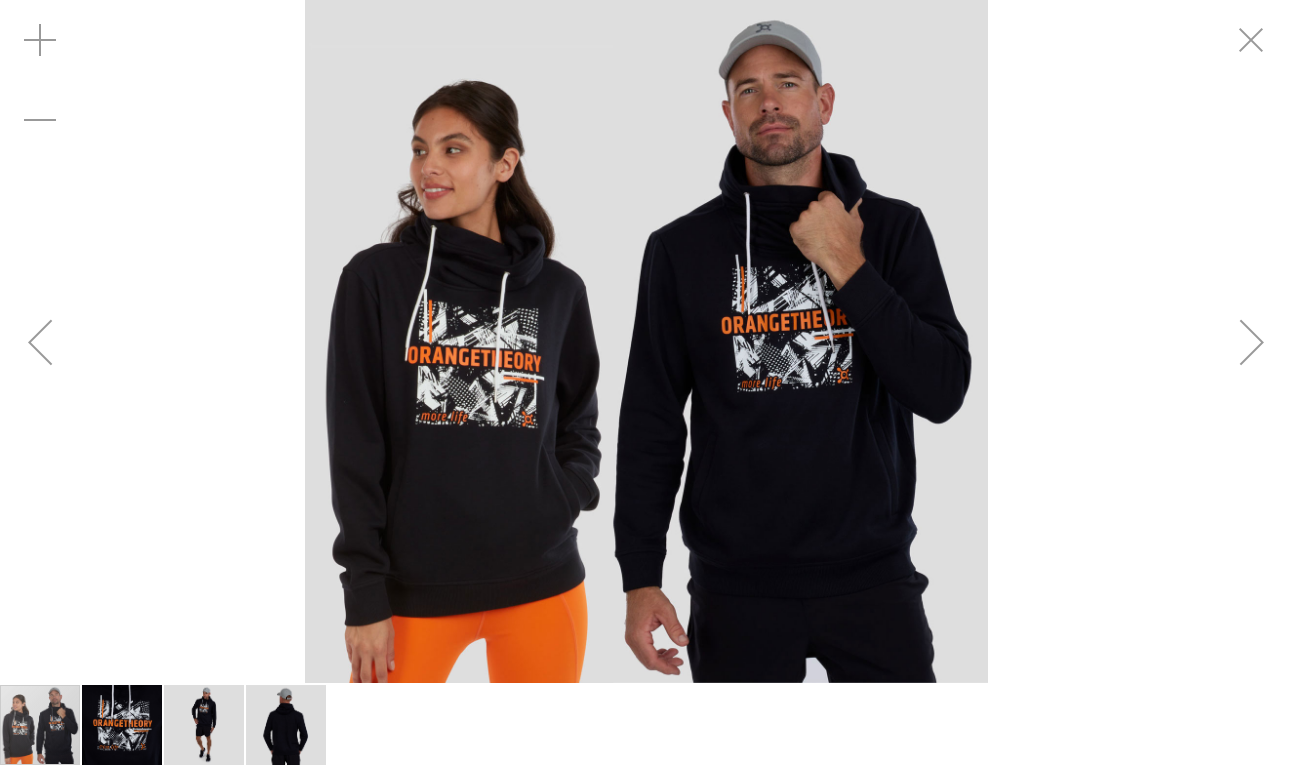 click at bounding box center (1252, 342) 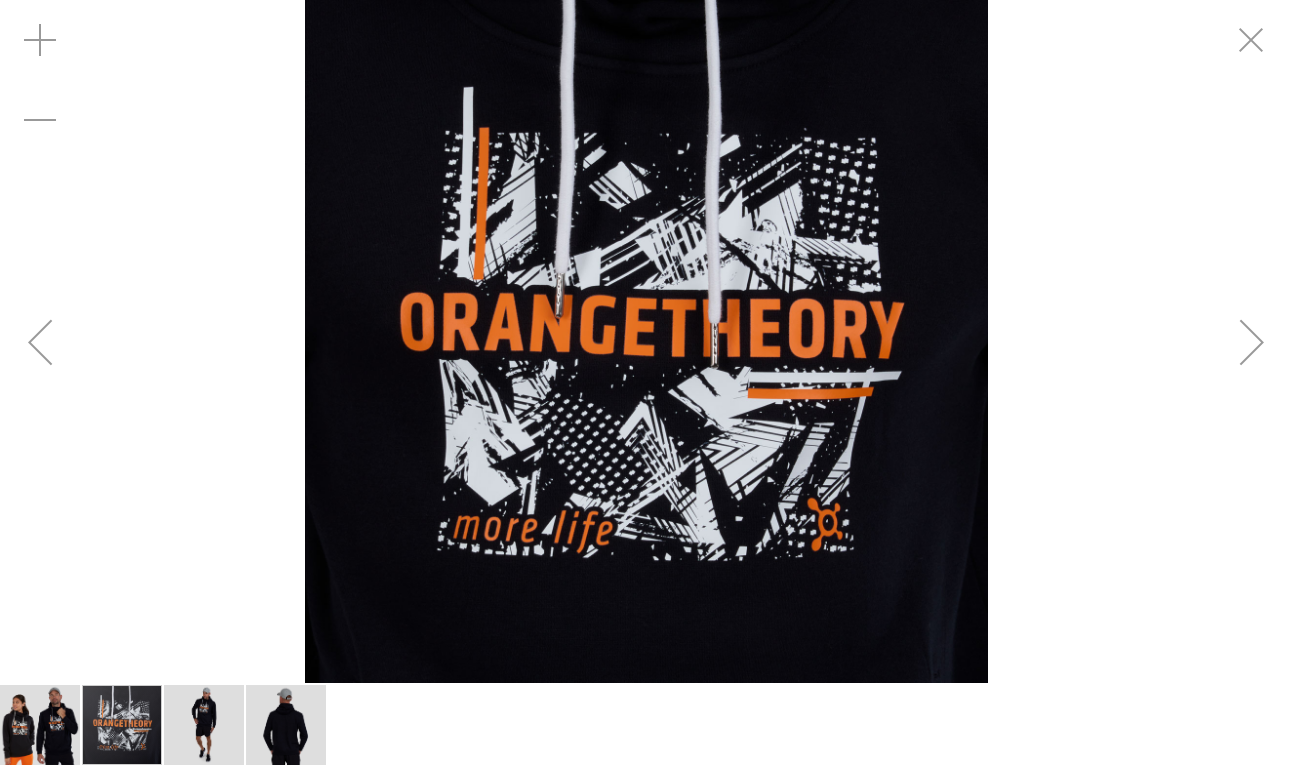 click at bounding box center (1252, 342) 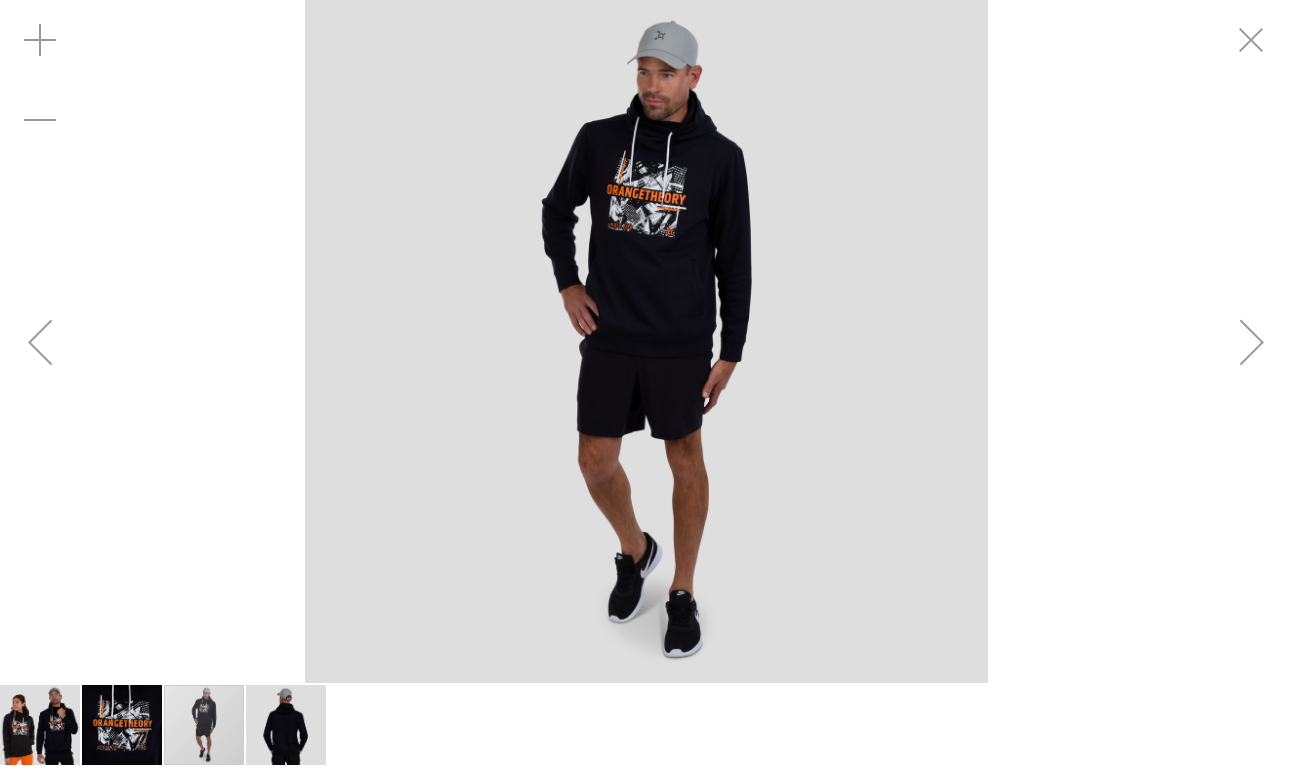 click at bounding box center (1252, 342) 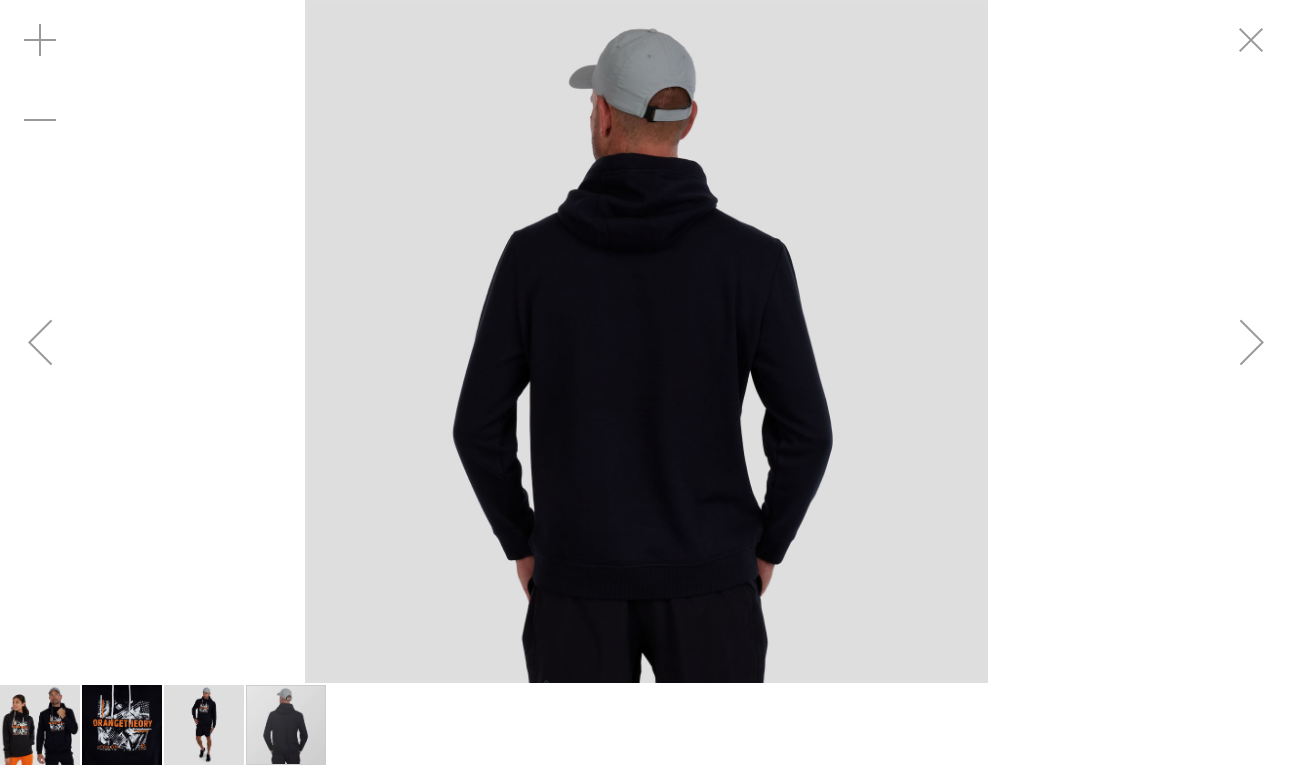 click at bounding box center (1252, 341) 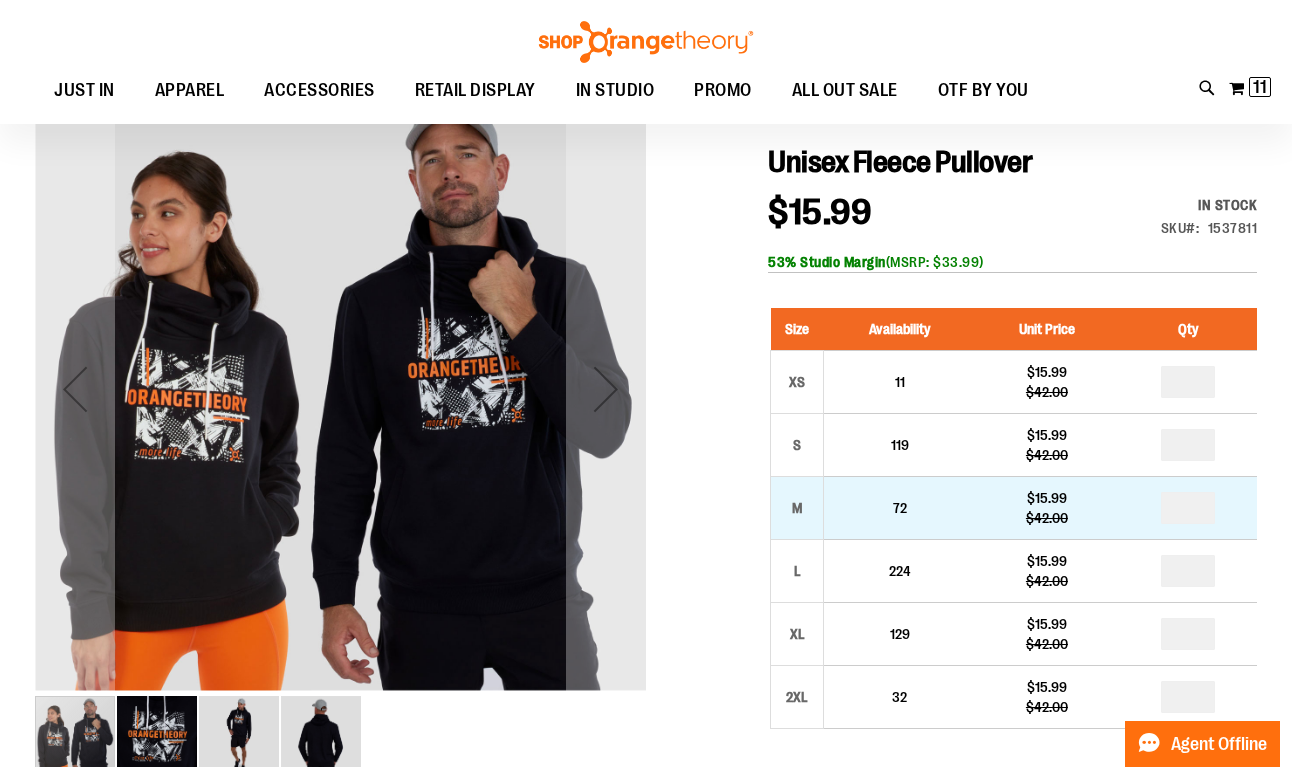 scroll, scrollTop: 198, scrollLeft: 0, axis: vertical 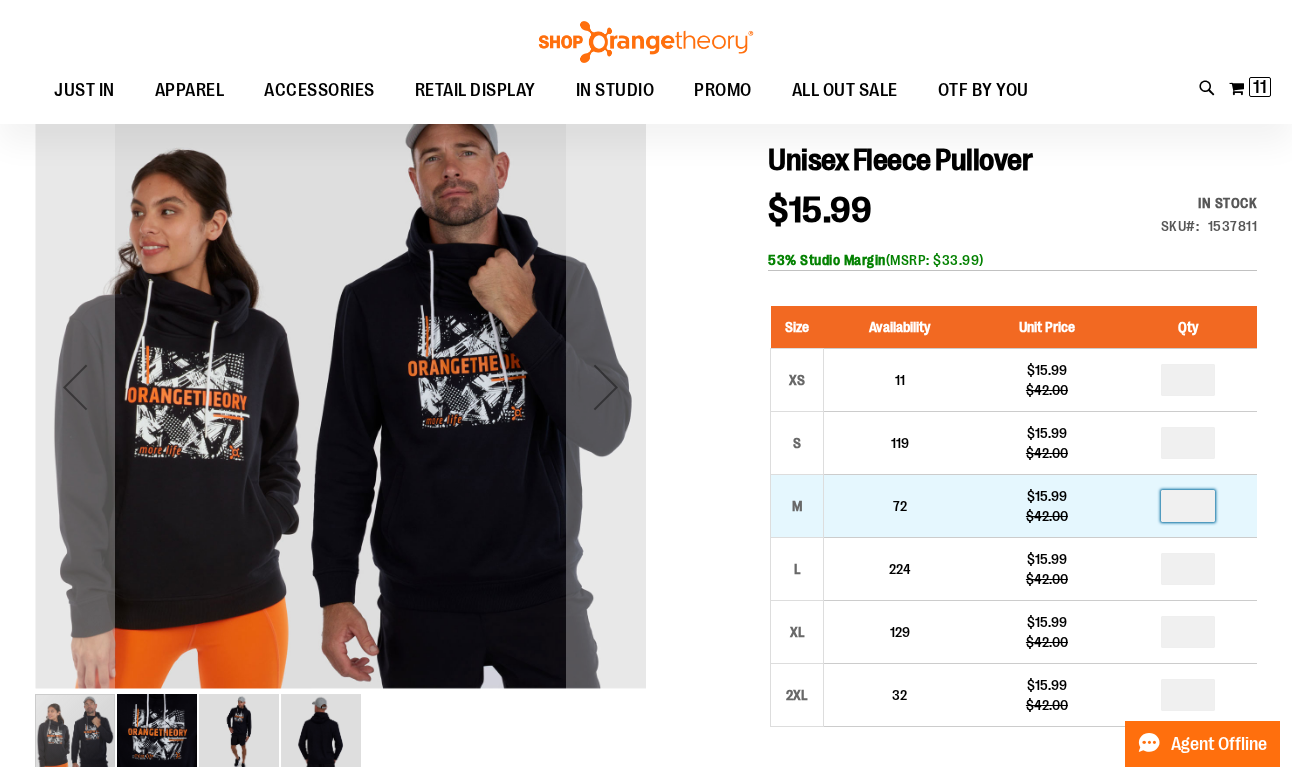 click at bounding box center (1188, 506) 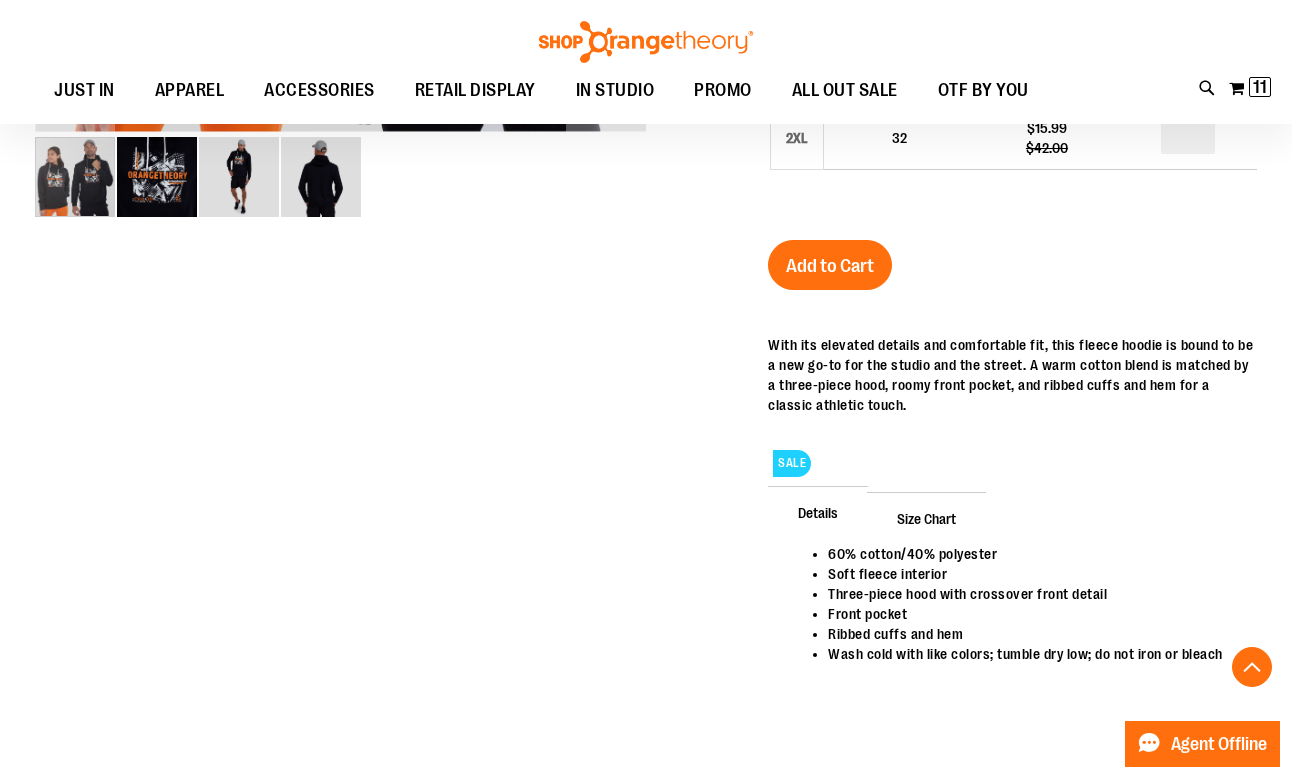 scroll, scrollTop: 761, scrollLeft: 0, axis: vertical 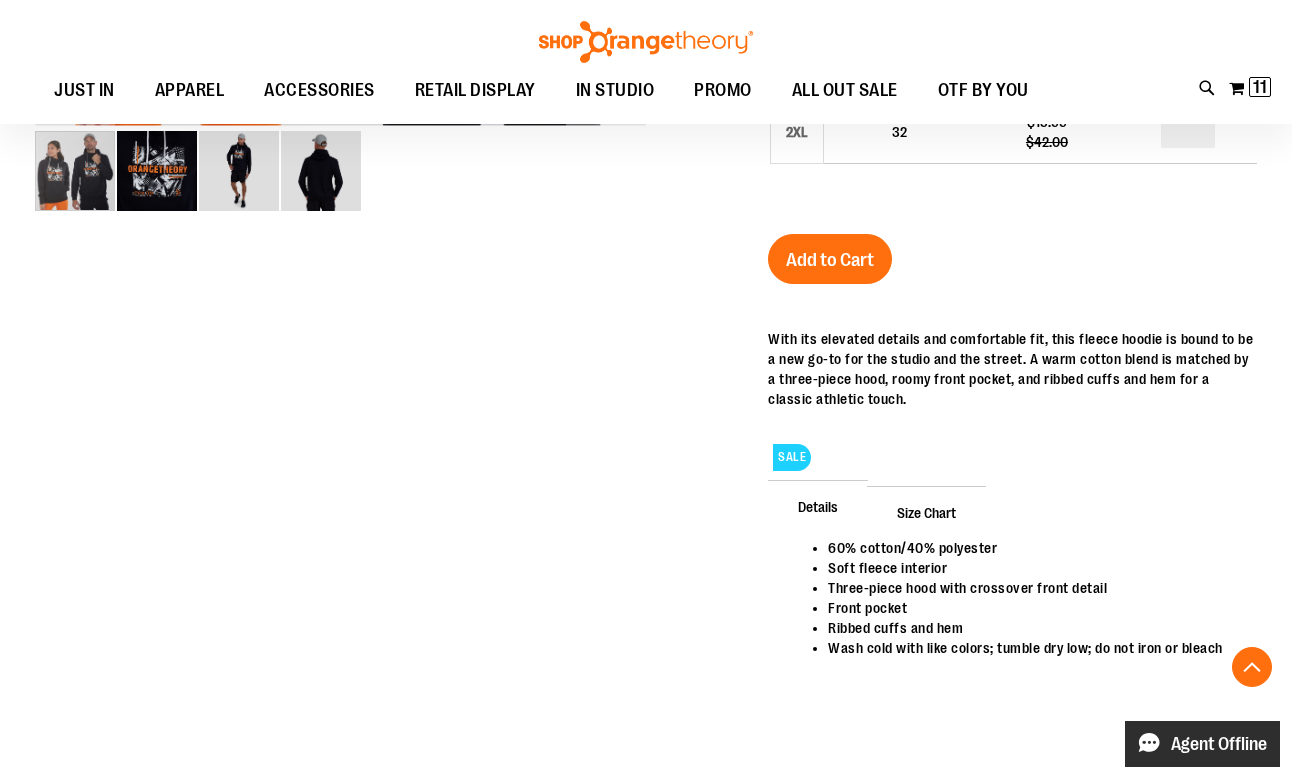 click on "Live chat: Agent Offline" at bounding box center [1202, 744] 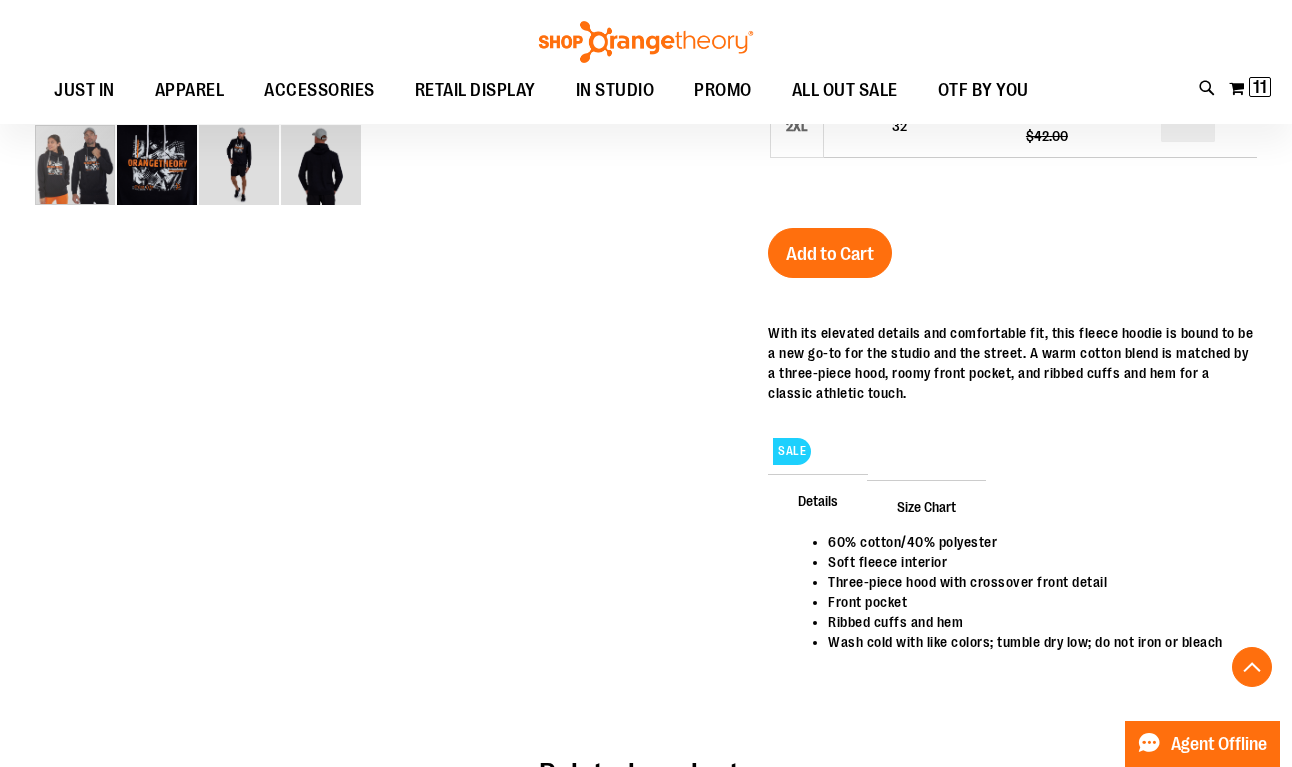 scroll, scrollTop: 745, scrollLeft: 0, axis: vertical 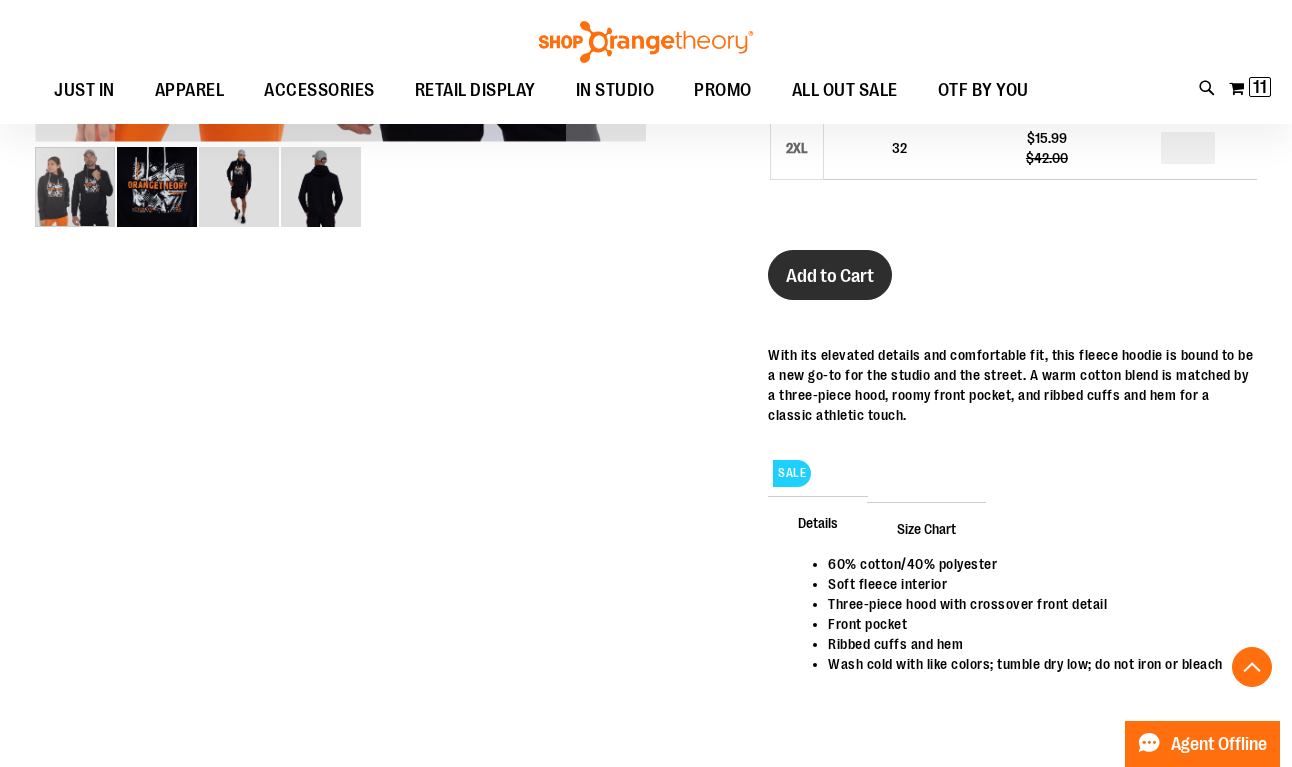 click on "Add to Cart" at bounding box center (830, 276) 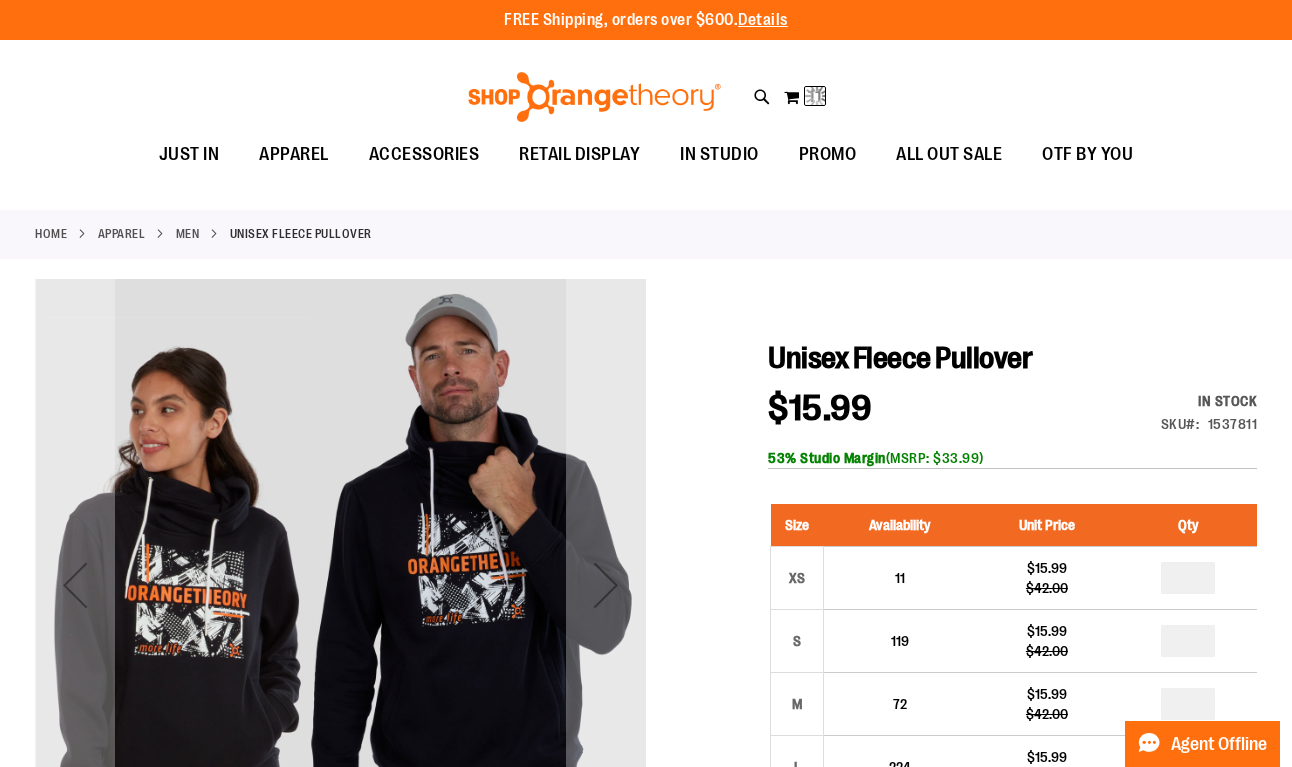 scroll, scrollTop: 0, scrollLeft: 0, axis: both 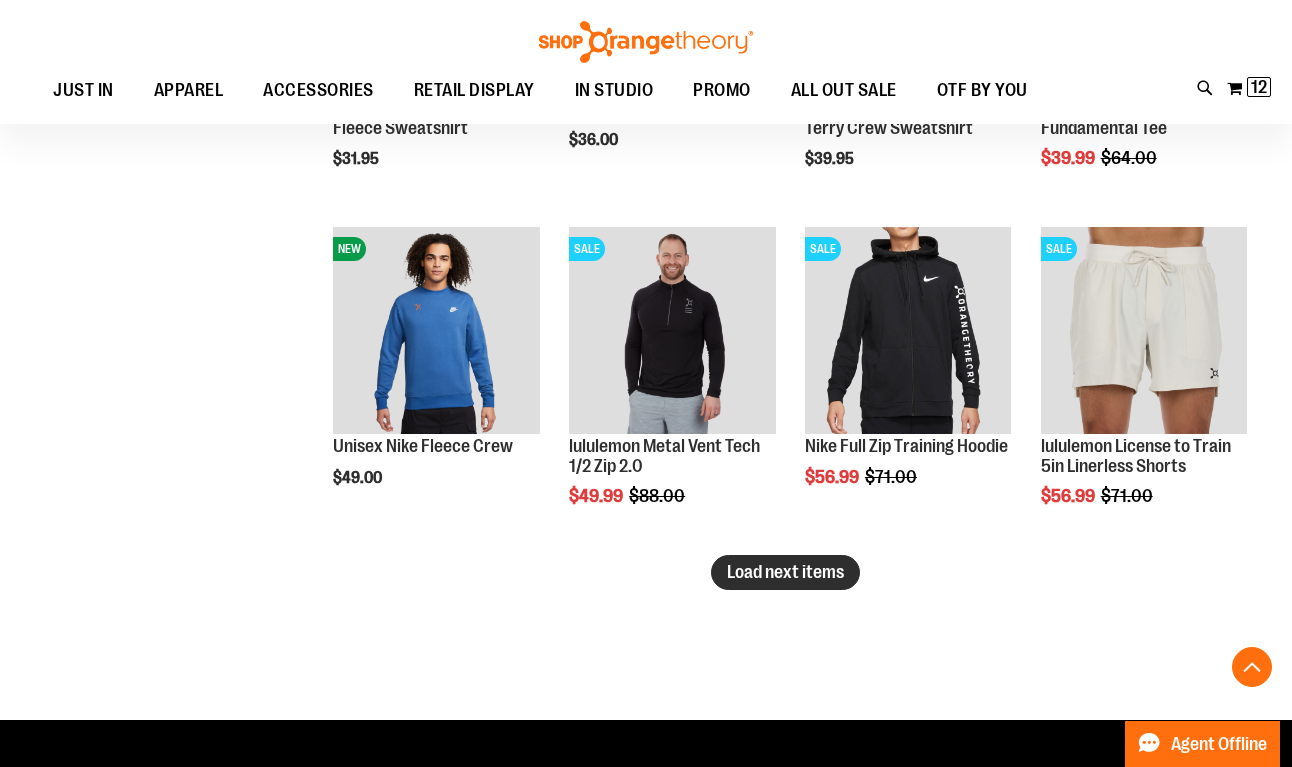 click on "Load next items" at bounding box center (785, 572) 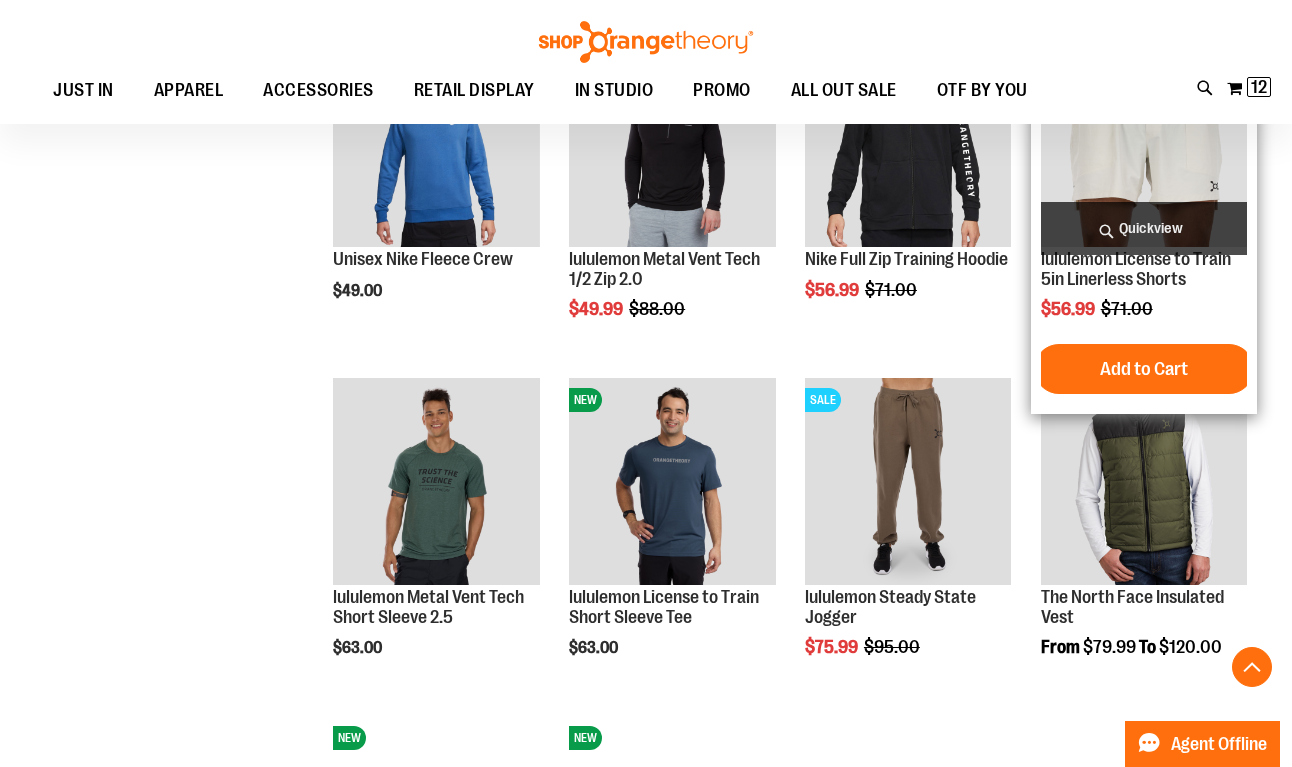 scroll, scrollTop: 2902, scrollLeft: 0, axis: vertical 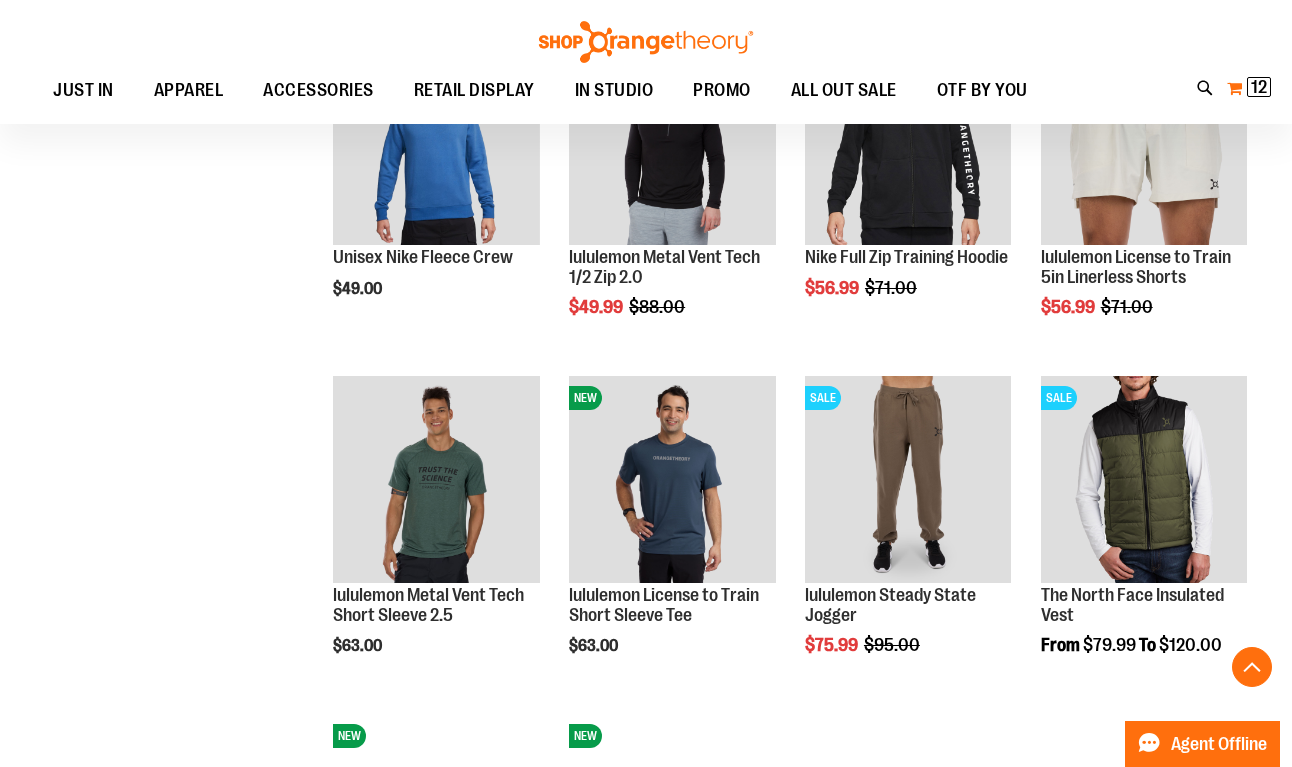 click on "12" at bounding box center (1259, 87) 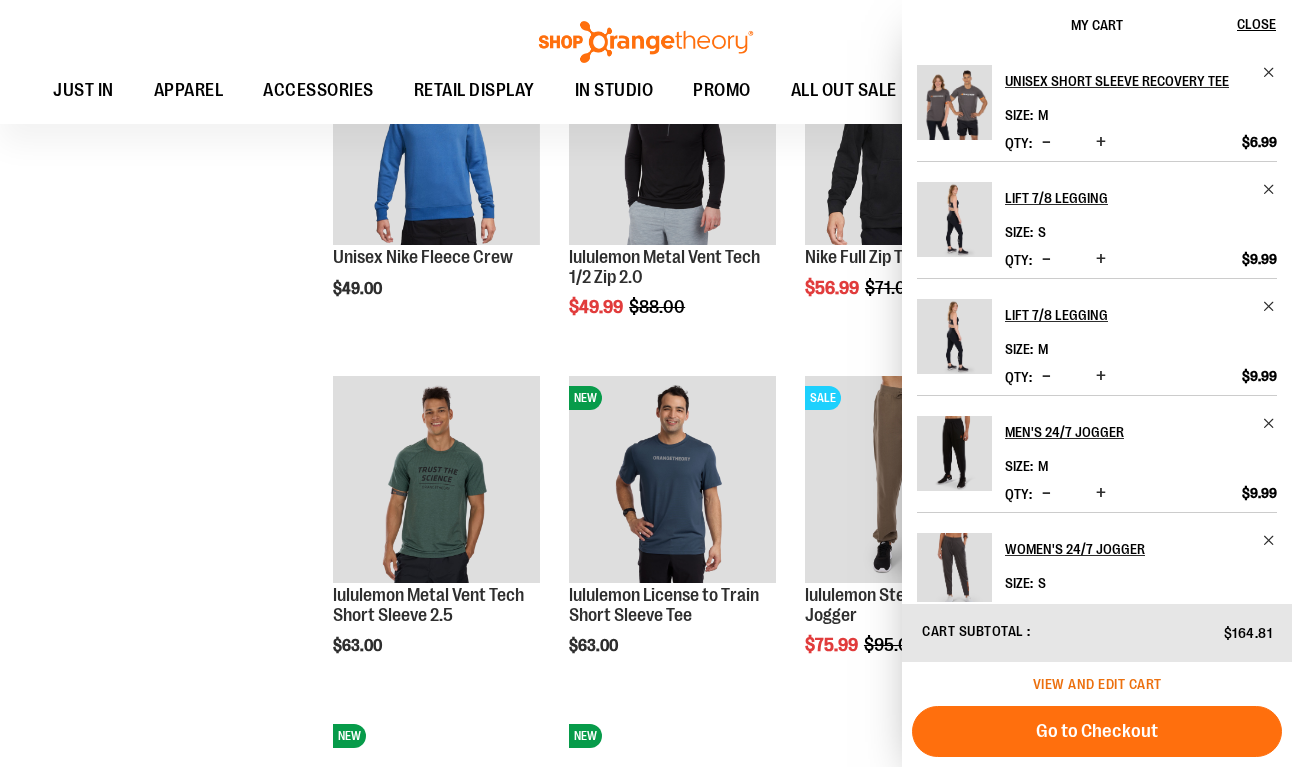 click on "View and edit cart" at bounding box center [1097, 684] 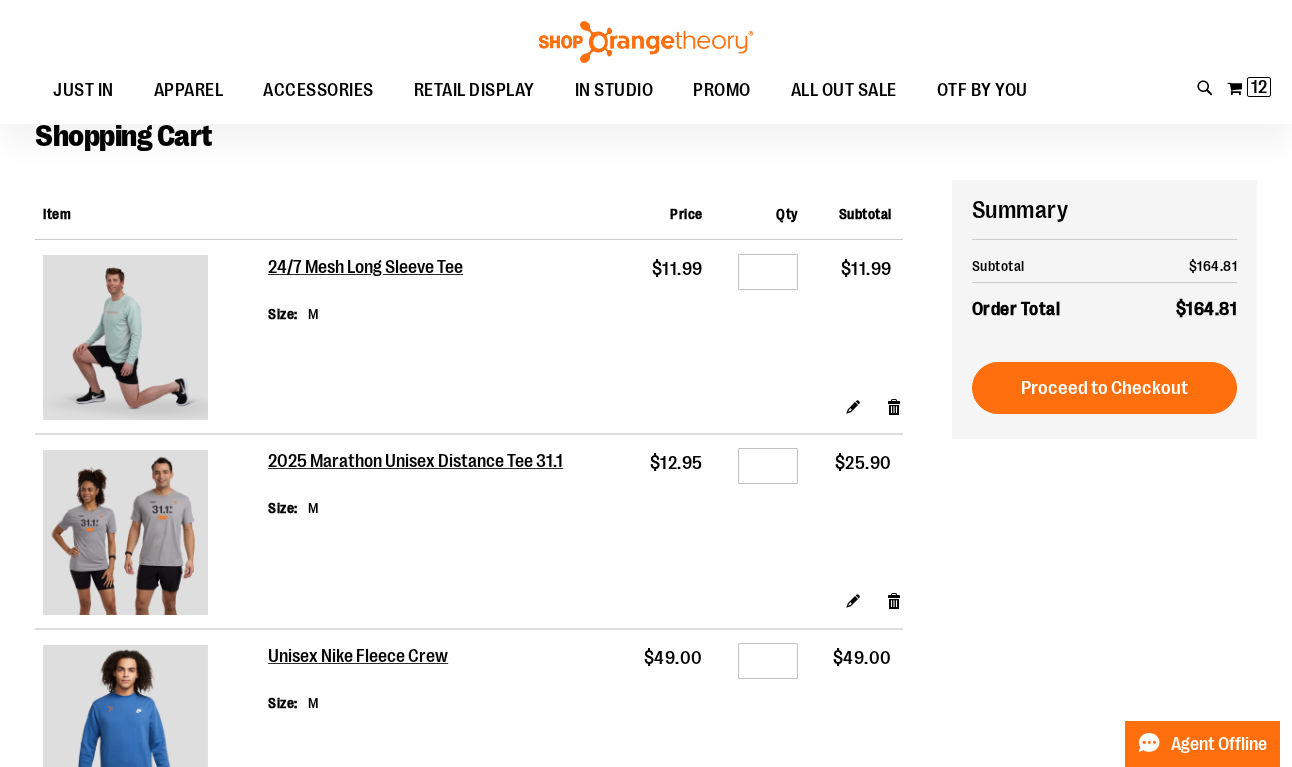 scroll, scrollTop: 118, scrollLeft: 0, axis: vertical 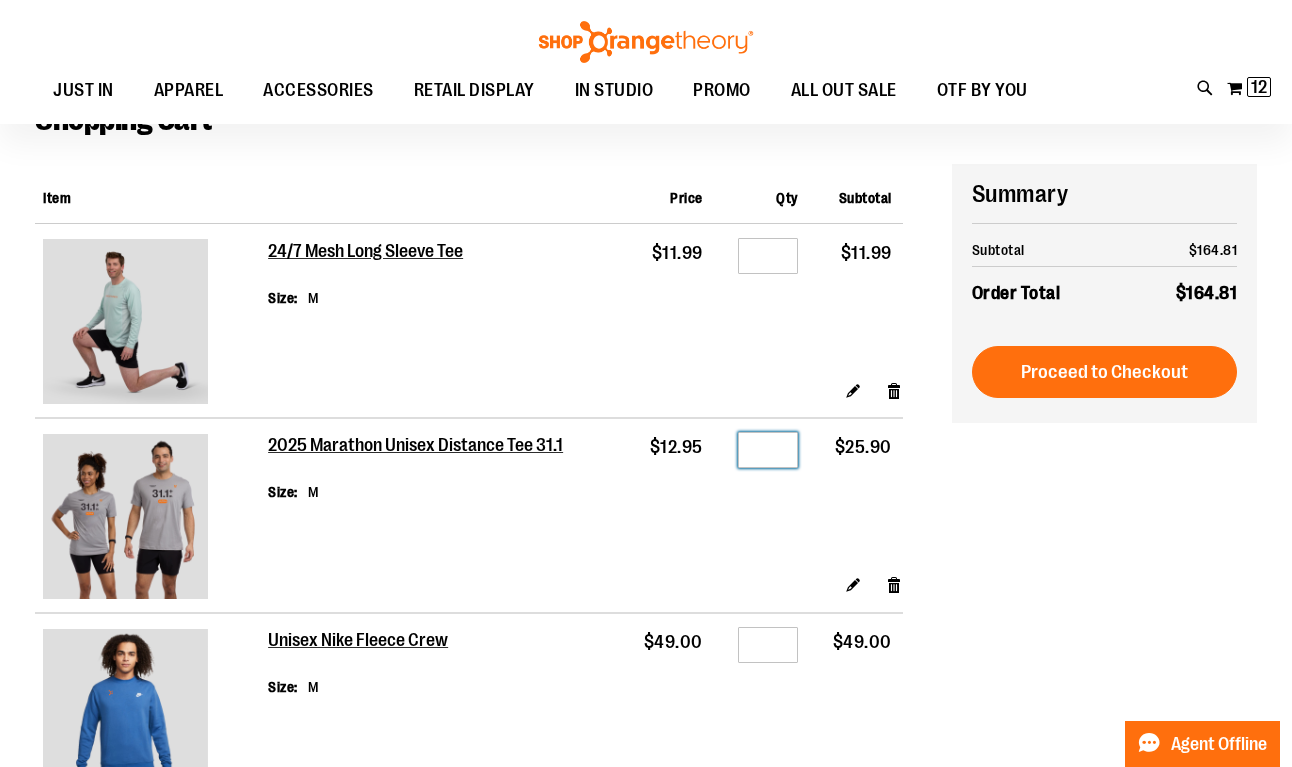 click on "*" at bounding box center [768, 450] 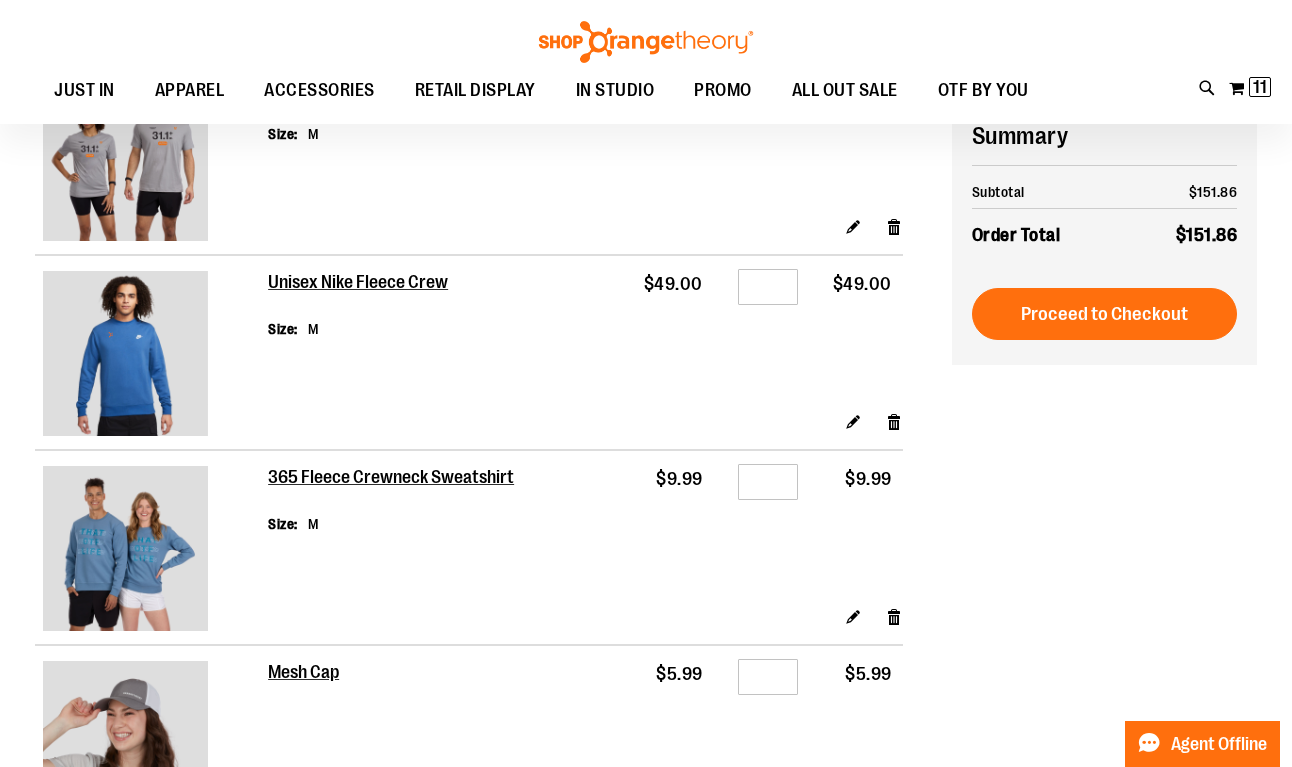 scroll, scrollTop: 228, scrollLeft: 0, axis: vertical 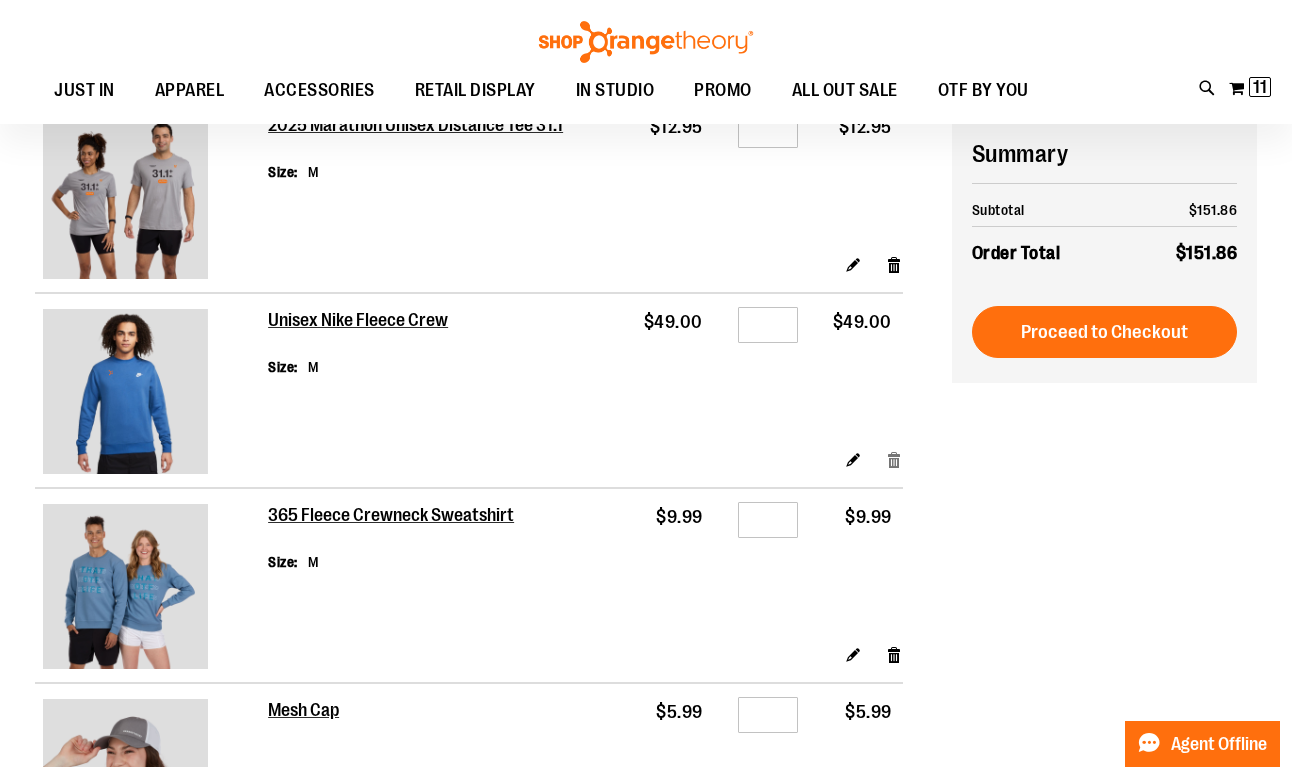 click on "Remove item" at bounding box center (894, 459) 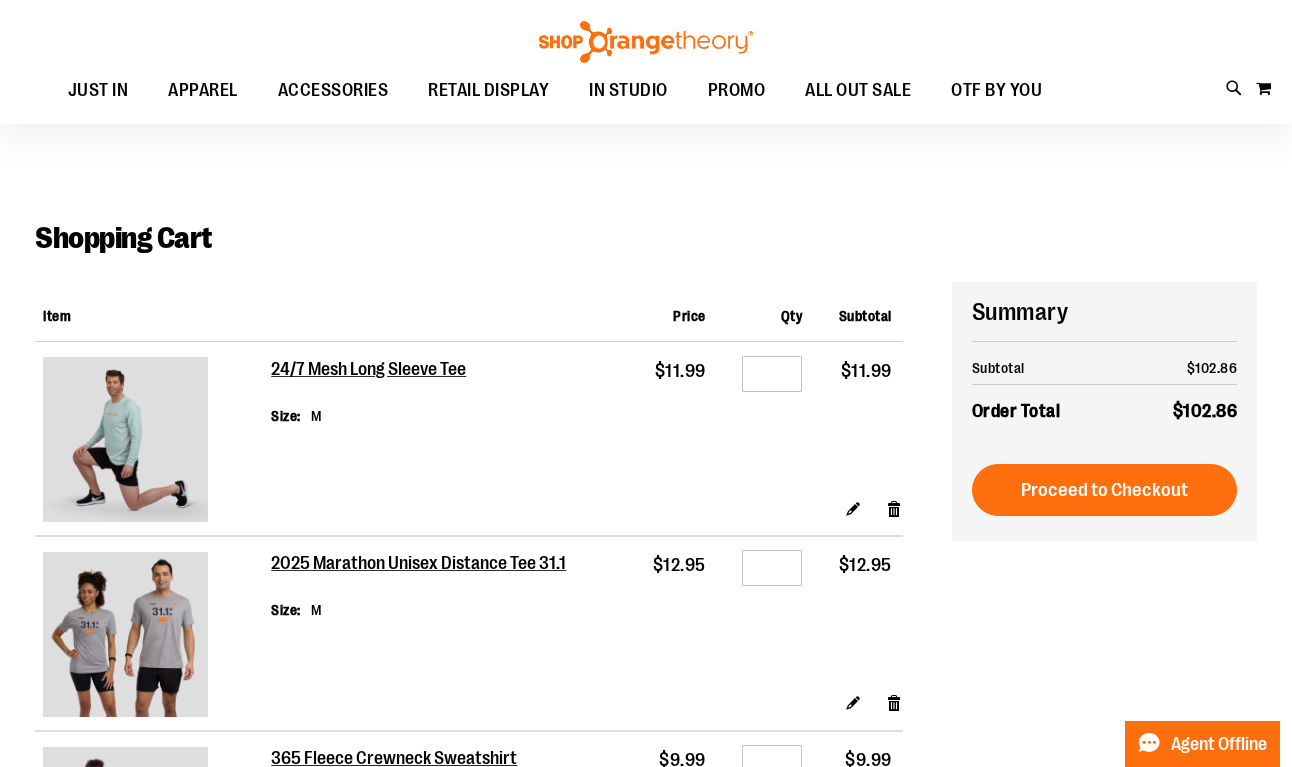 scroll, scrollTop: 0, scrollLeft: 0, axis: both 